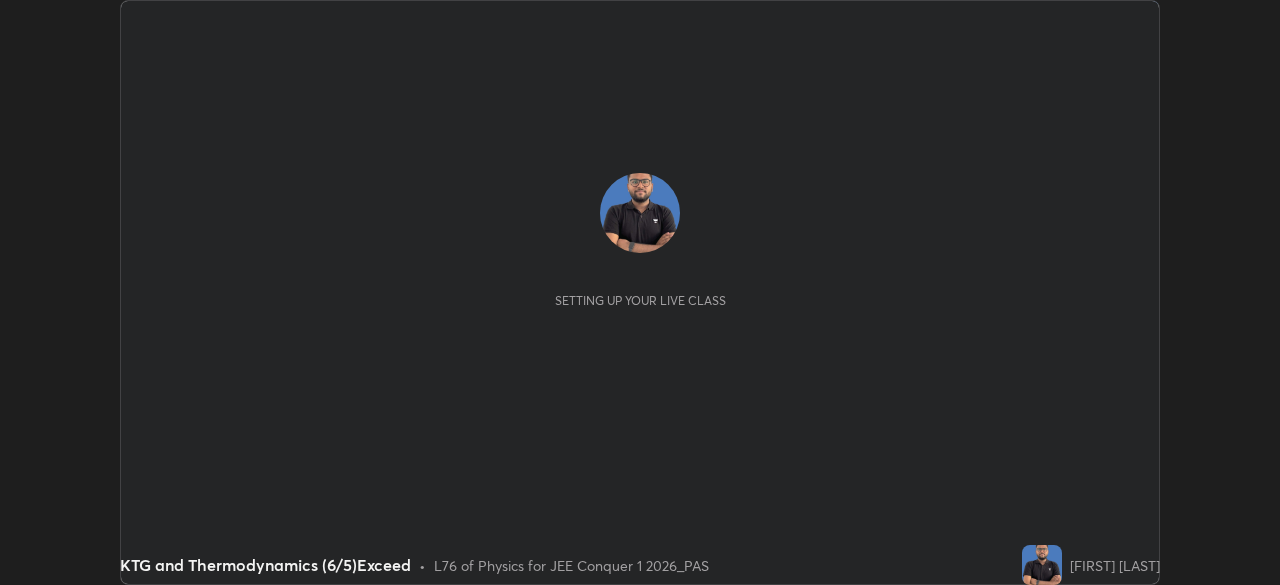 scroll, scrollTop: 0, scrollLeft: 0, axis: both 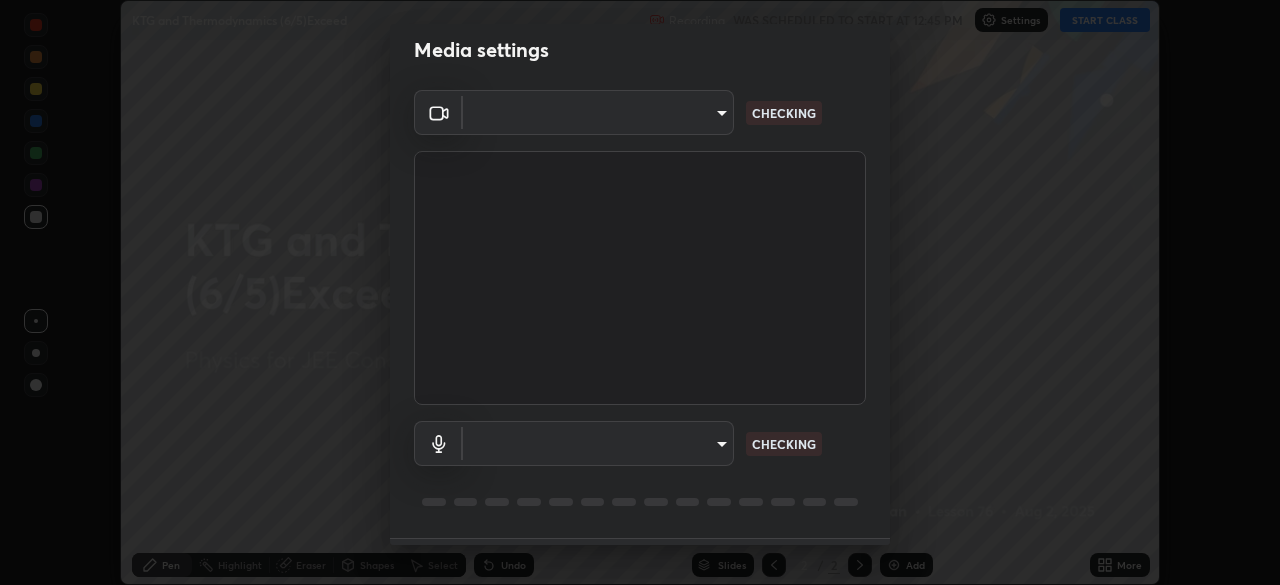 type on "b06fa8ff9ac4ffb7a92976e327235824ae8e01cfa839dbeb6f48655f2a6a4ac4" 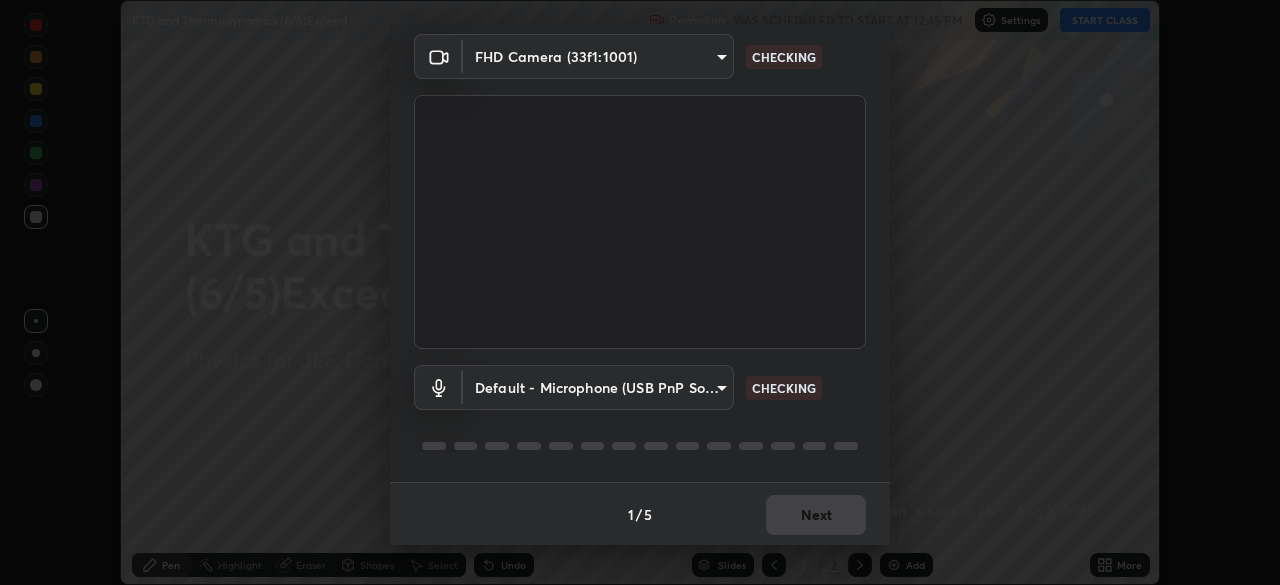 scroll, scrollTop: 71, scrollLeft: 0, axis: vertical 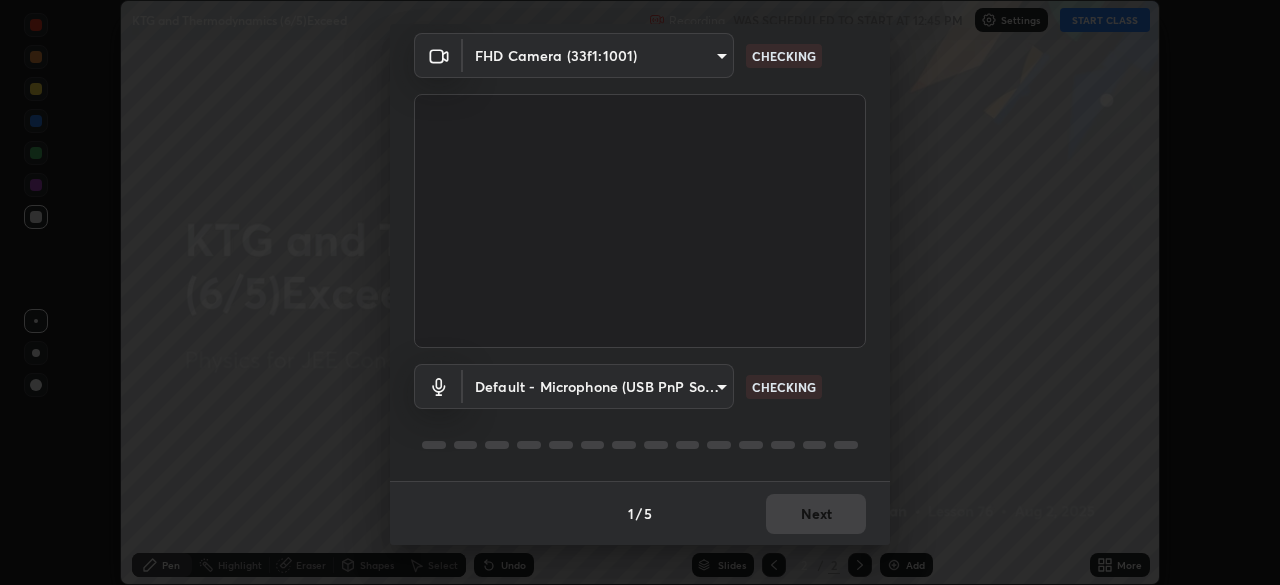 click on "Erase all KTG and Thermodynamics (6/5)Exceed Recording WAS SCHEDULED TO START AT  12:45 PM Settings START CLASS Setting up your live class KTG and Thermodynamics (6/5)Exceed • L76 of Physics for JEE Conquer 1 2026_PAS [FIRST] [LAST] Pen Highlight Eraser Shapes Select Undo Slides 2 / 2 Add More No doubts shared Encourage your learners to ask a doubt for better clarity Report an issue Reason for reporting Buffering Chat not working Audio - Video sync issue Educator video quality low ​ Attach an image Report Media settings FHD Camera (33f1:1001) b06fa8ff9ac4ffb7a92976e327235824ae8e01cfa839dbeb6f48655f2a6a4ac4 CHECKING Default - Microphone (USB PnP Sound Device) default CHECKING 1 / 5 Next" at bounding box center [640, 292] 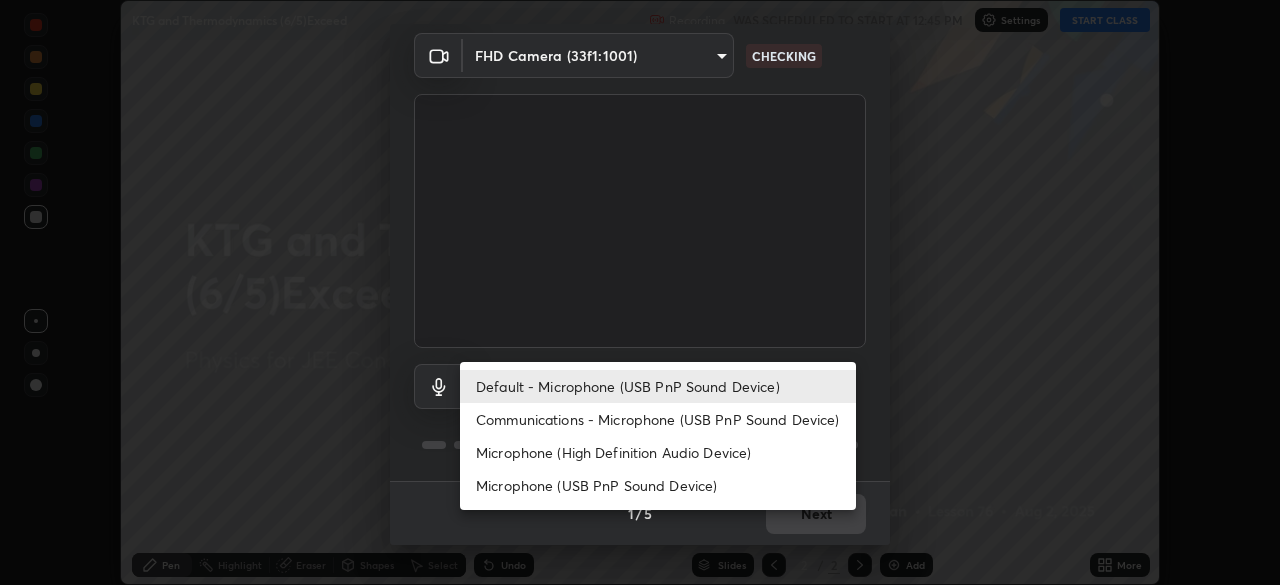 click on "Microphone (USB PnP Sound Device)" at bounding box center [658, 485] 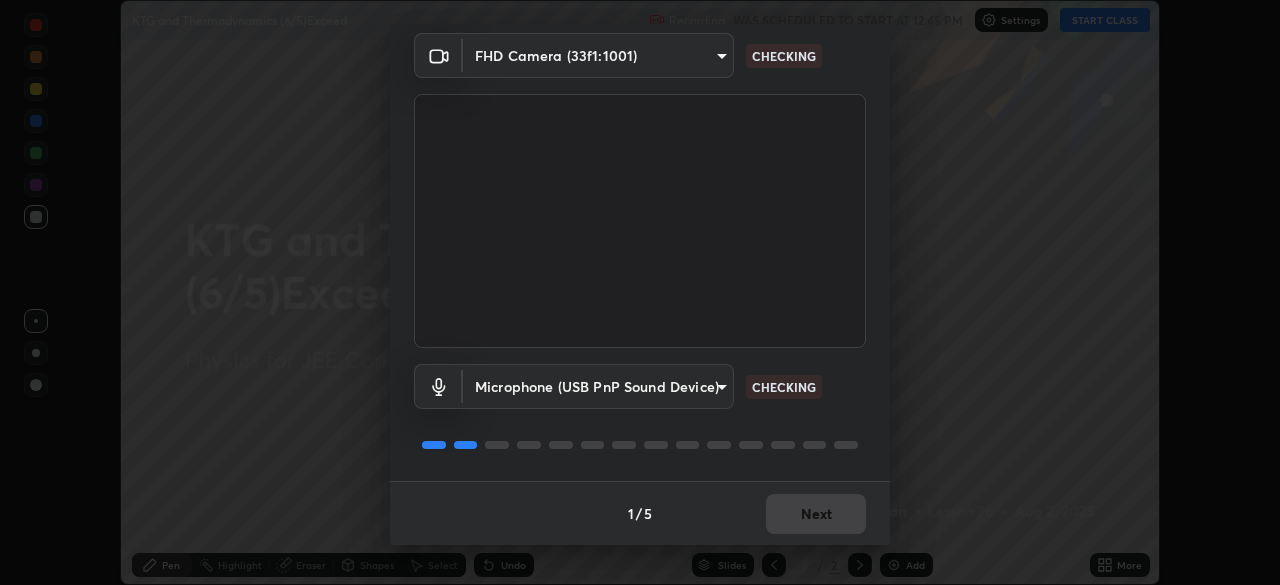 click on "Erase all KTG and Thermodynamics (6/5)Exceed Recording WAS SCHEDULED TO START AT  12:45 PM Settings START CLASS Setting up your live class KTG and Thermodynamics (6/5)Exceed • L76 of Physics for JEE Conquer 1 2026_PAS [FIRST] [LAST] Pen Highlight Eraser Shapes Select Undo Slides 2 / 2 Add More No doubts shared Encourage your learners to ask a doubt for better clarity Report an issue Reason for reporting Buffering Chat not working Audio - Video sync issue Educator video quality low ​ Attach an image Report Media settings FHD Camera (33f1:1001) b06fa8ff9ac4ffb7a92976e327235824ae8e01cfa839dbeb6f48655f2a6a4ac4 CHECKING Microphone (USB PnP Sound Device) b9048836b338a4c019871d36dc3b8fed2b61475f6995236da9a681181ab16b5d CHECKING 1 / 5 Next" at bounding box center (640, 292) 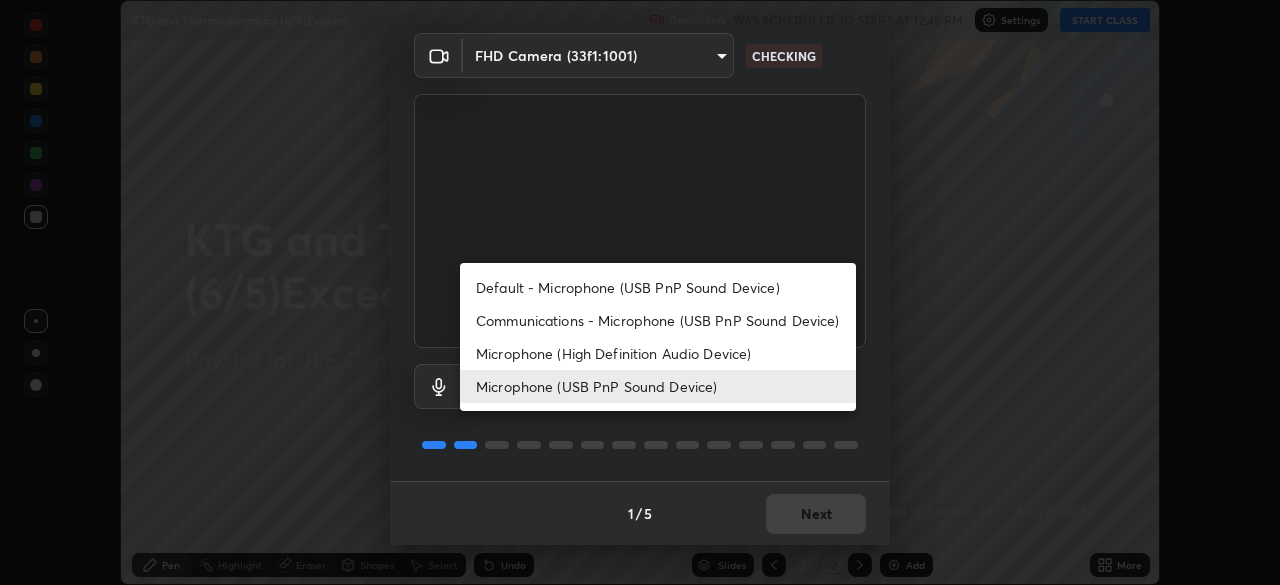 click on "Default - Microphone (USB PnP Sound Device)" at bounding box center (658, 287) 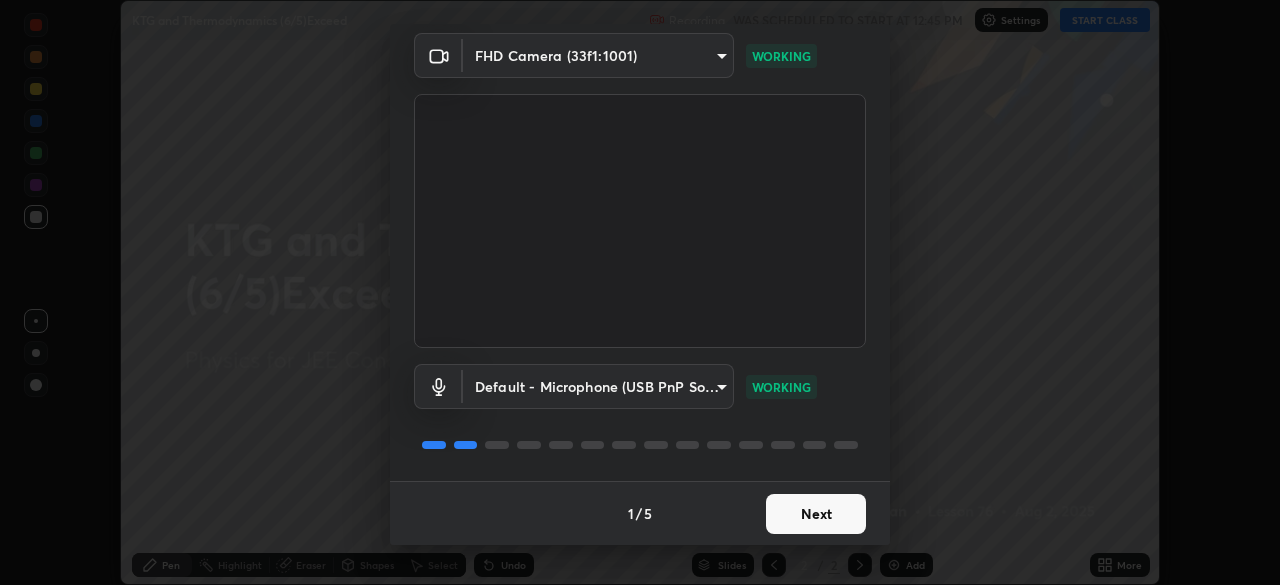 click on "Next" at bounding box center [816, 514] 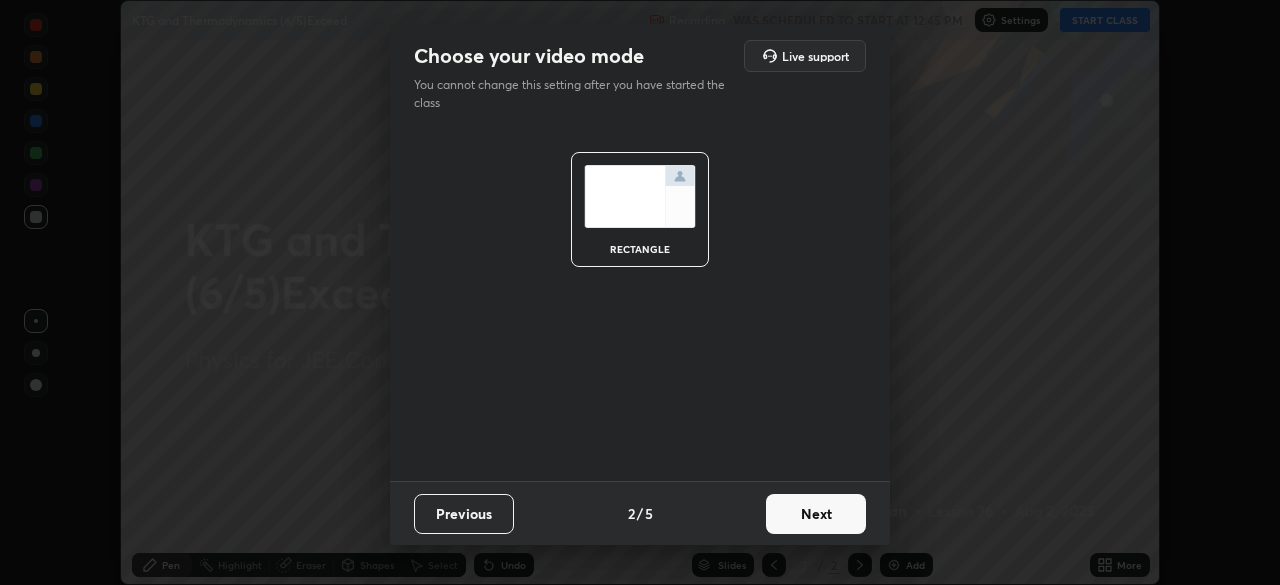 click on "Next" at bounding box center [816, 514] 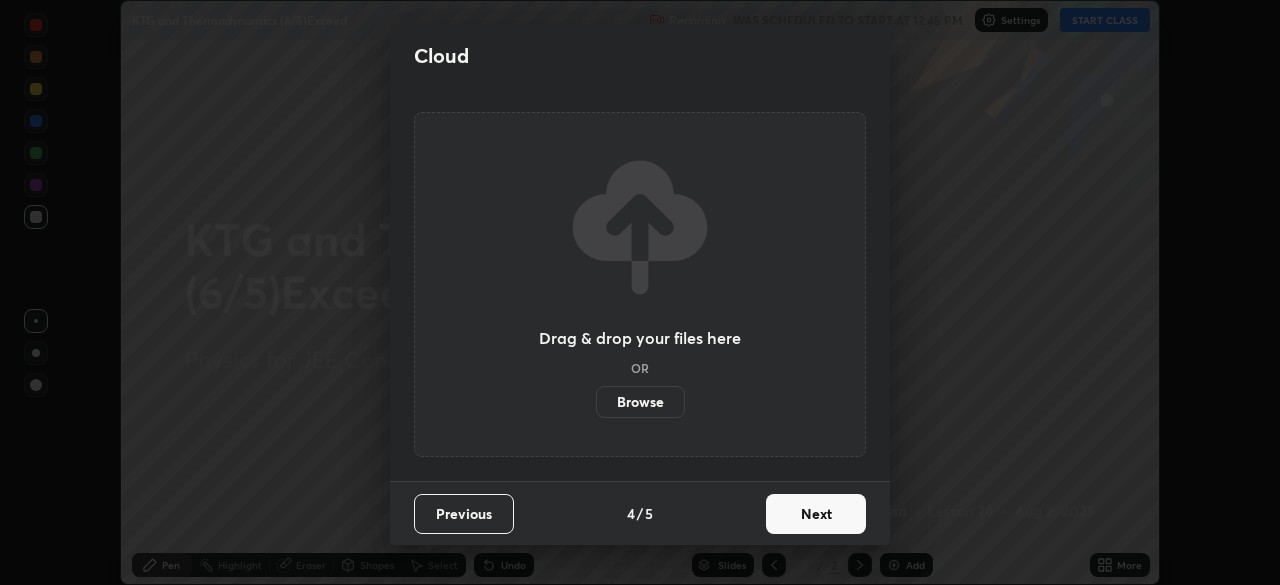 click on "Next" at bounding box center [816, 514] 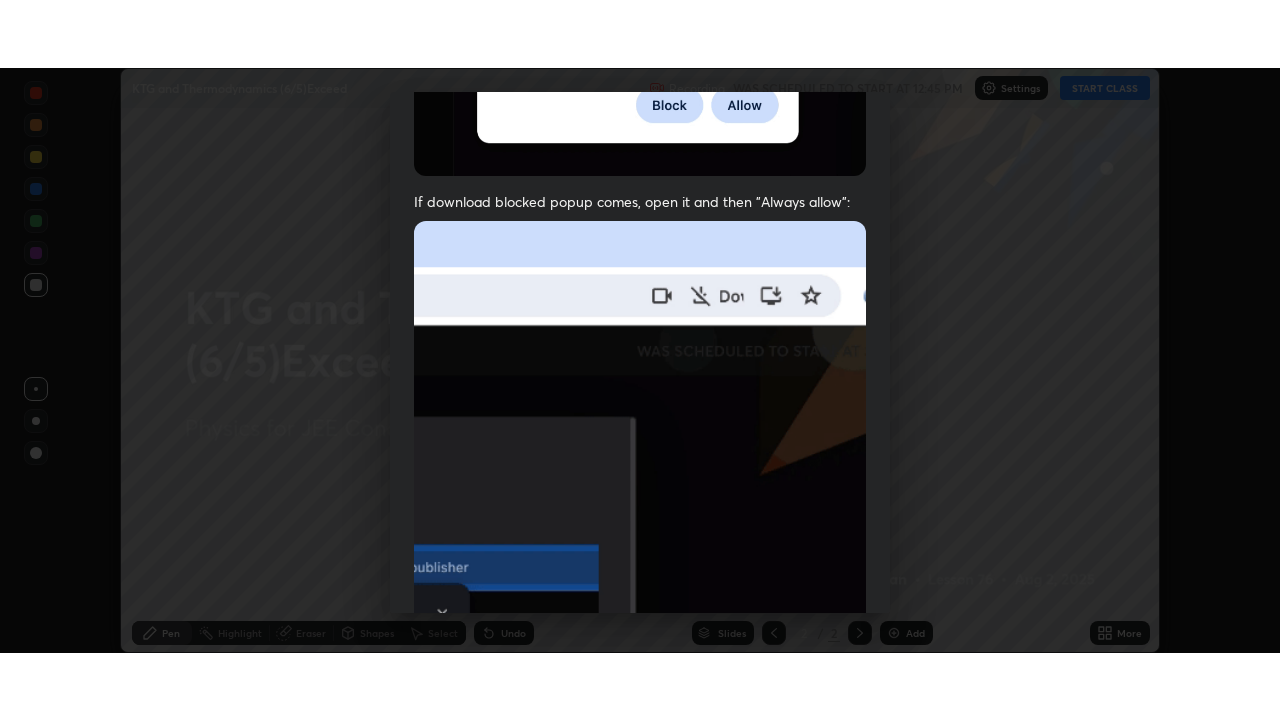 scroll, scrollTop: 479, scrollLeft: 0, axis: vertical 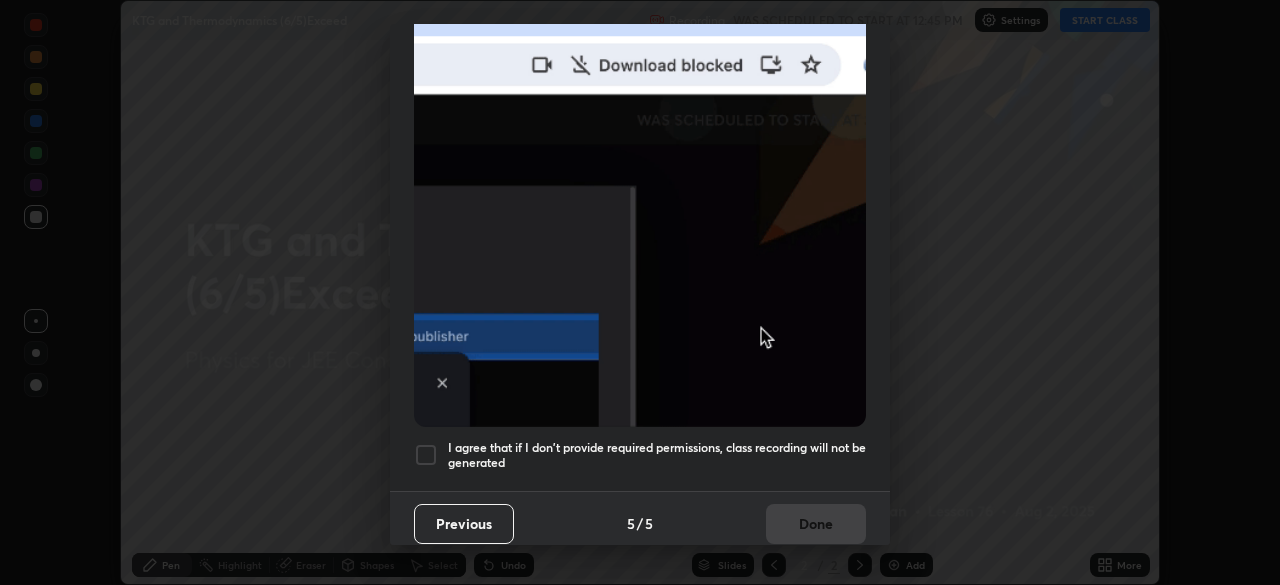 click on "I agree that if I don't provide required permissions, class recording will not be generated" at bounding box center (657, 455) 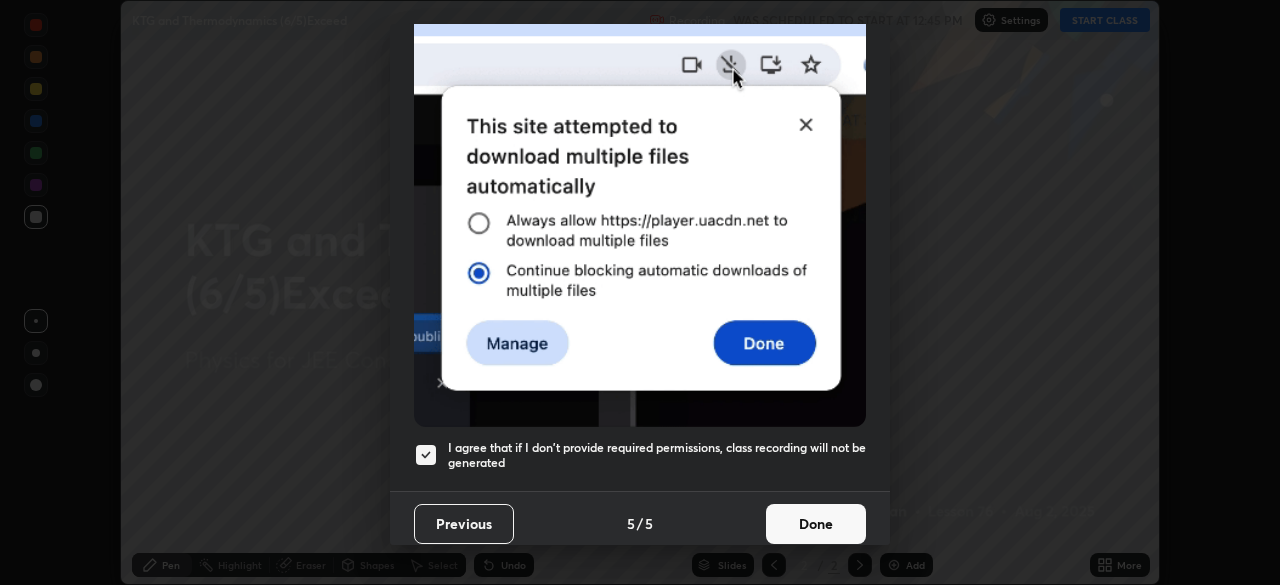 click on "Done" at bounding box center (816, 524) 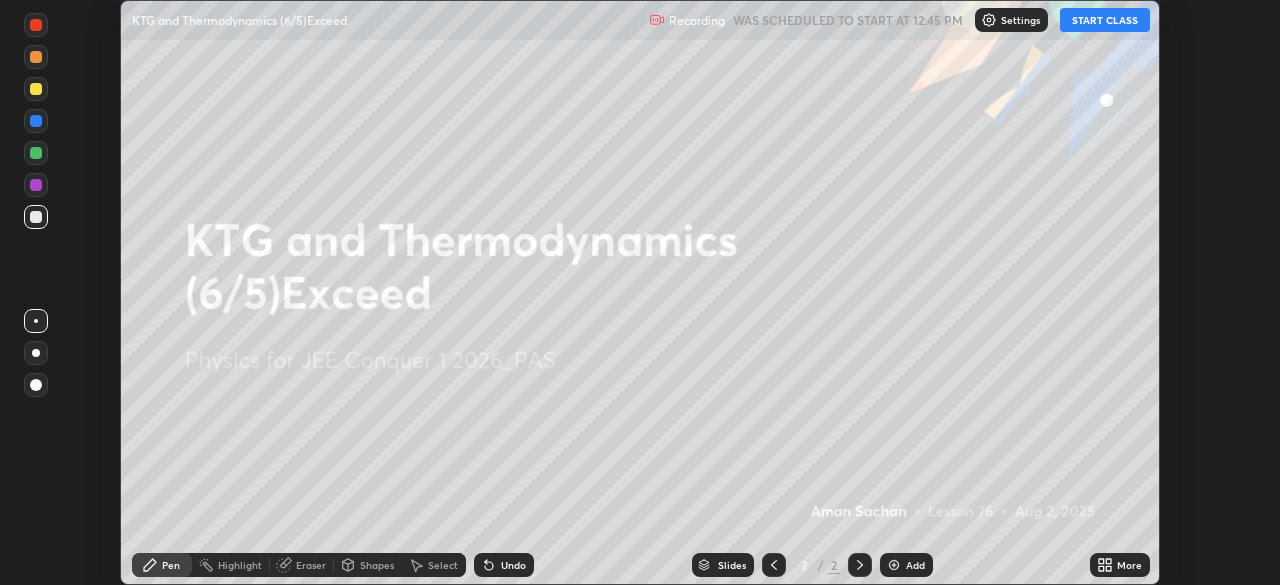 click on "START CLASS" at bounding box center [1105, 20] 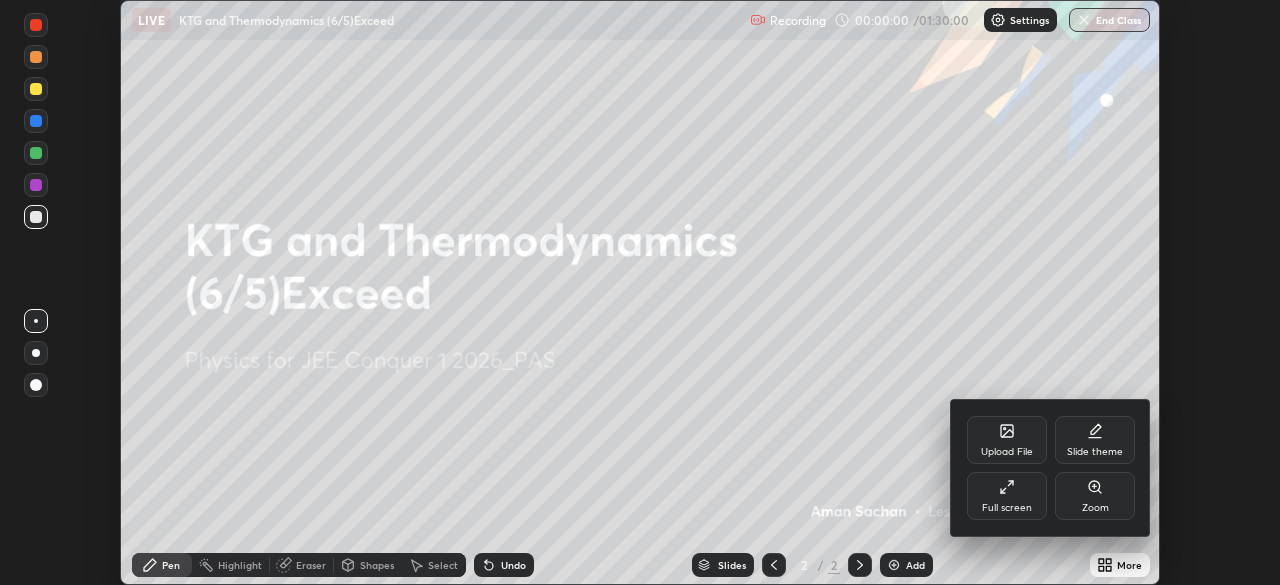 click on "Full screen" at bounding box center (1007, 496) 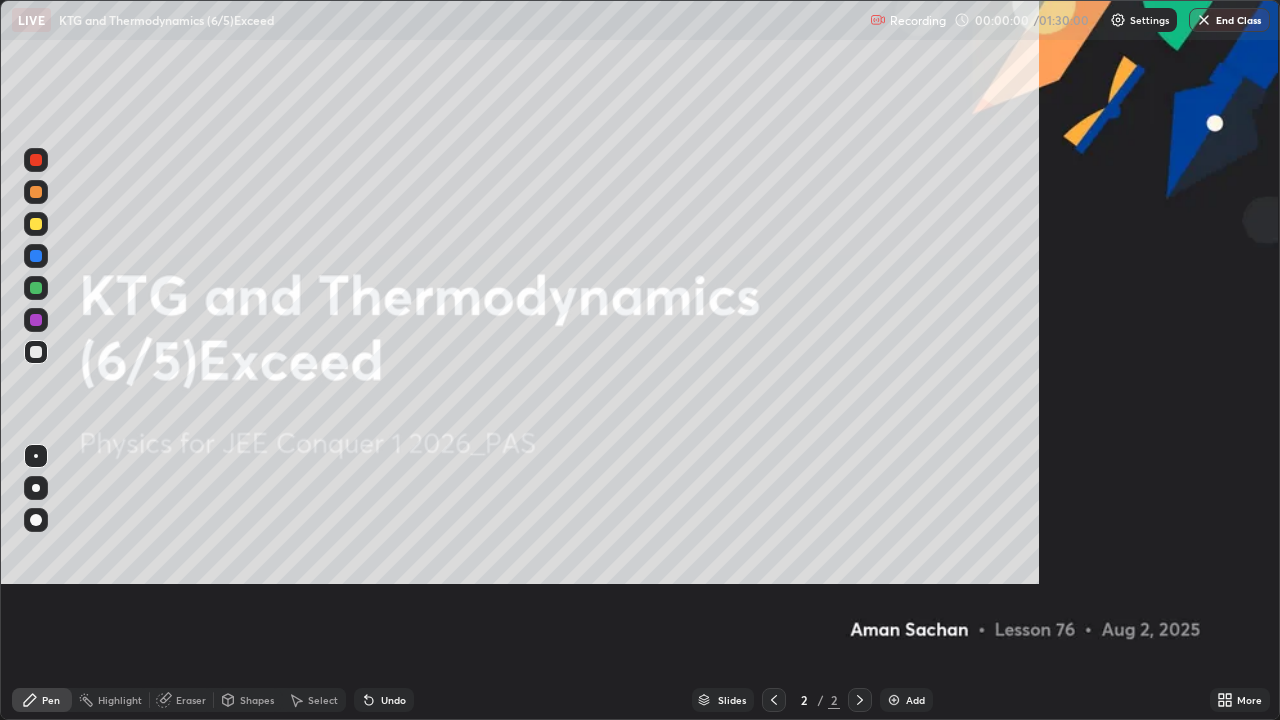 scroll, scrollTop: 99280, scrollLeft: 98720, axis: both 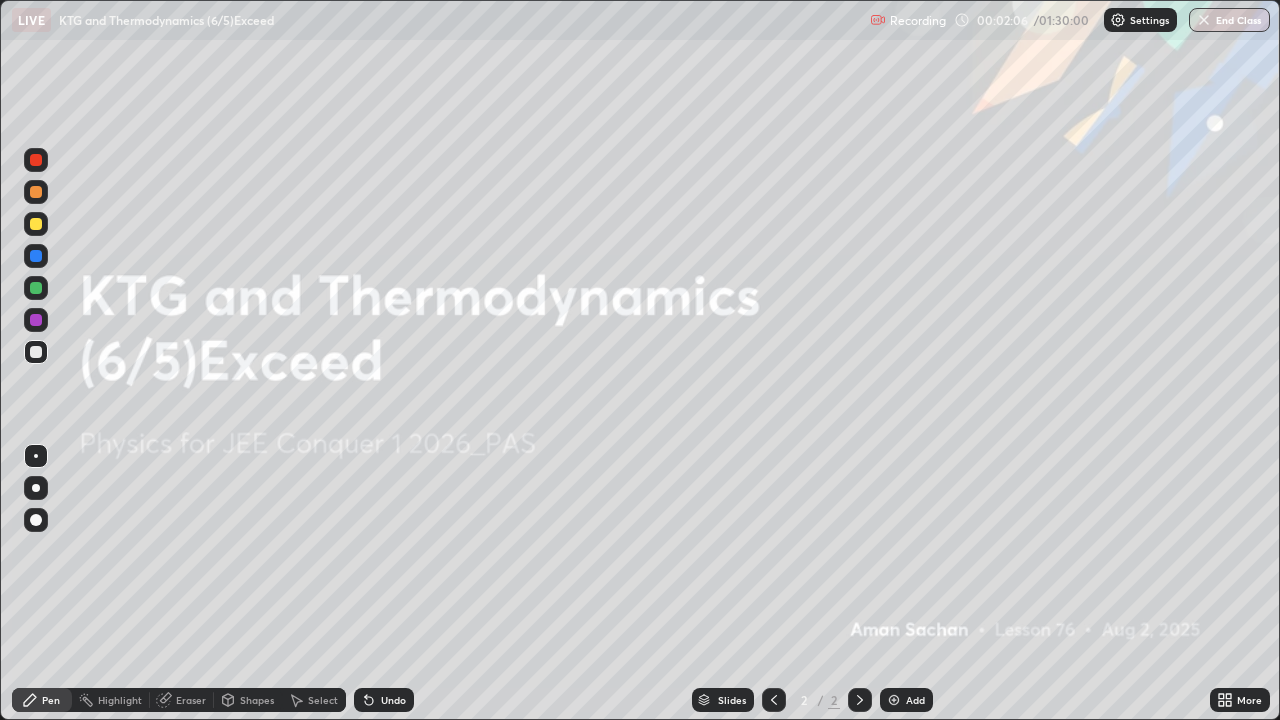 click on "Add" at bounding box center (906, 700) 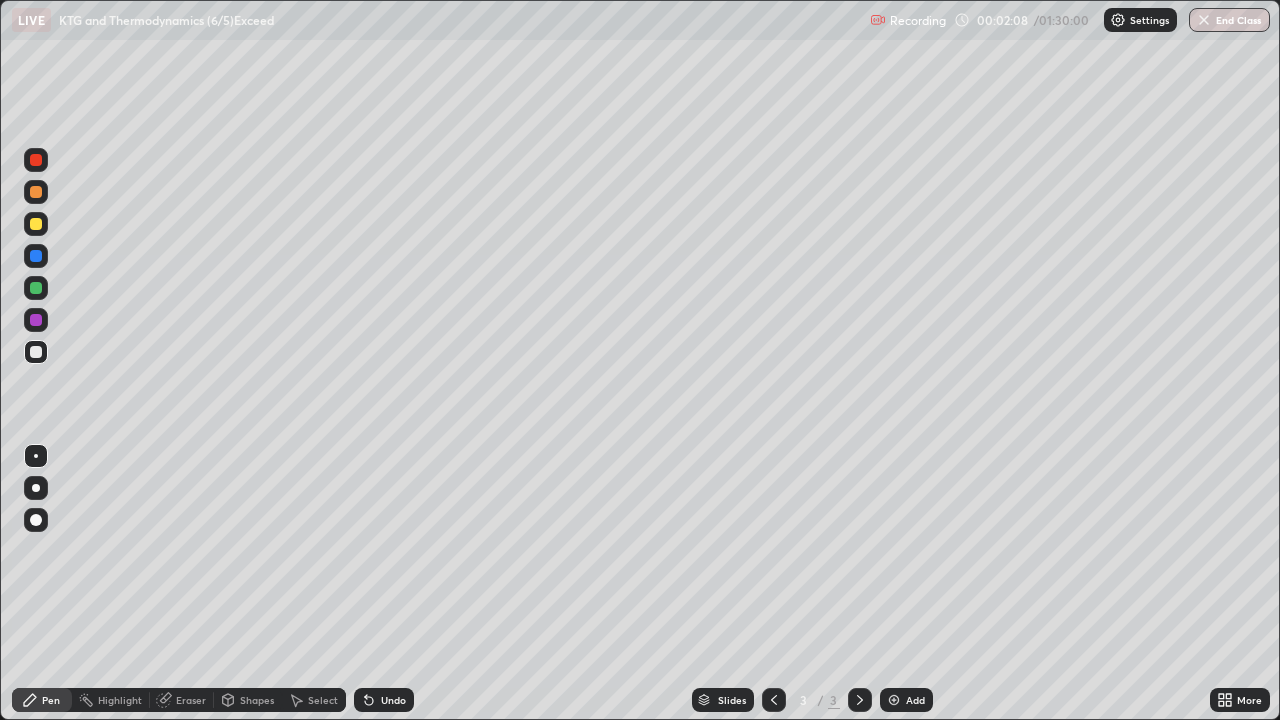 click at bounding box center (36, 224) 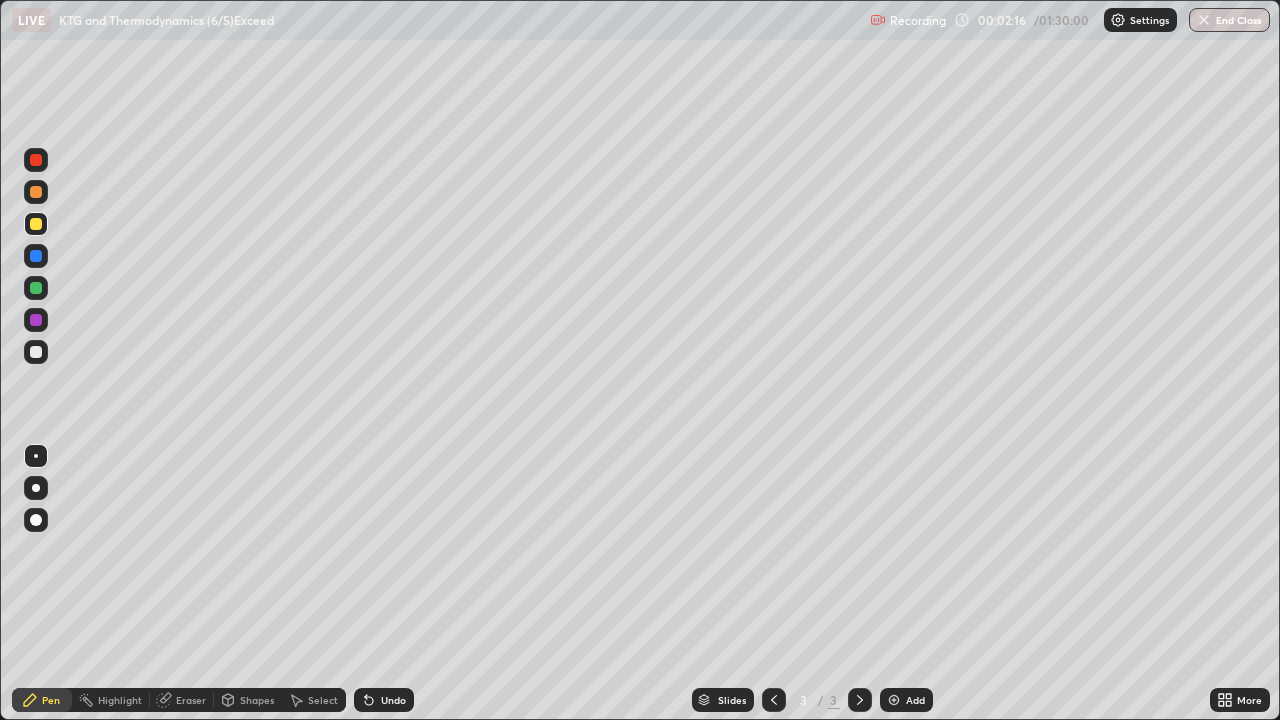 click at bounding box center (36, 488) 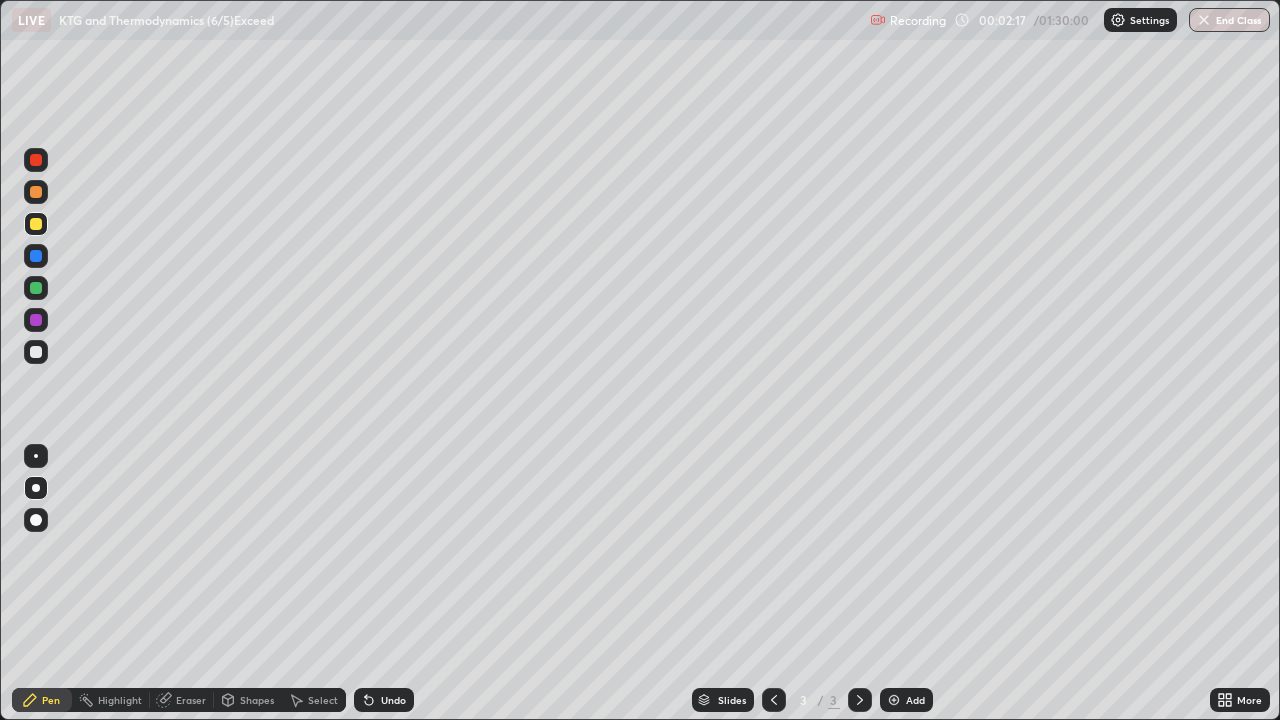 click on "Shapes" at bounding box center (257, 700) 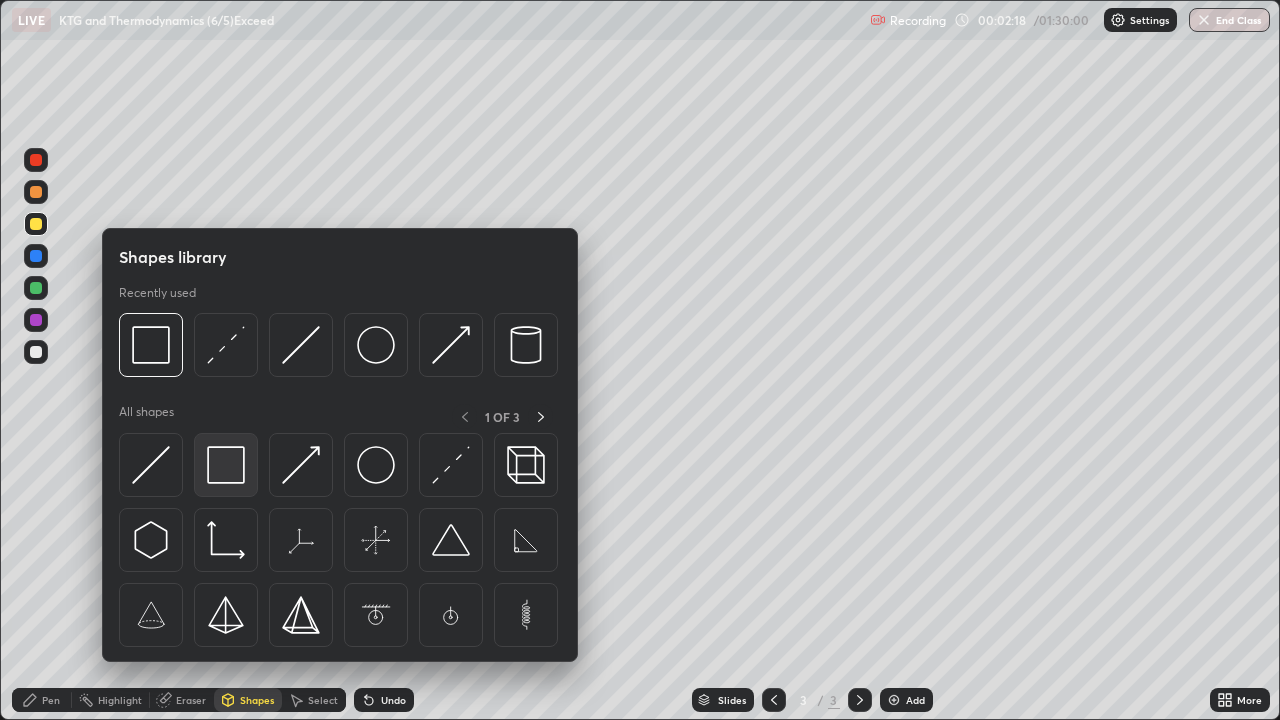click at bounding box center (226, 465) 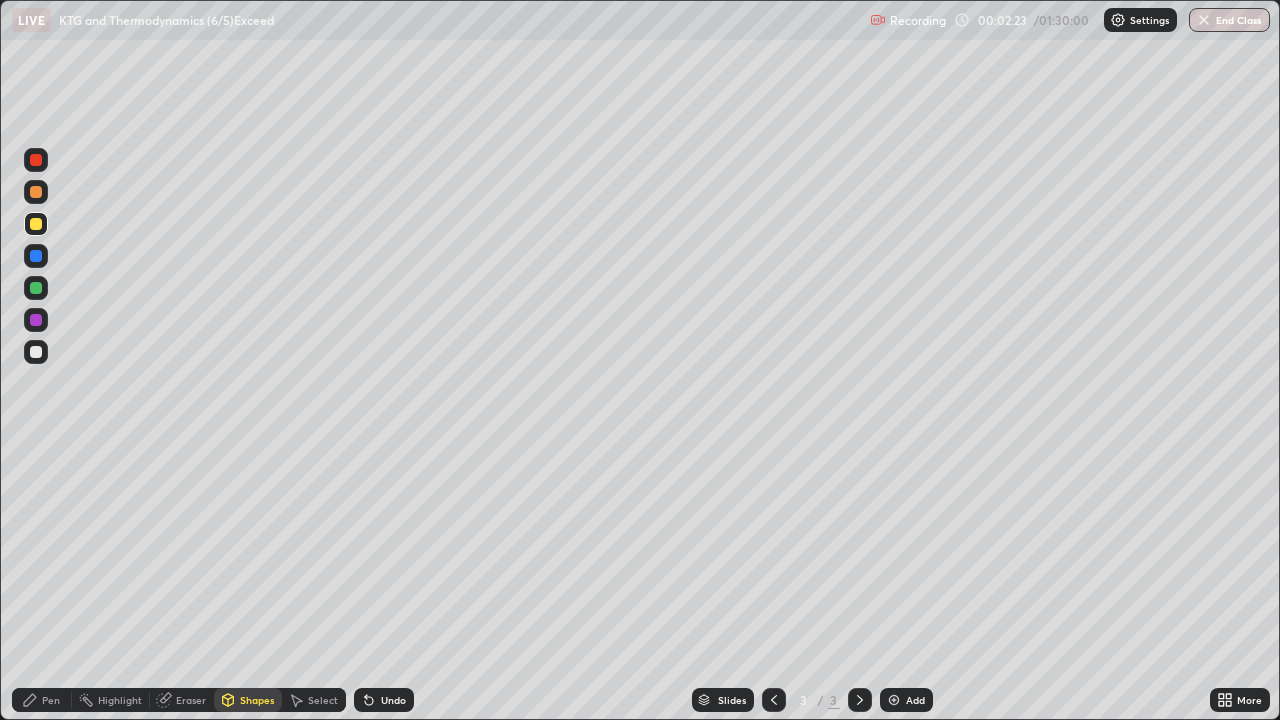 click on "Pen" at bounding box center (51, 700) 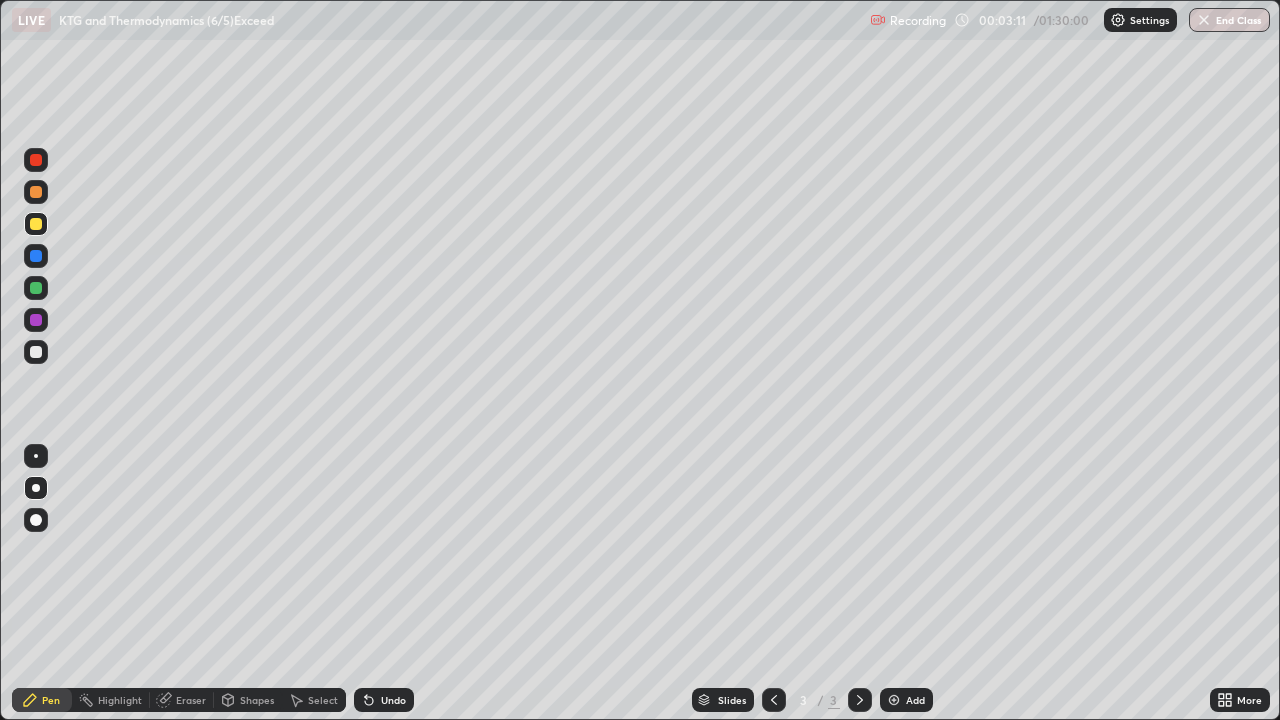 click at bounding box center [36, 288] 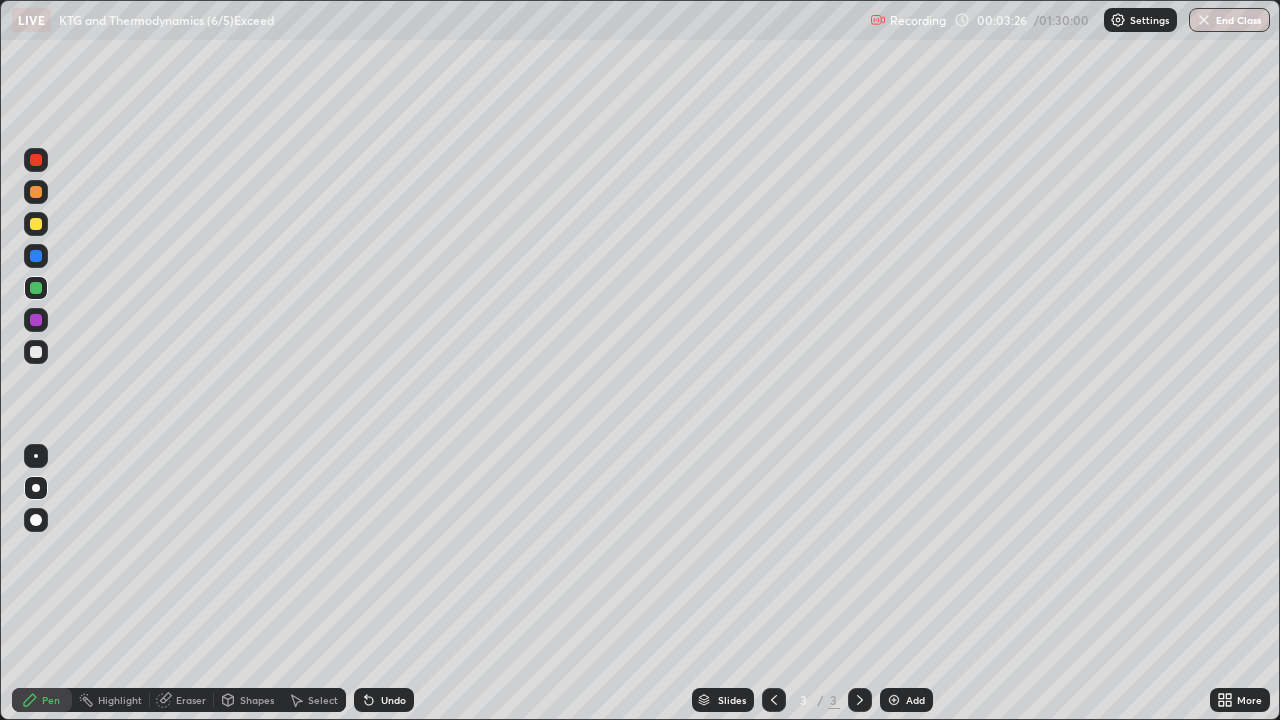 click at bounding box center [36, 224] 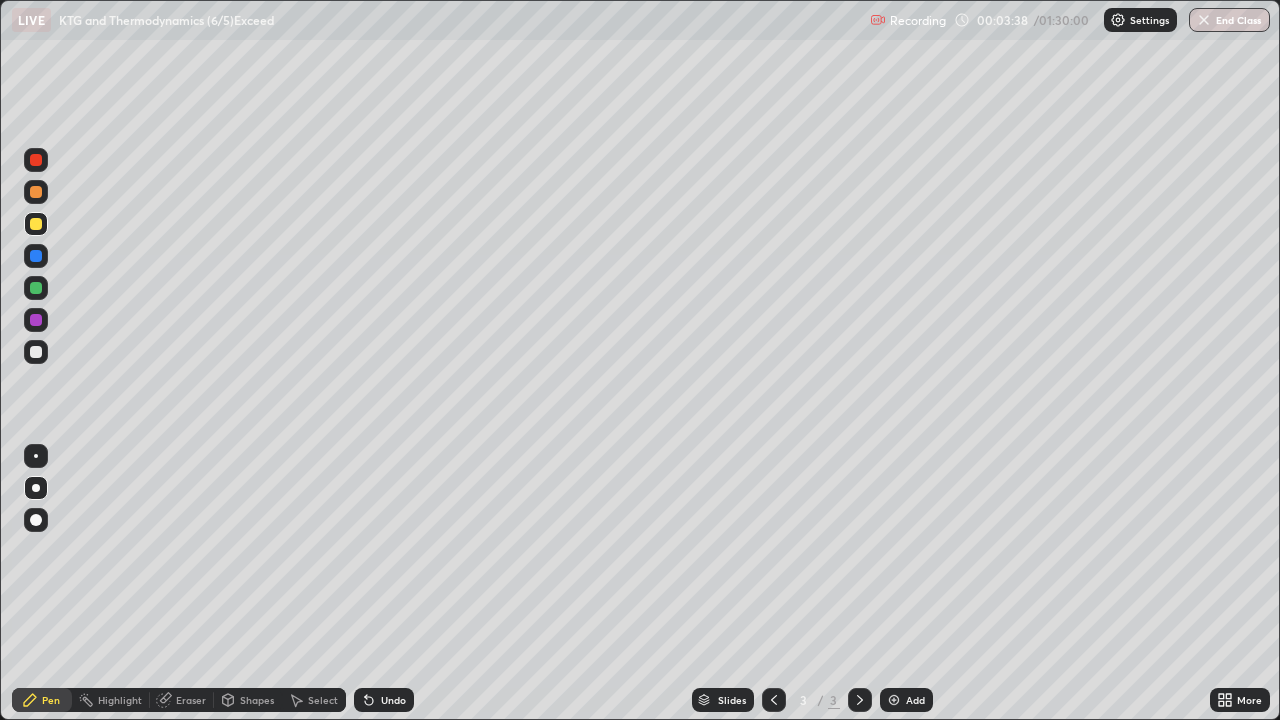 click 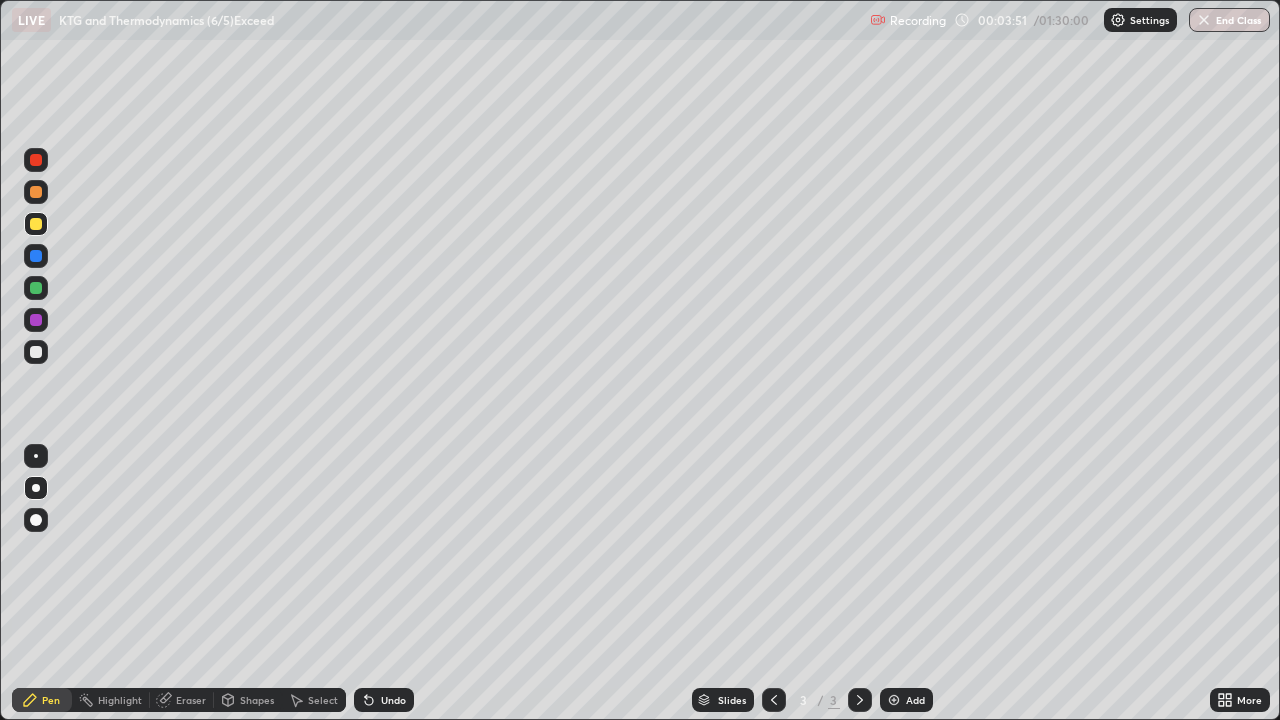 click on "Select" at bounding box center (323, 700) 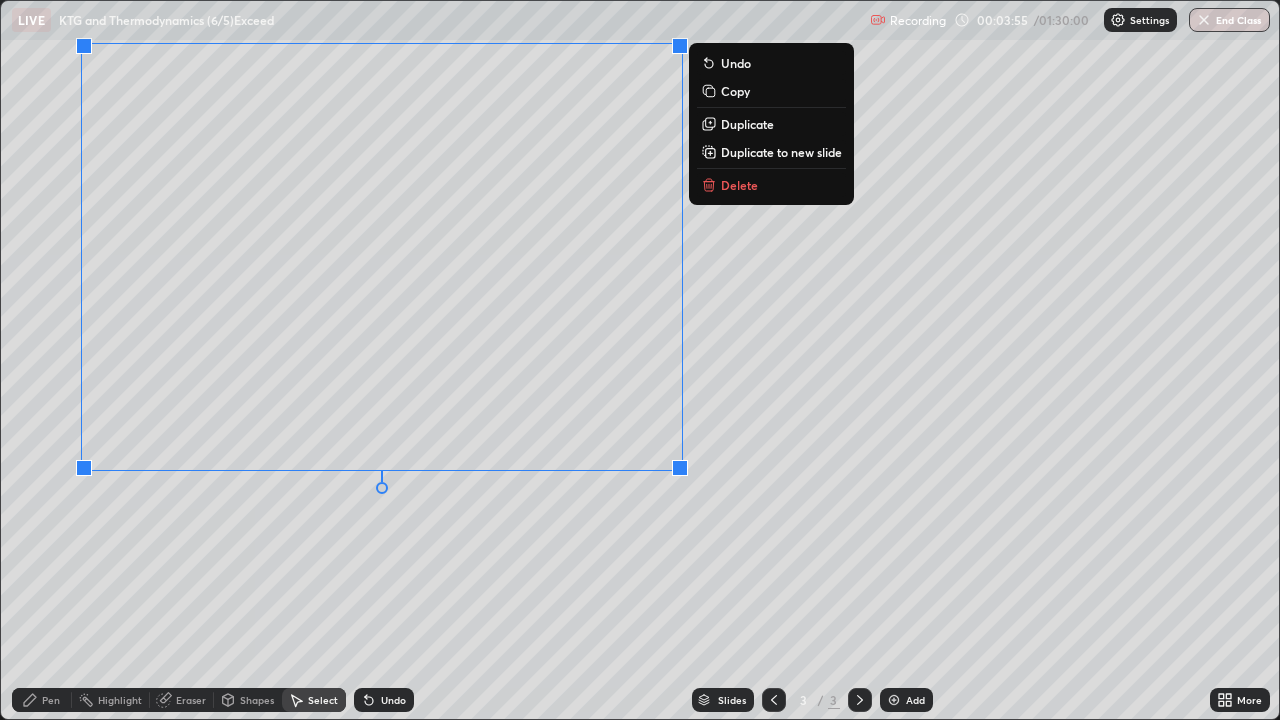 click on "0 ° Undo Copy Duplicate Duplicate to new slide Delete" at bounding box center [640, 360] 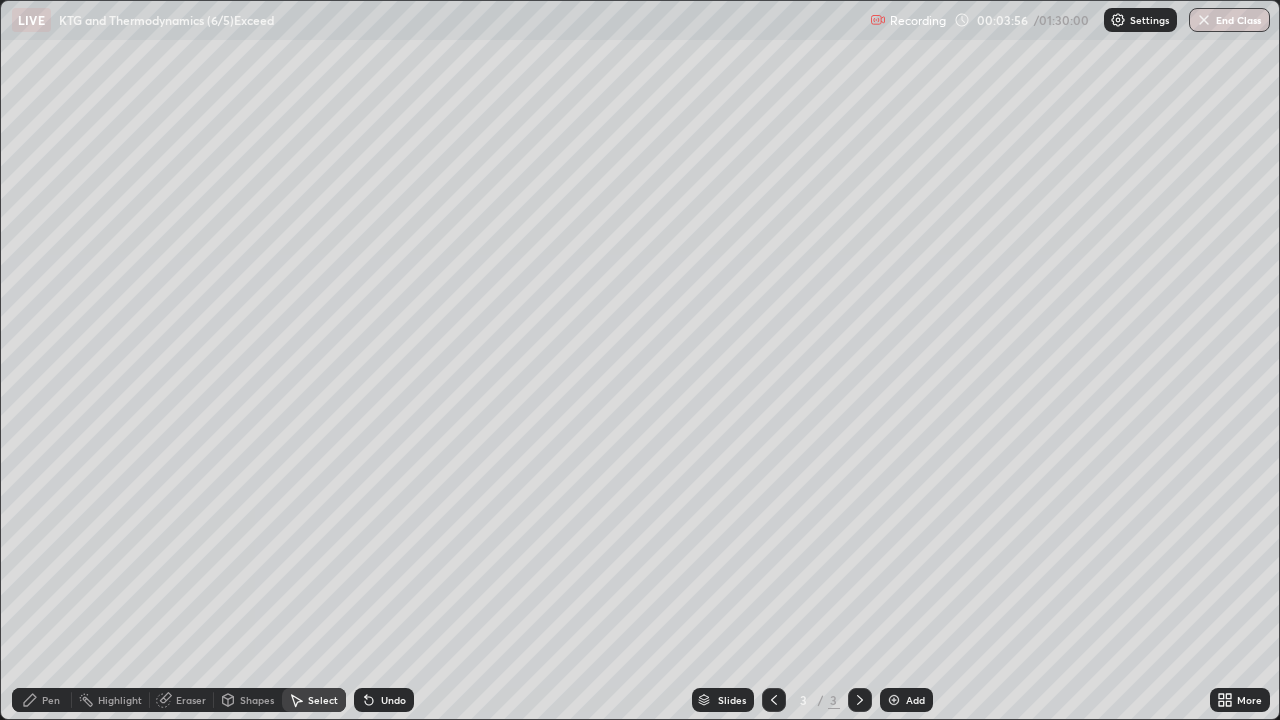 click on "Pen" at bounding box center (42, 700) 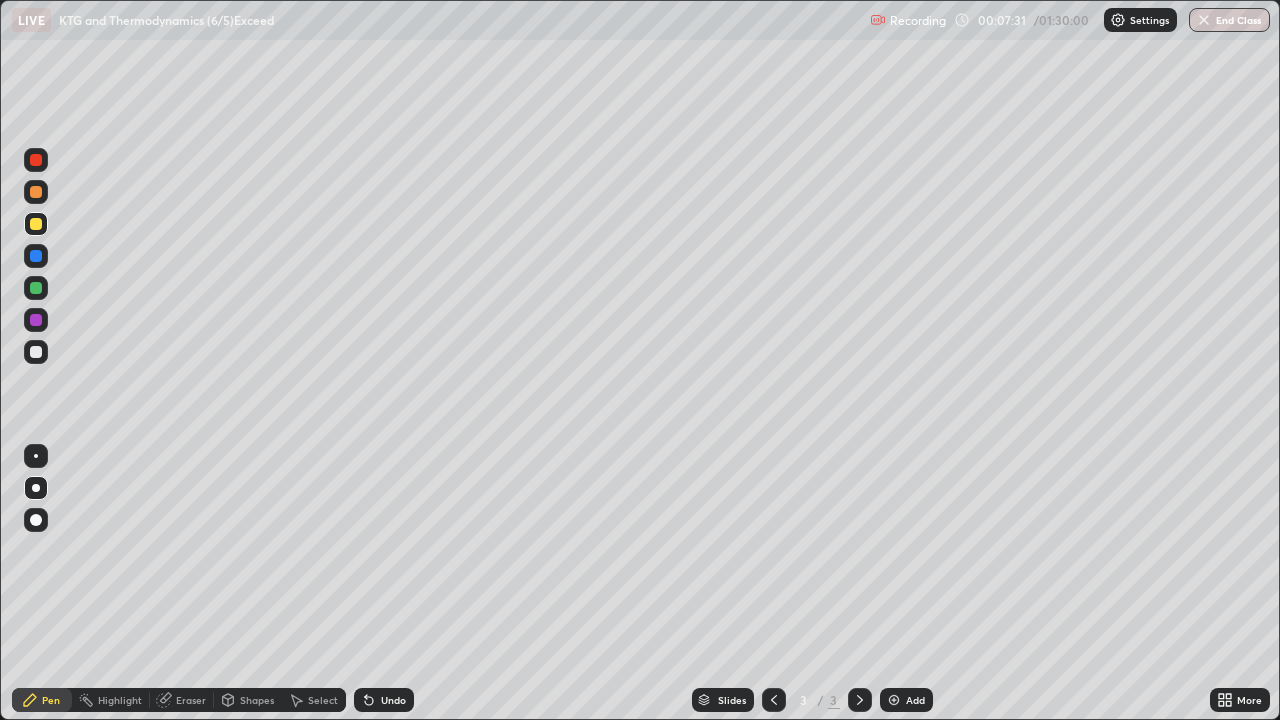 click at bounding box center (36, 352) 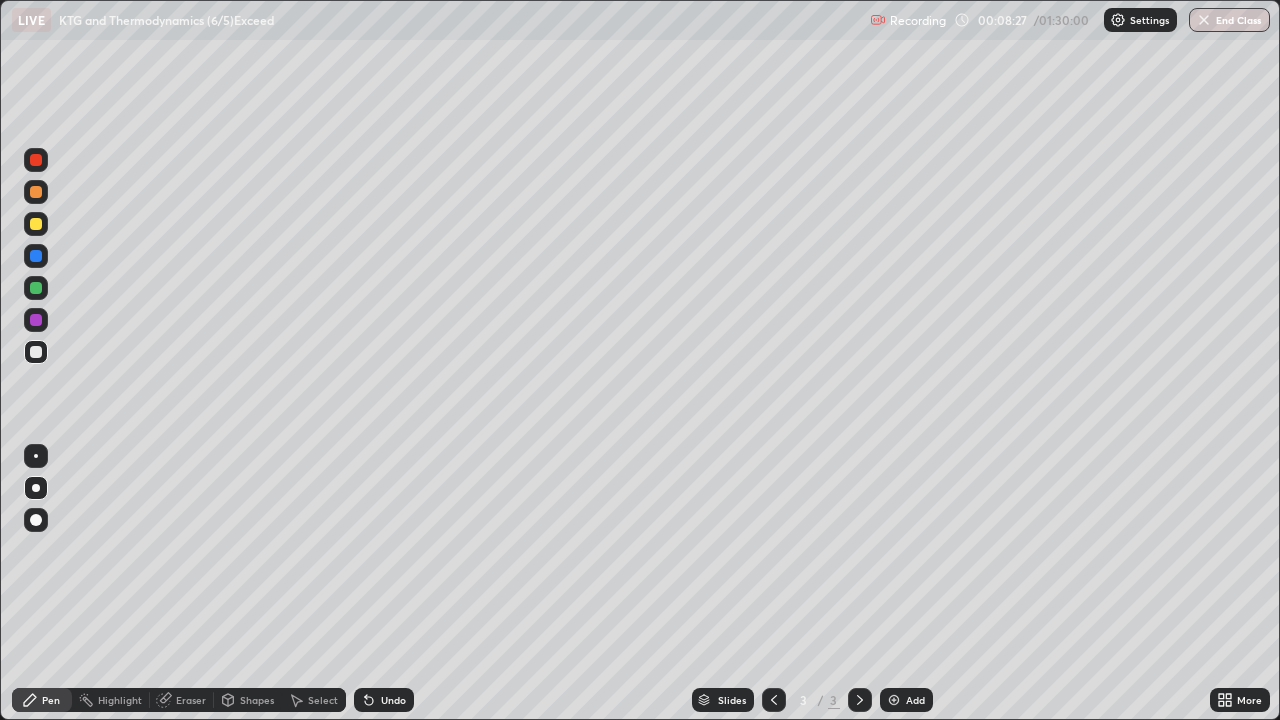 click at bounding box center [36, 288] 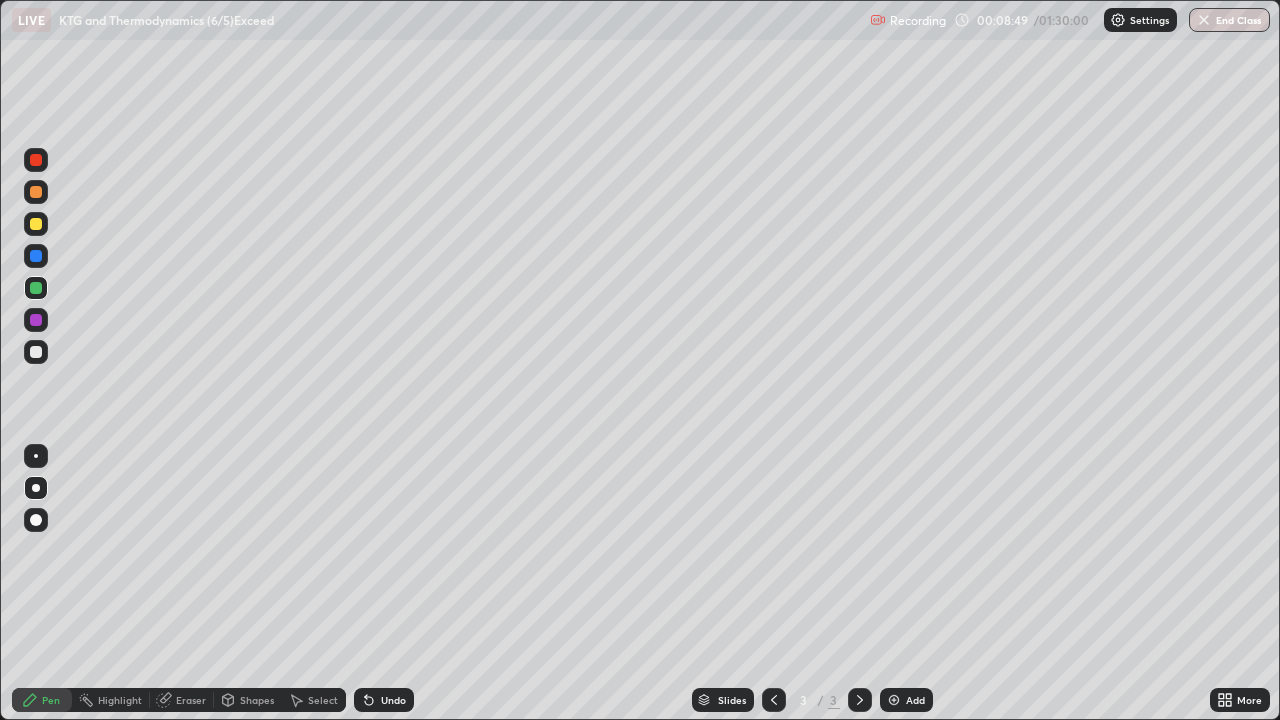 click at bounding box center (36, 352) 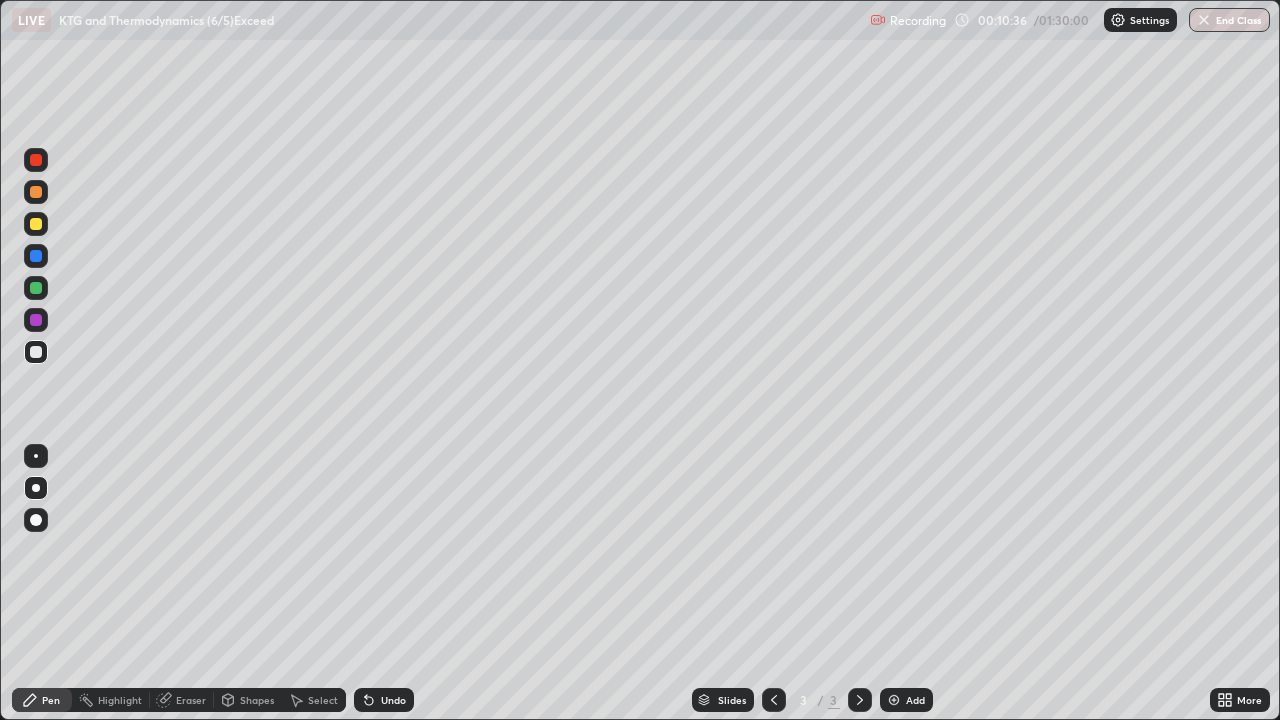 click on "Undo" at bounding box center (384, 700) 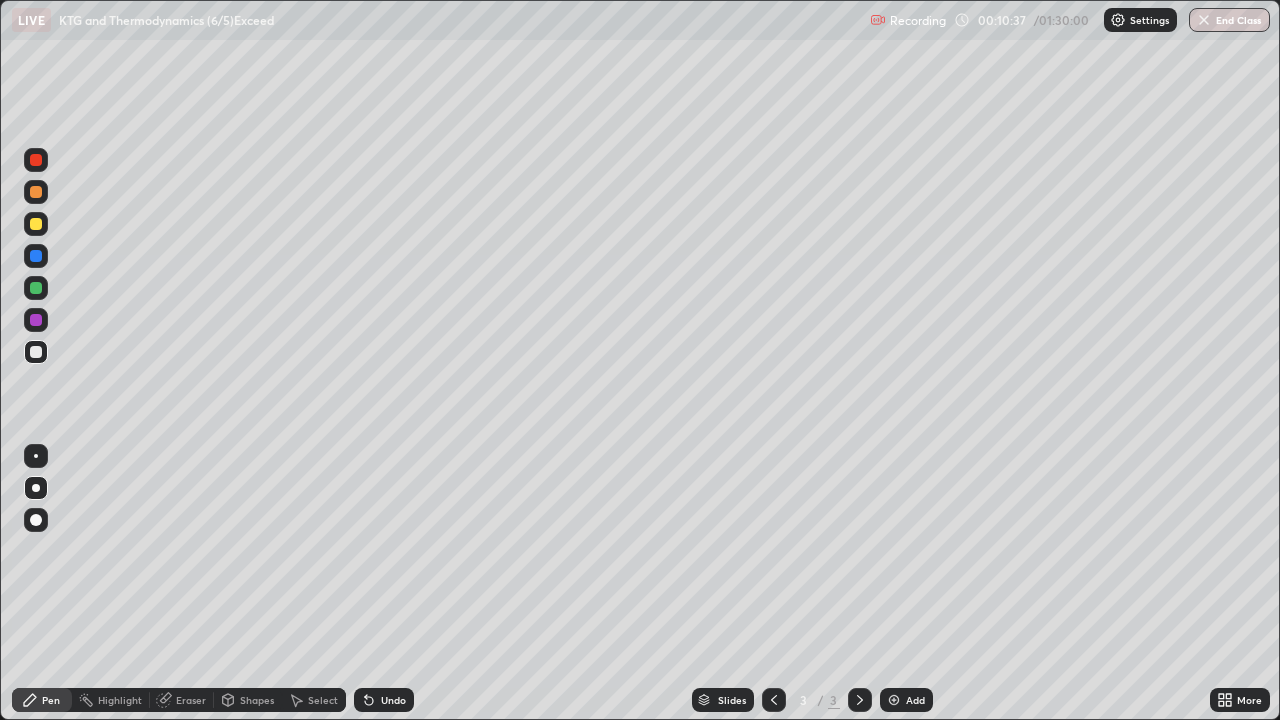 click 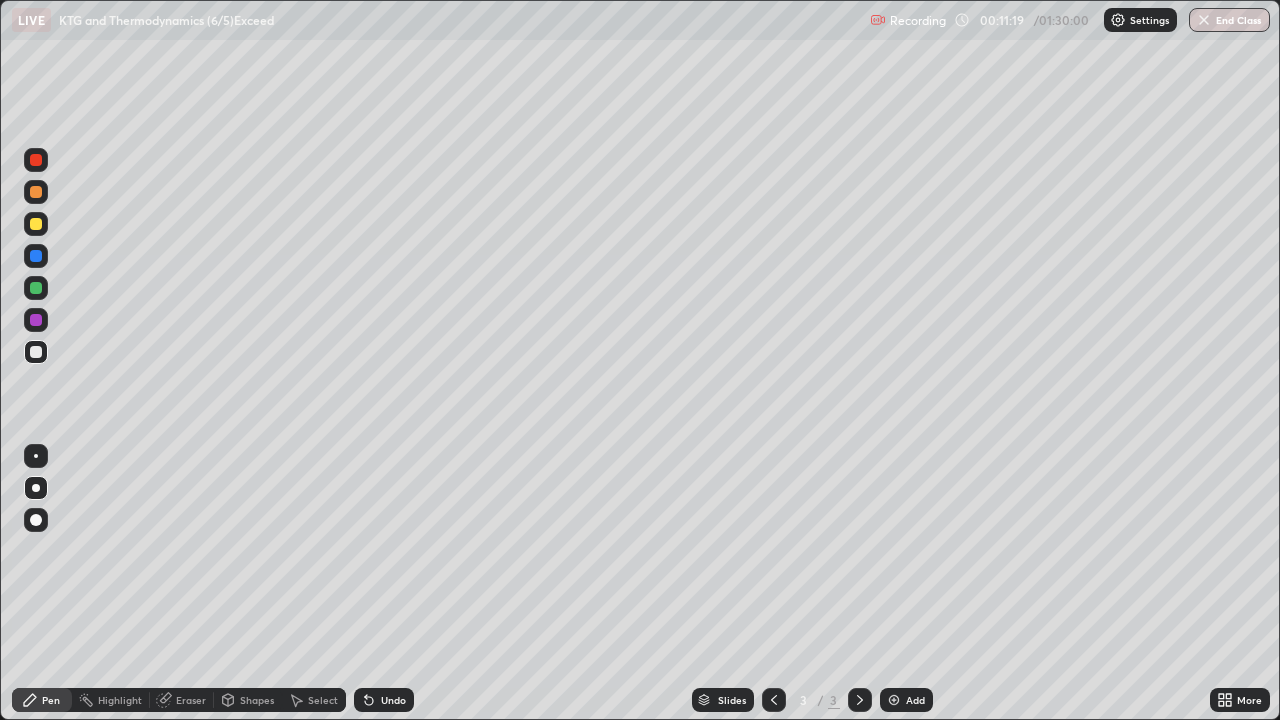 click at bounding box center [36, 288] 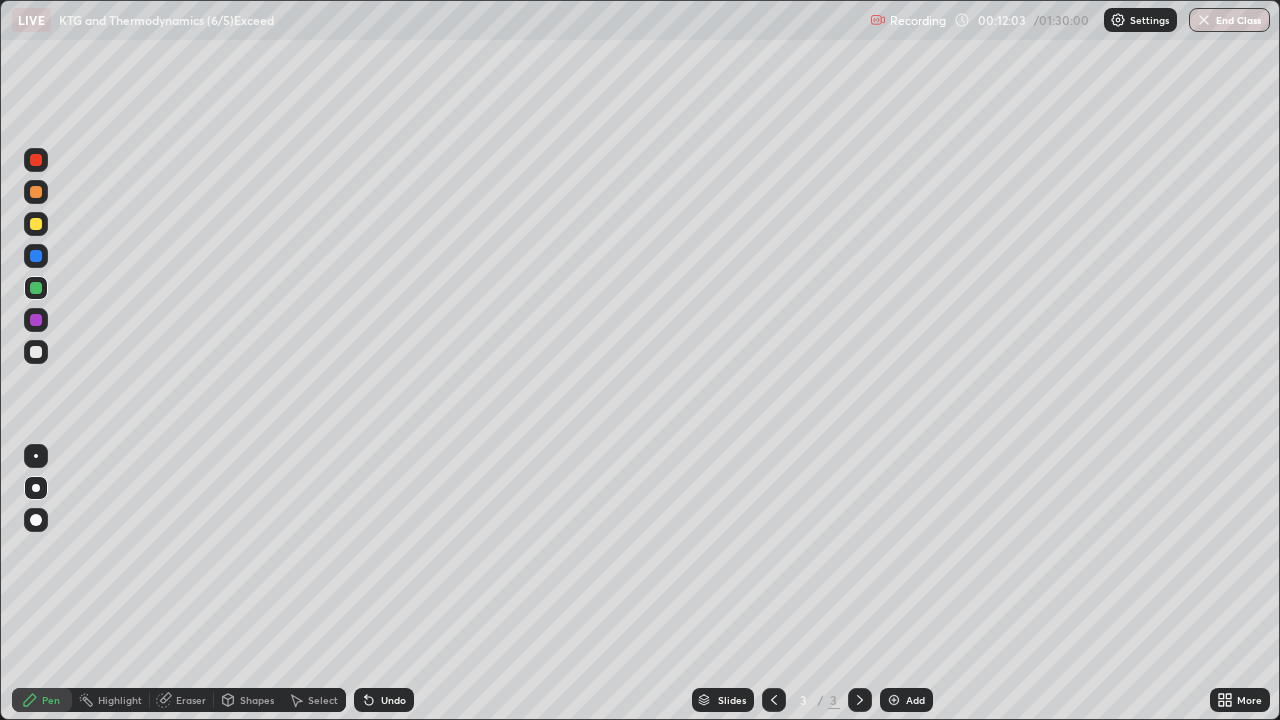 click at bounding box center [36, 320] 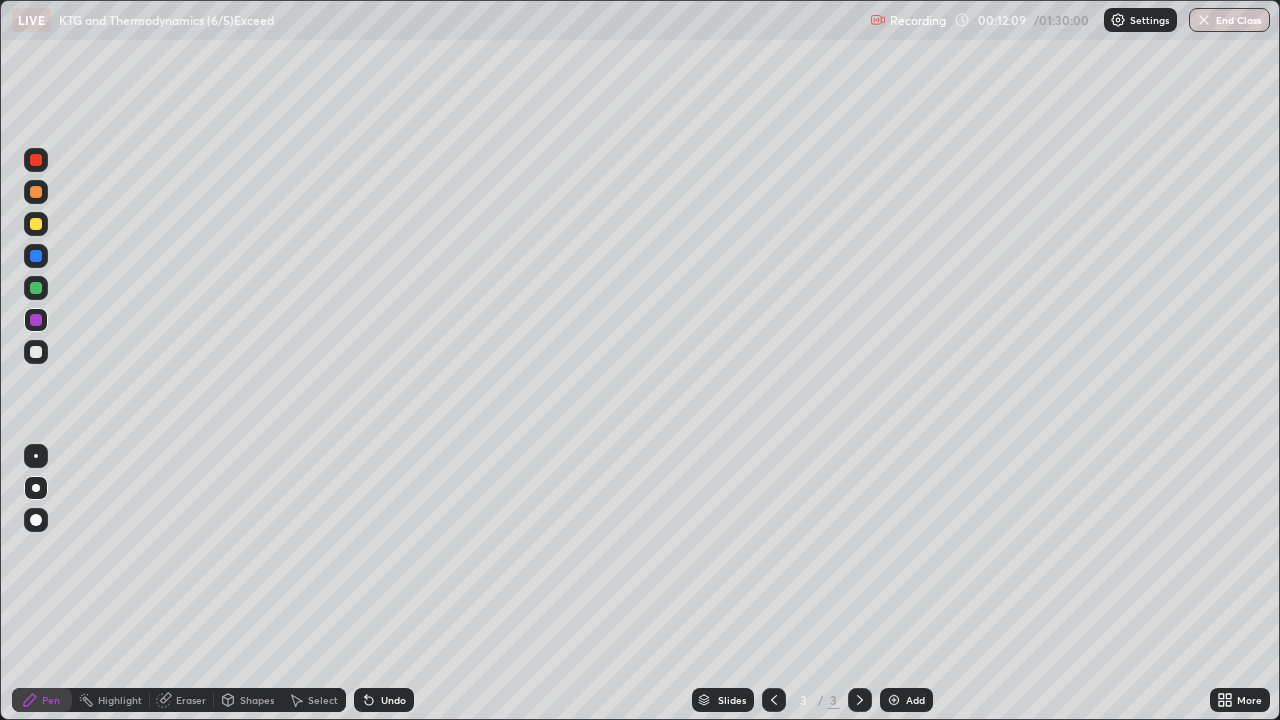 click at bounding box center (36, 352) 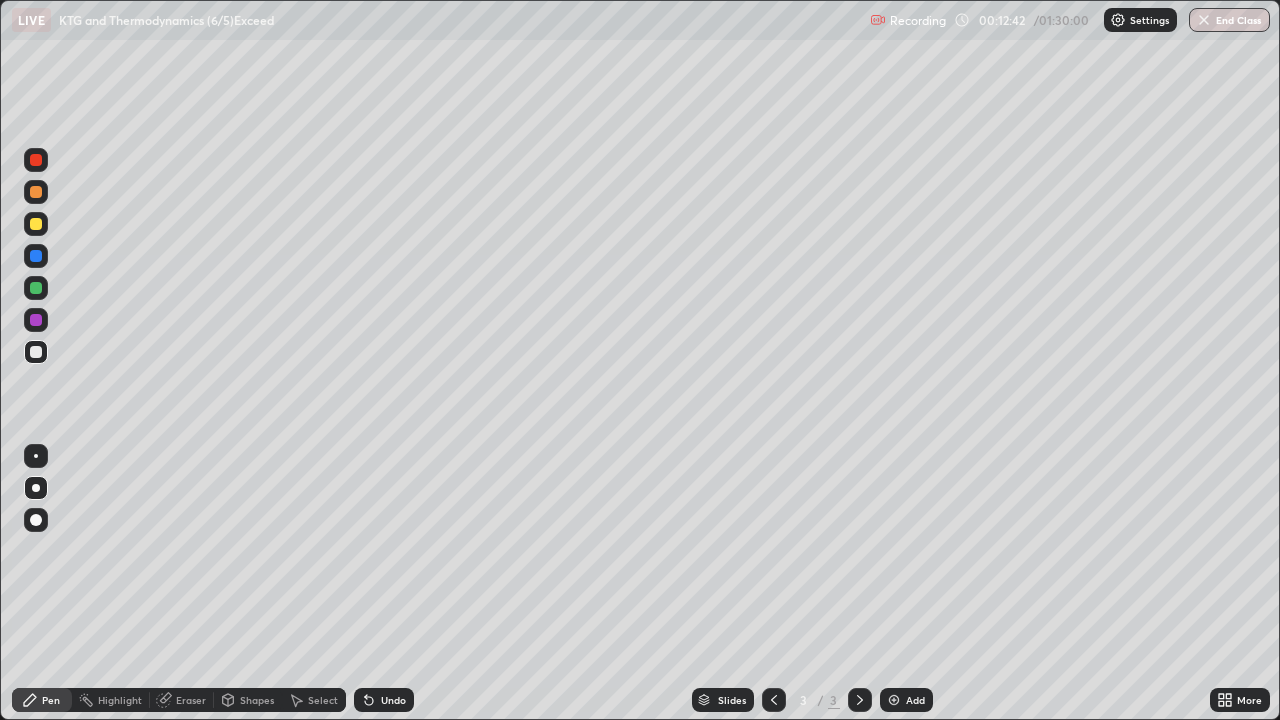 click at bounding box center [36, 288] 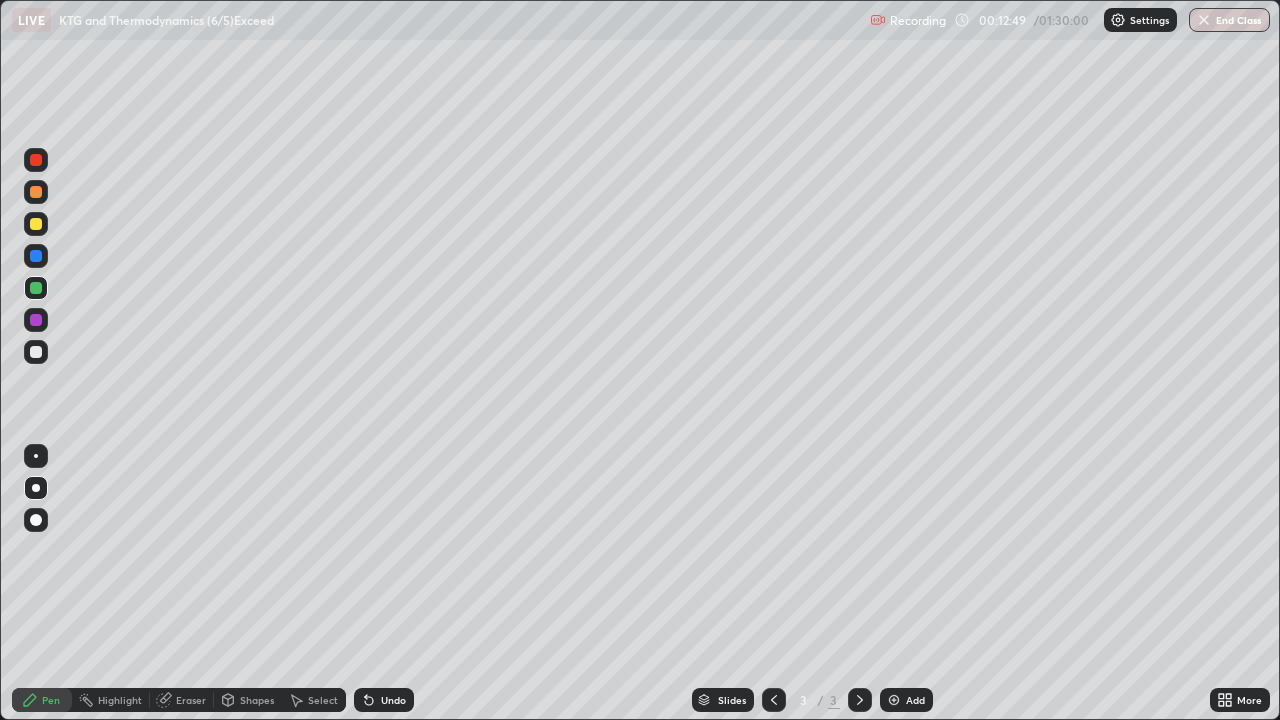 click at bounding box center (36, 352) 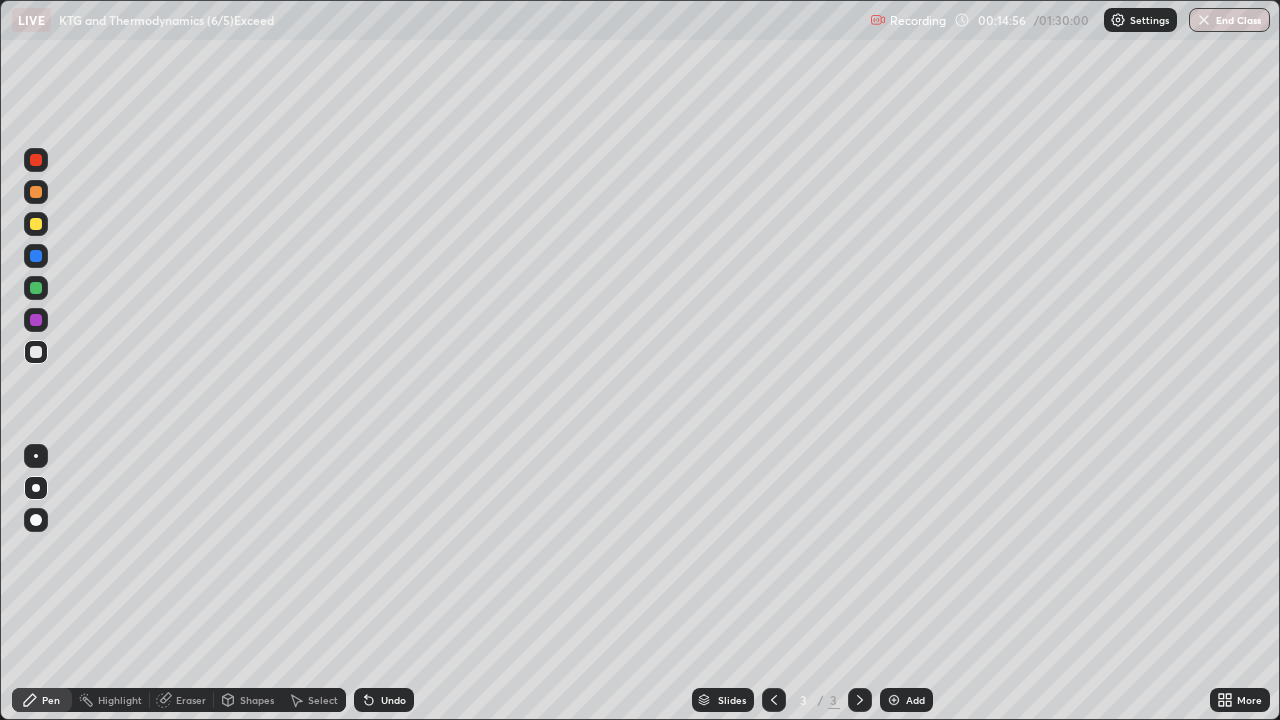 click at bounding box center (36, 288) 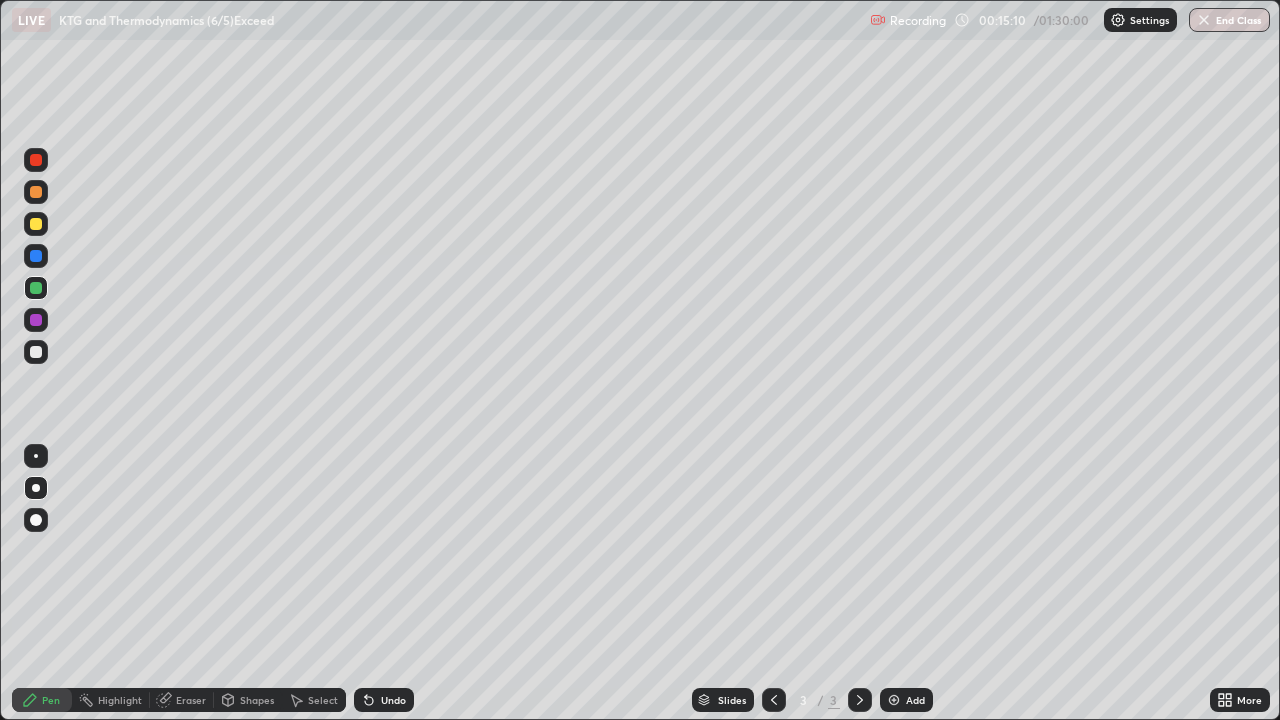 click at bounding box center (36, 352) 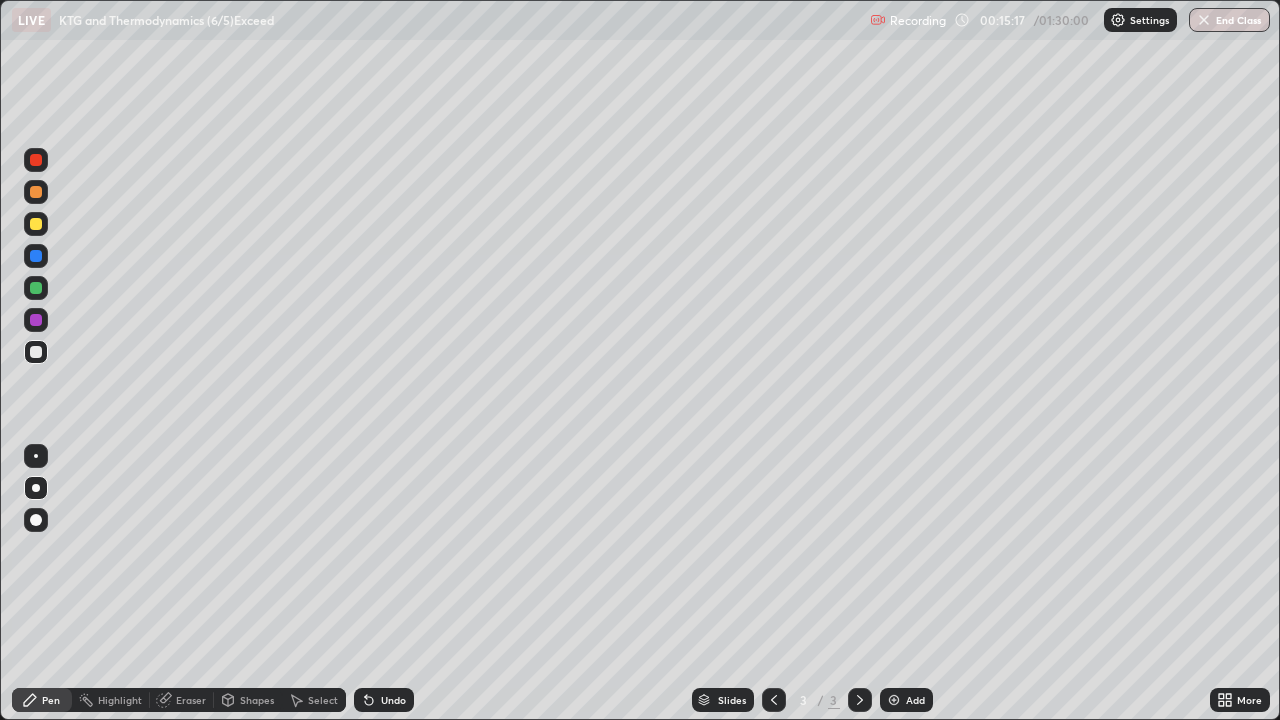 click at bounding box center [36, 320] 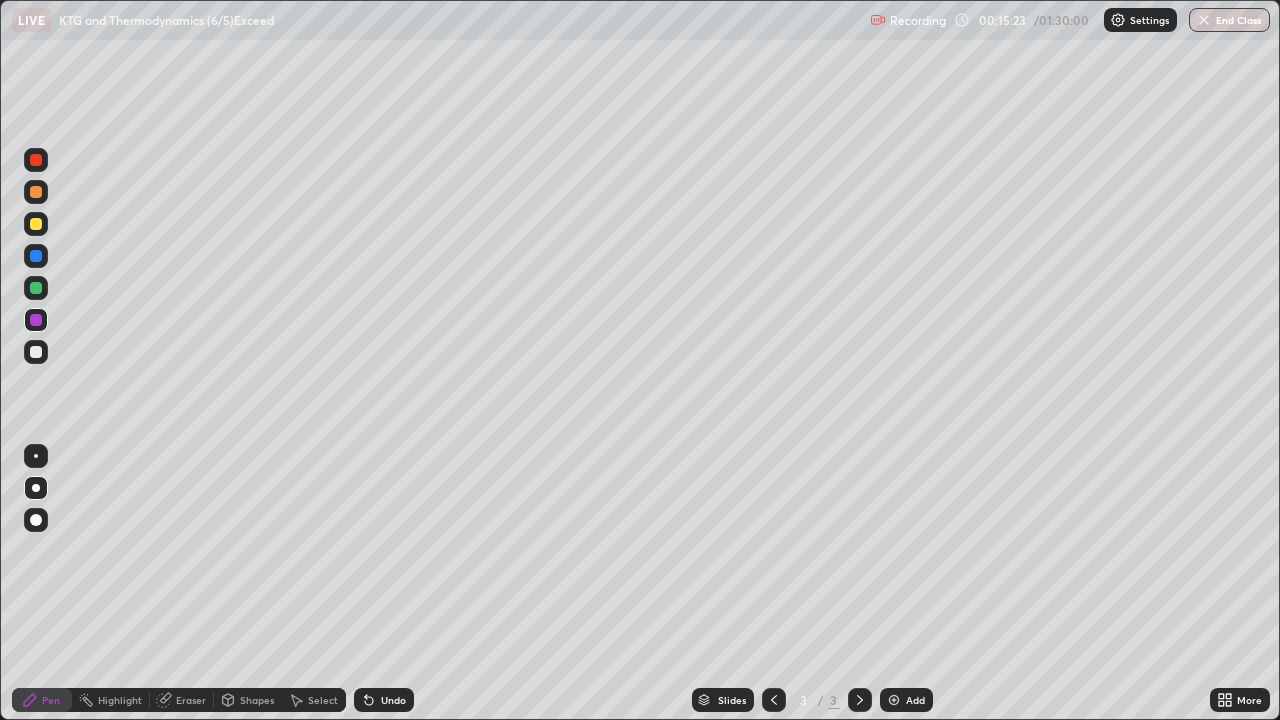 click on "Slides 3 / 3 Add" at bounding box center [812, 700] 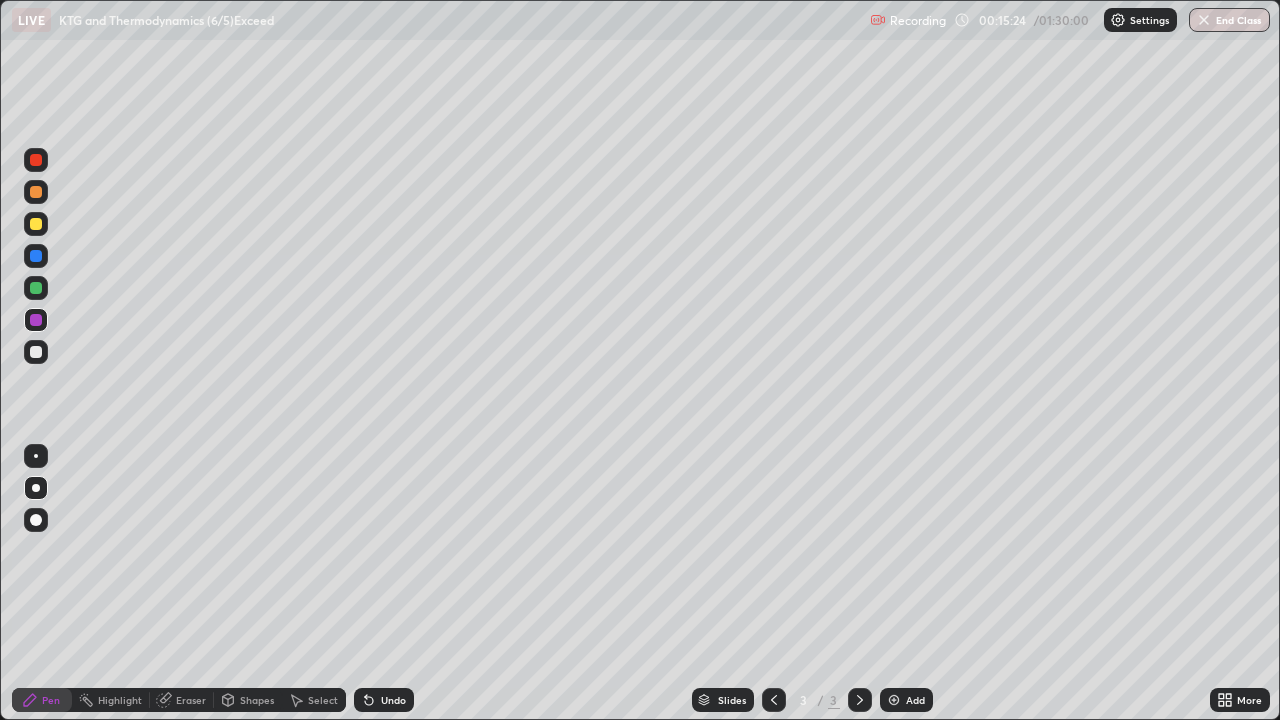 click on "Slides 3 / 3 Add" at bounding box center [812, 700] 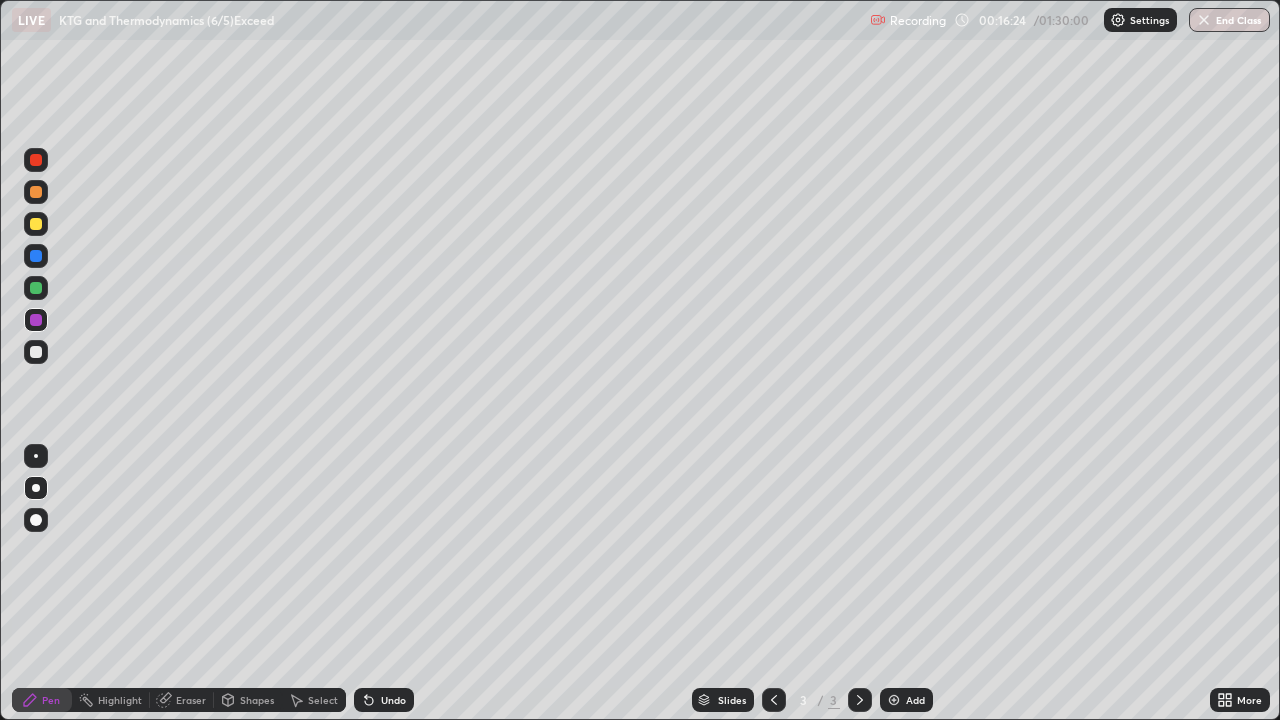 click at bounding box center (36, 288) 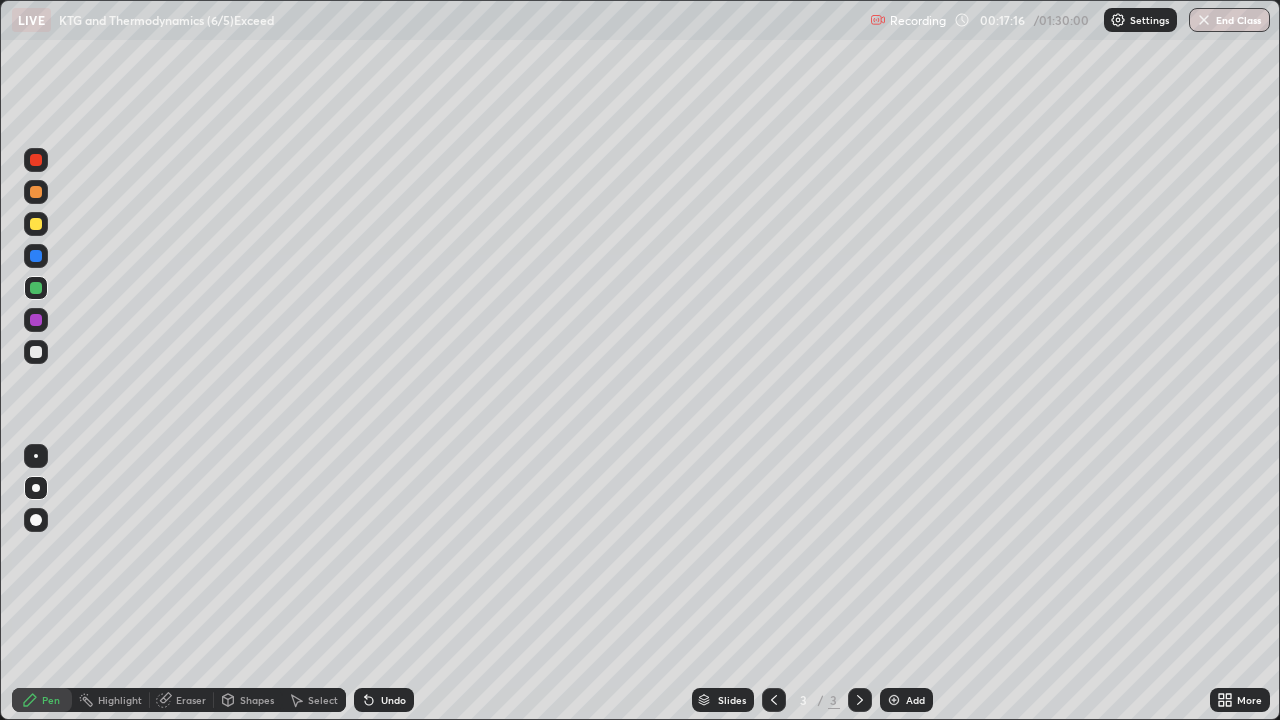 click at bounding box center [36, 224] 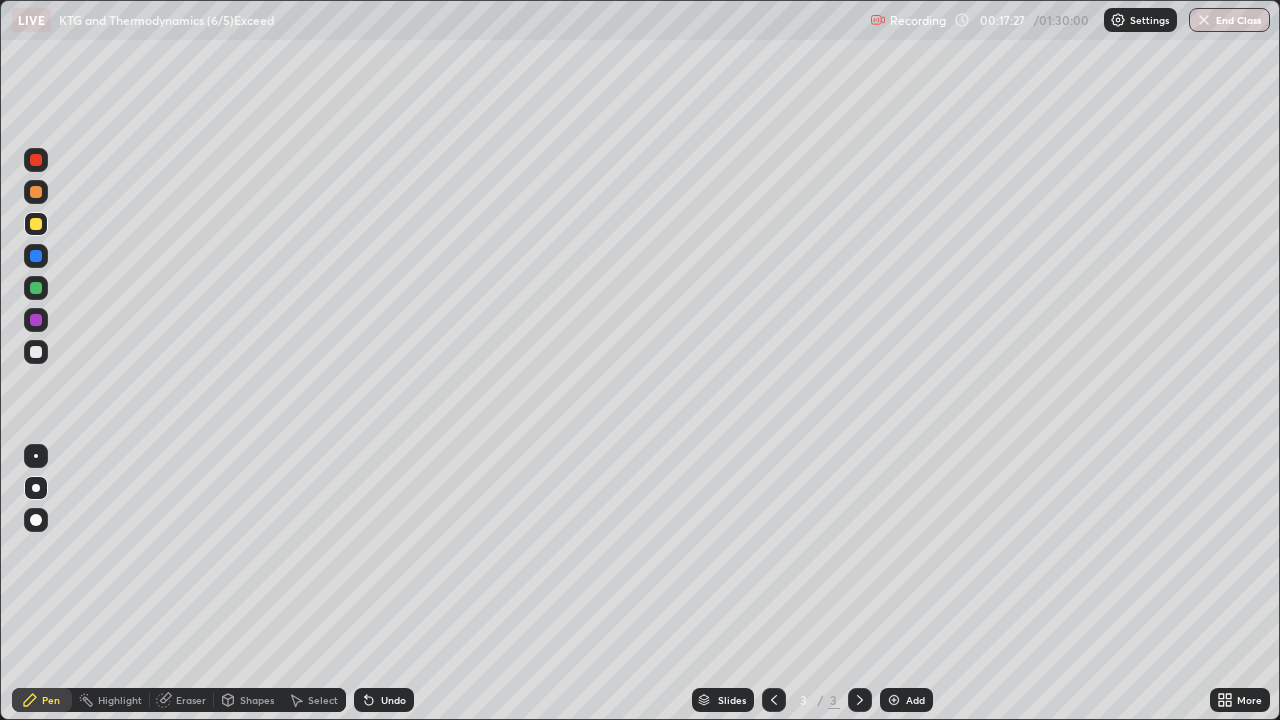 click at bounding box center (36, 352) 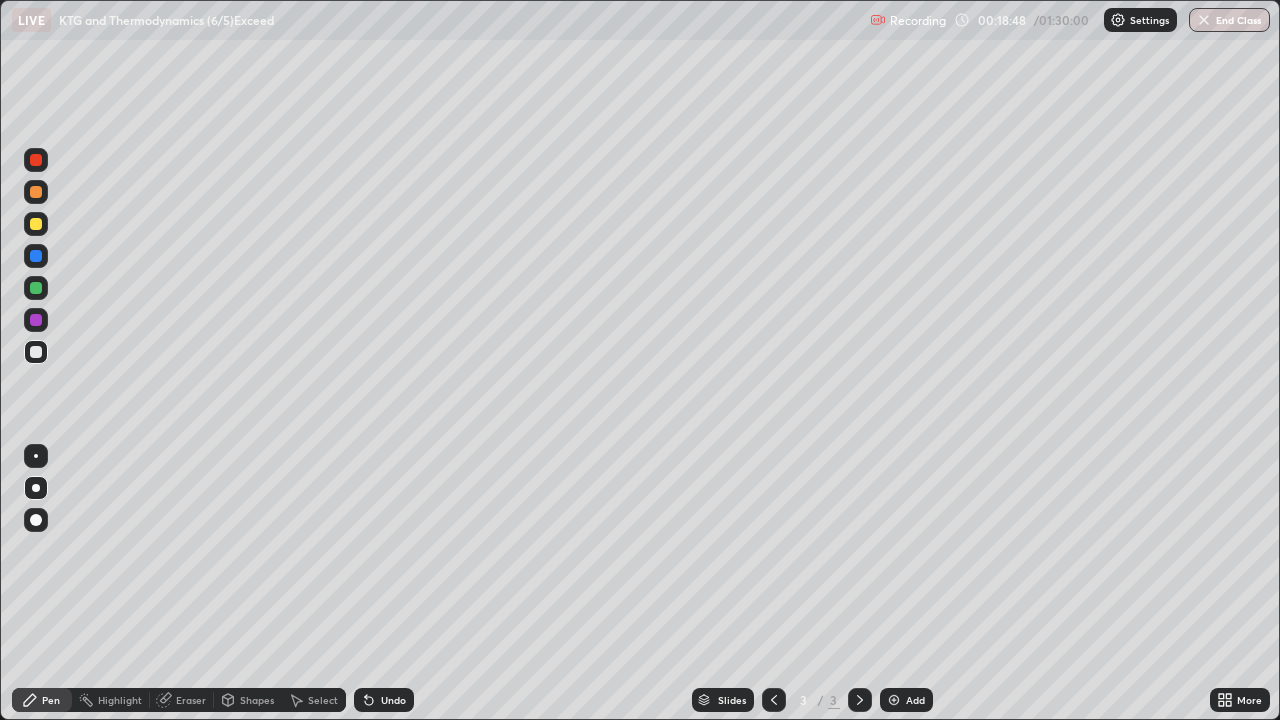 click at bounding box center [36, 288] 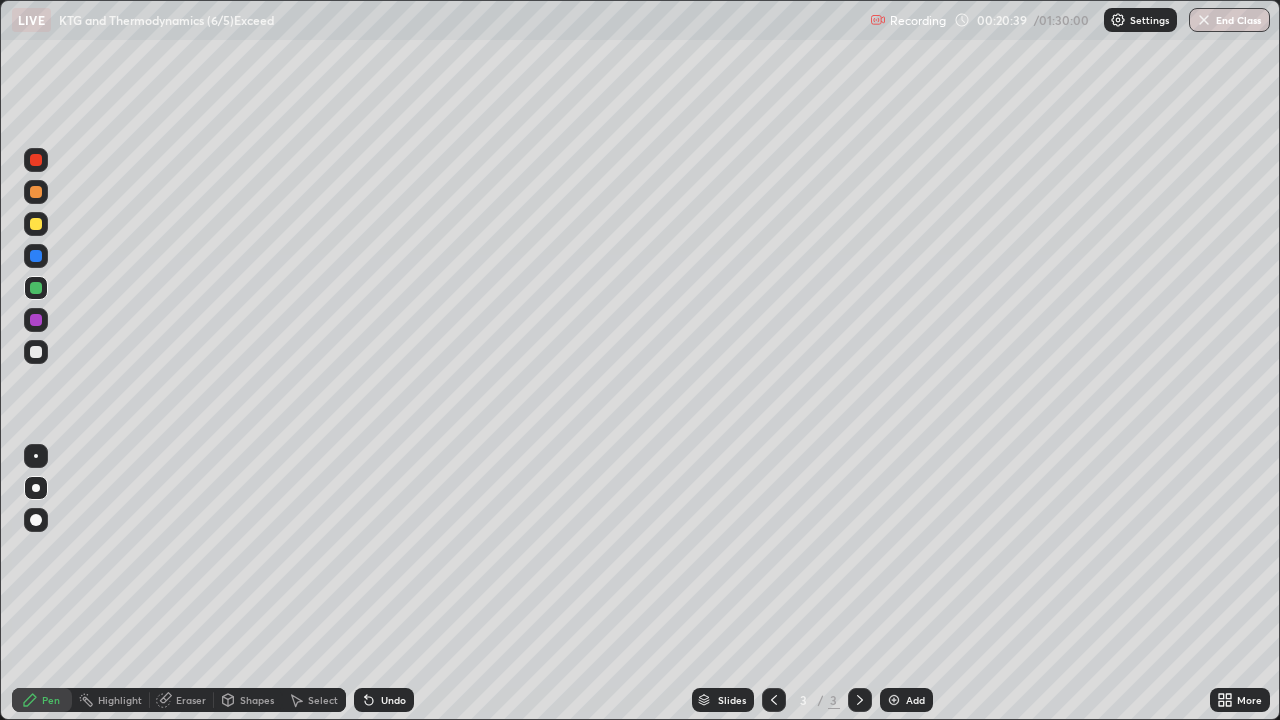 click at bounding box center [36, 352] 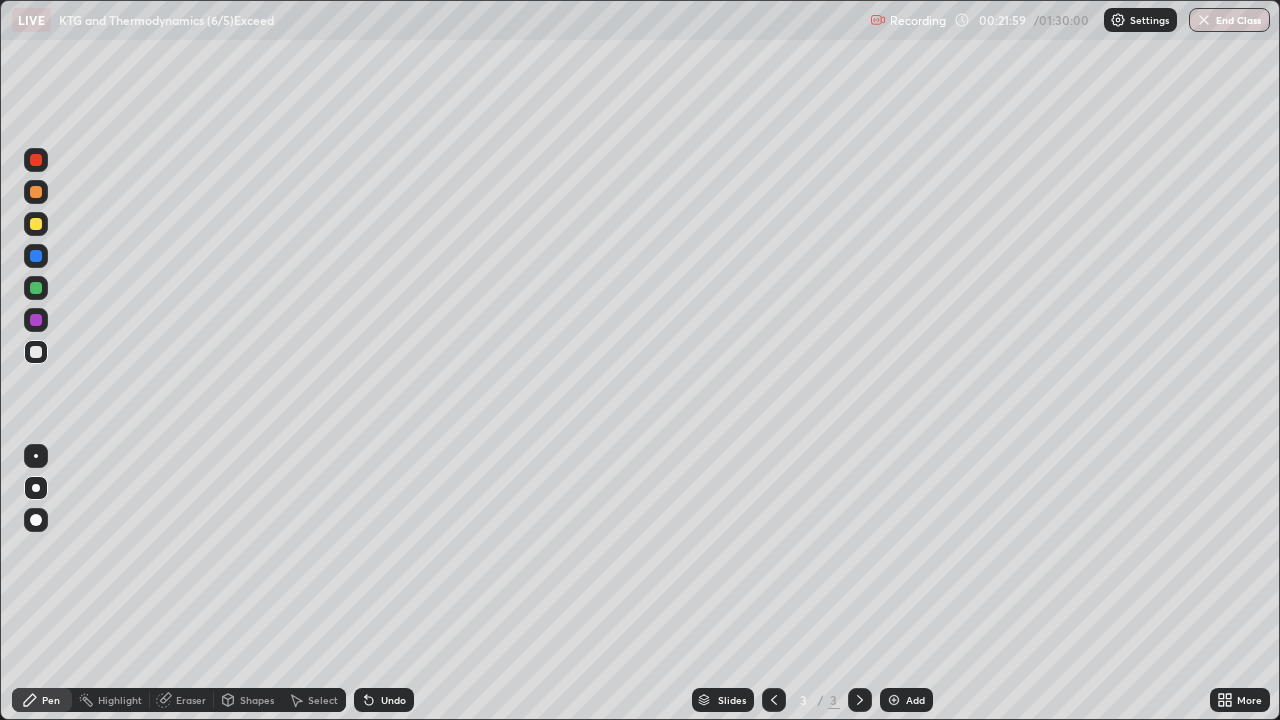 click on "Add" at bounding box center (915, 700) 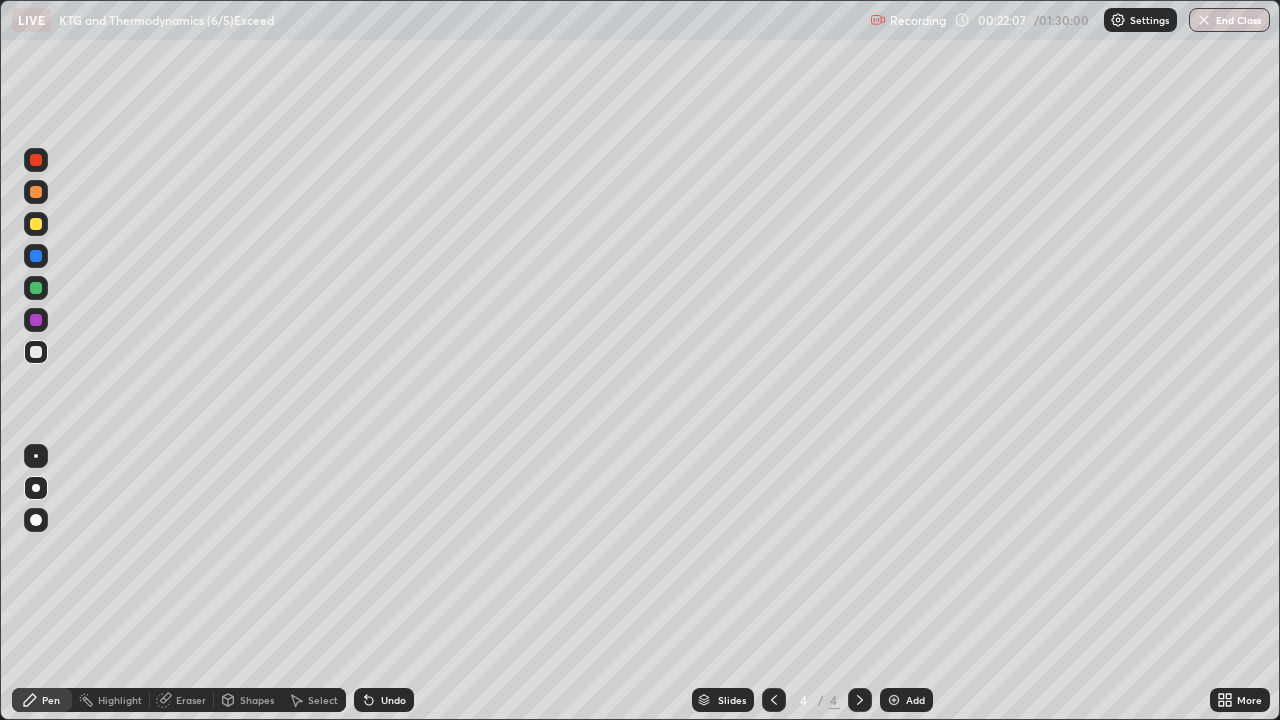 click at bounding box center [36, 224] 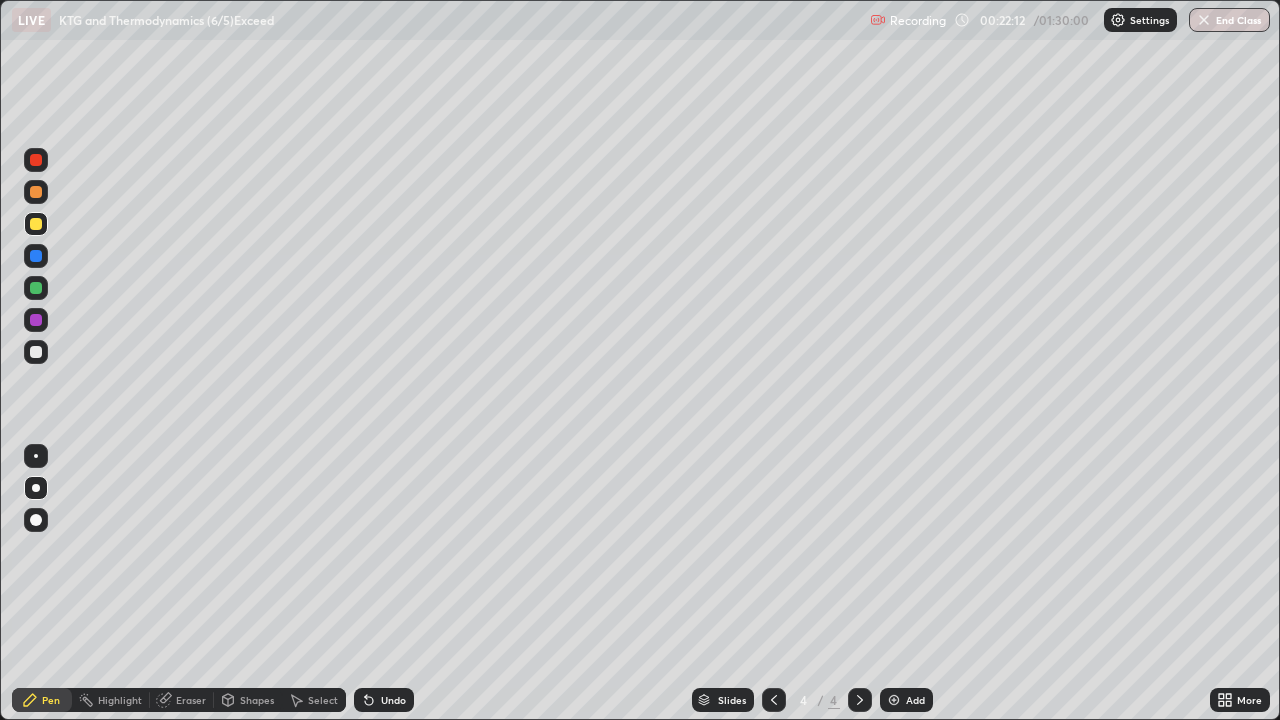click on "Shapes" at bounding box center [257, 700] 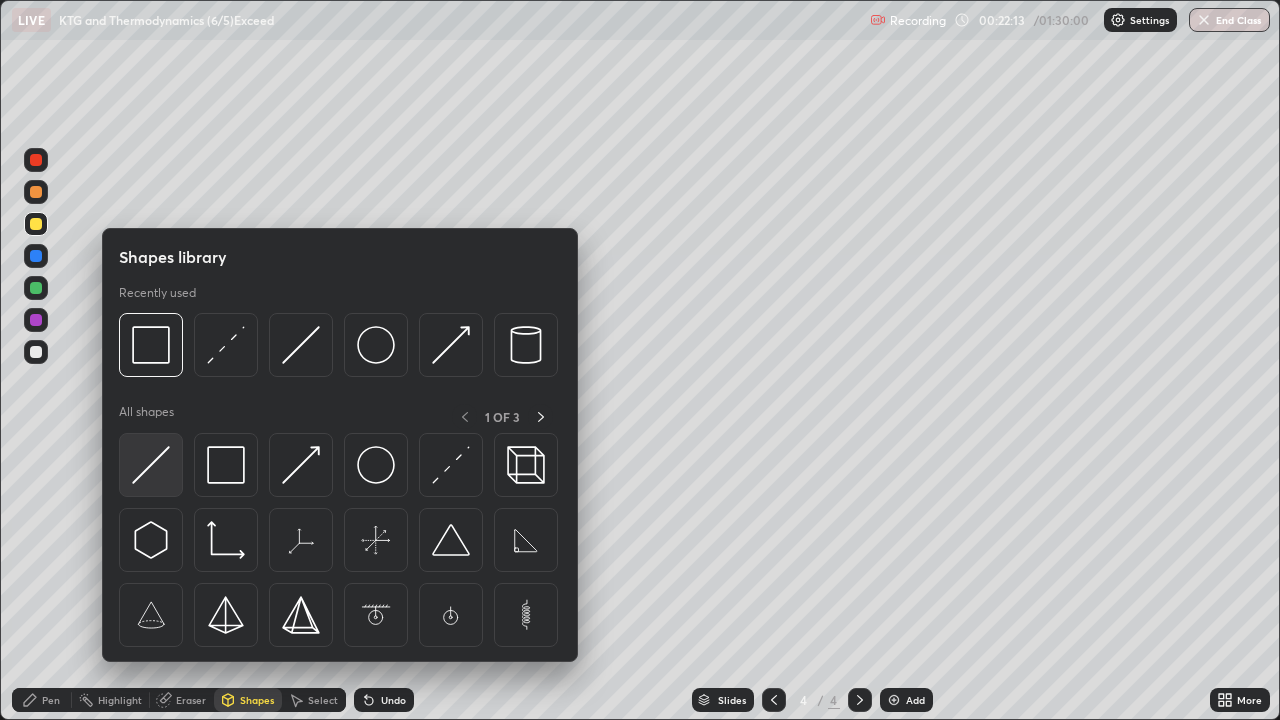 click at bounding box center [151, 465] 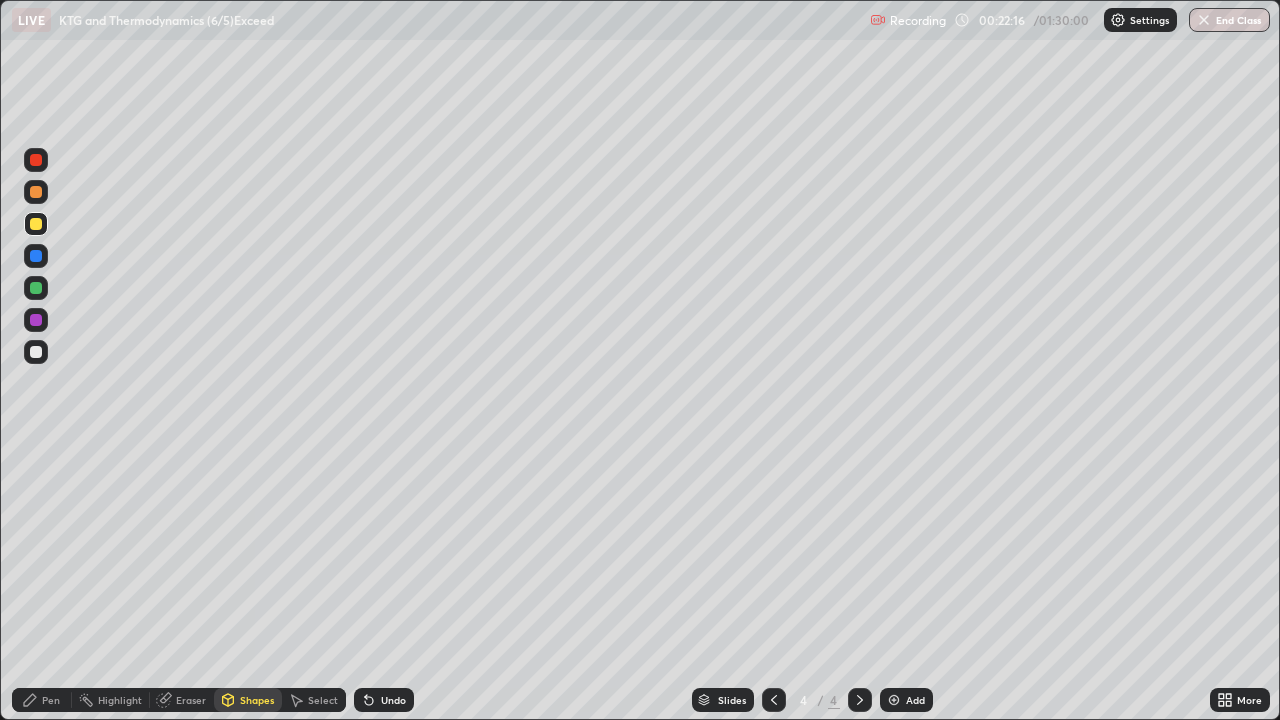 click on "Pen" at bounding box center [51, 700] 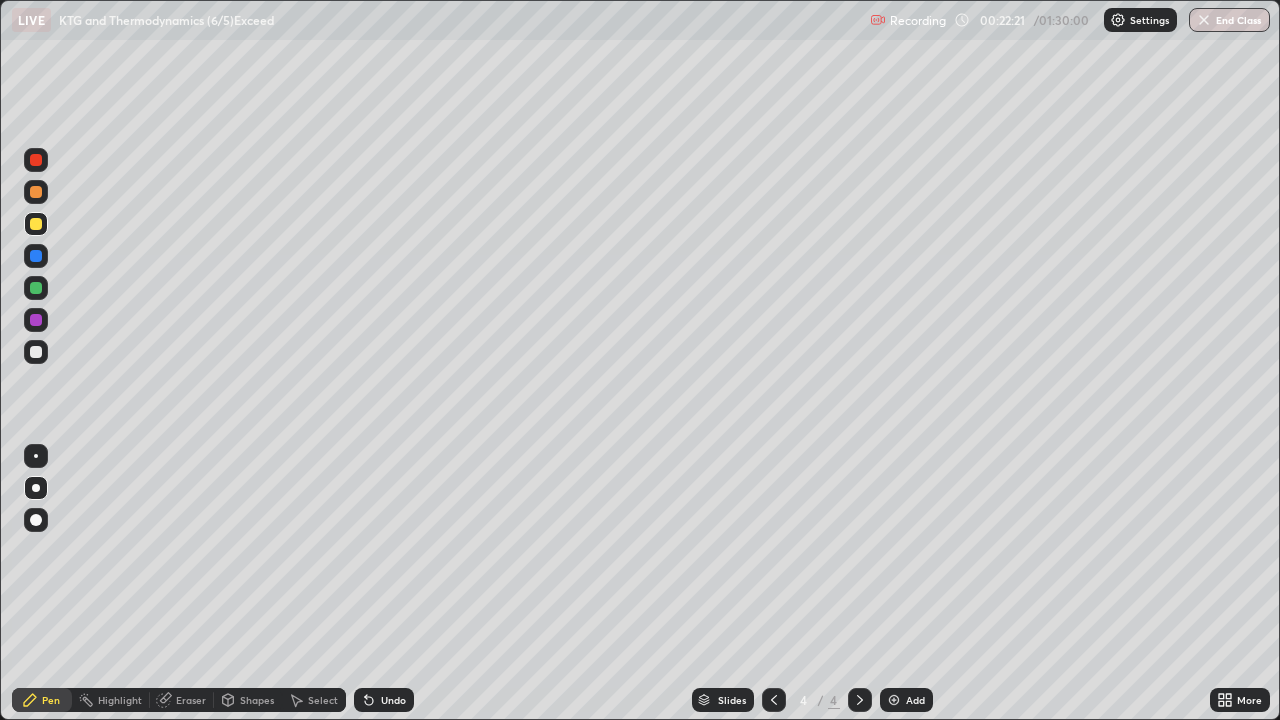 click 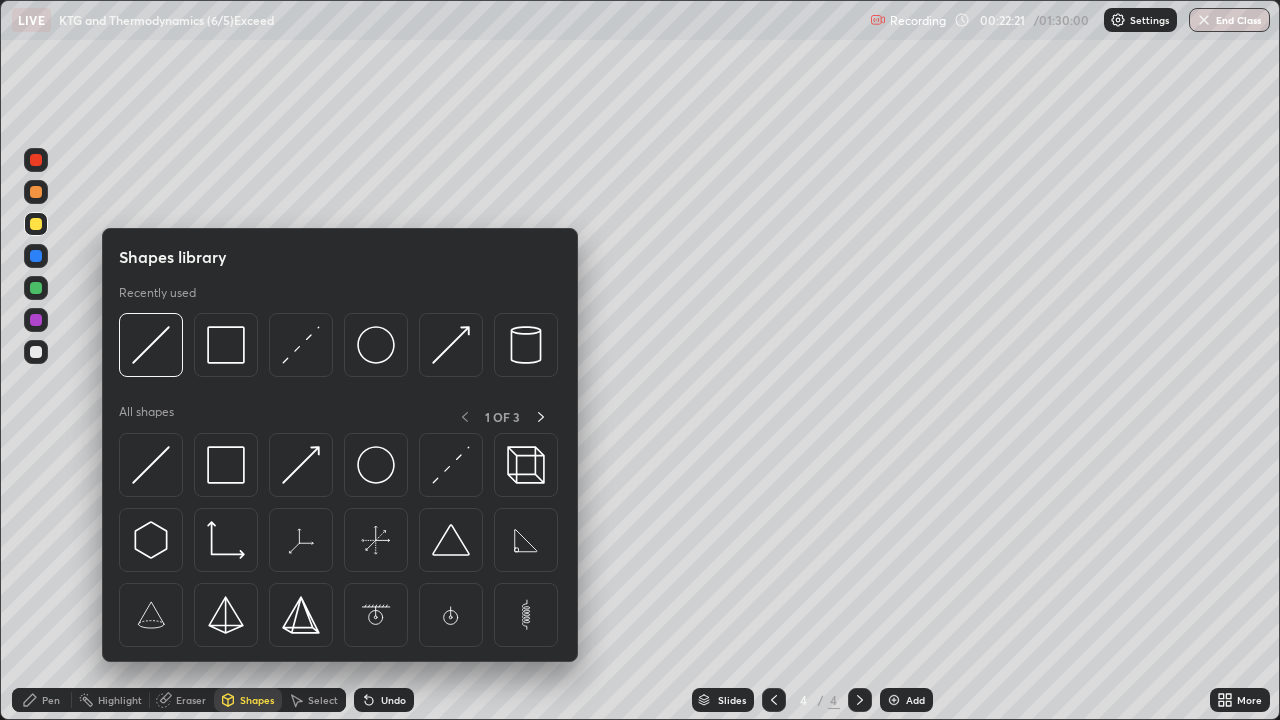 click at bounding box center [226, 465] 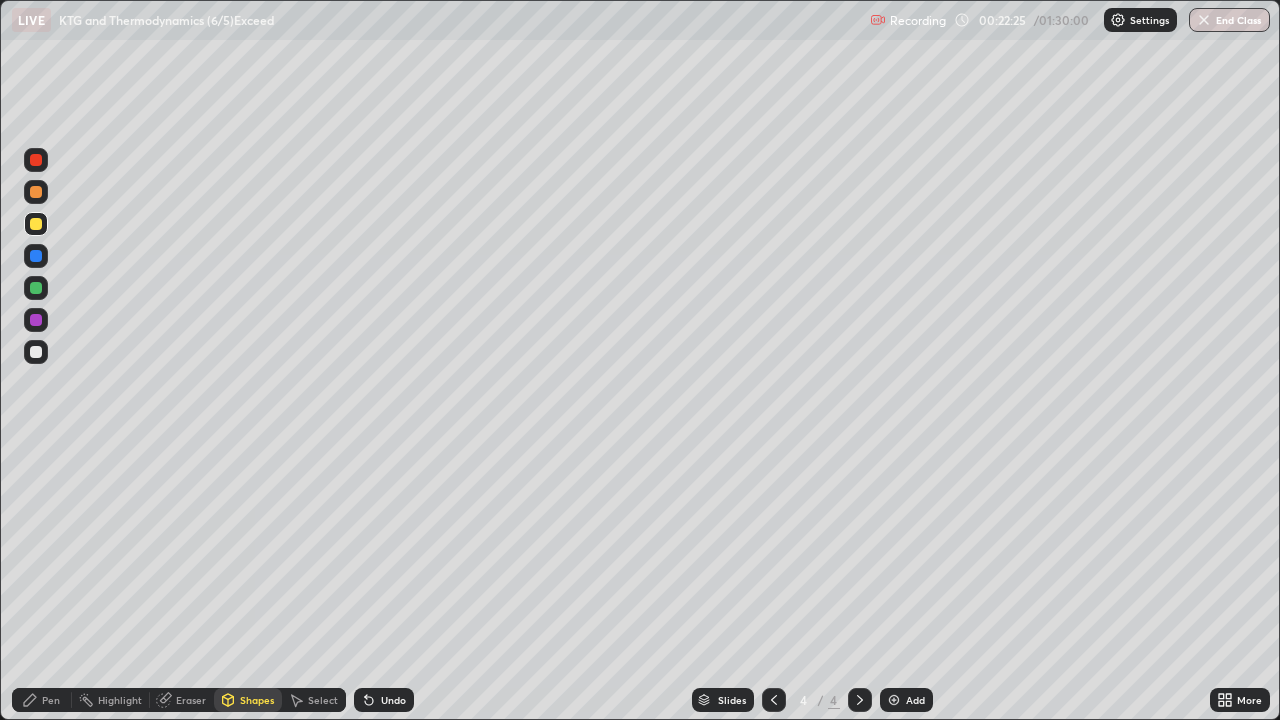 click on "Pen" at bounding box center [42, 700] 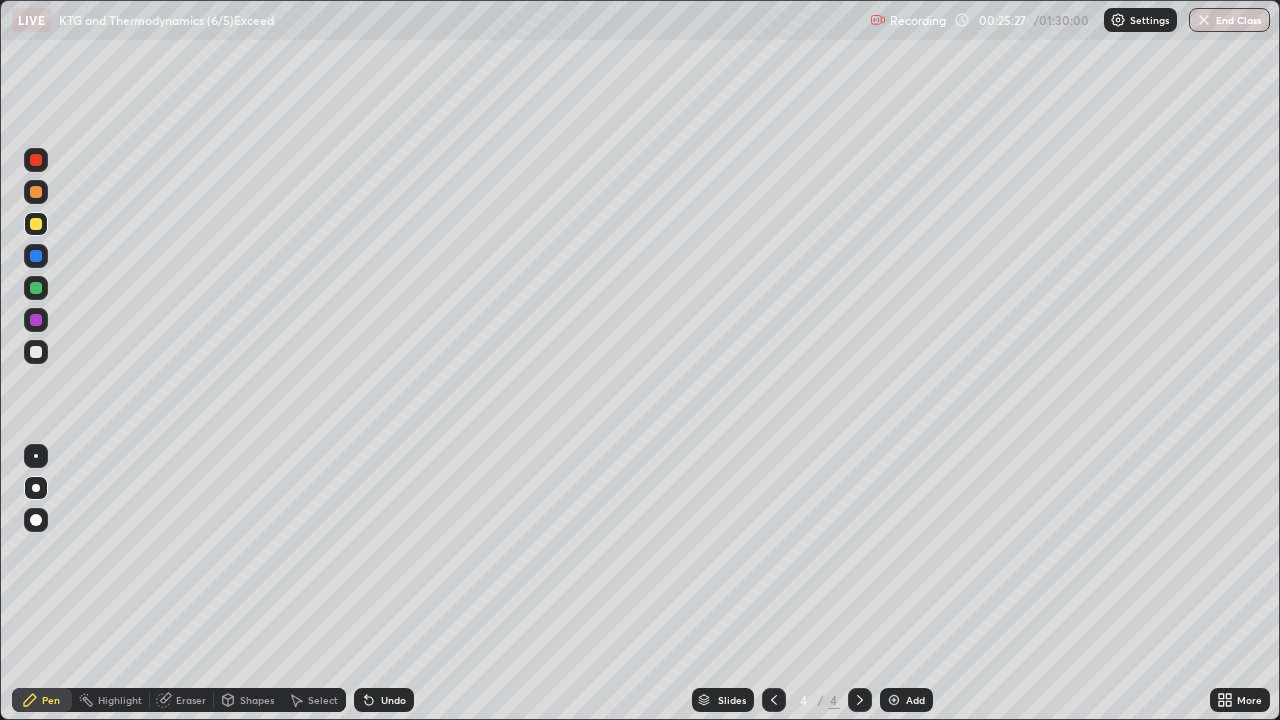 click at bounding box center (36, 352) 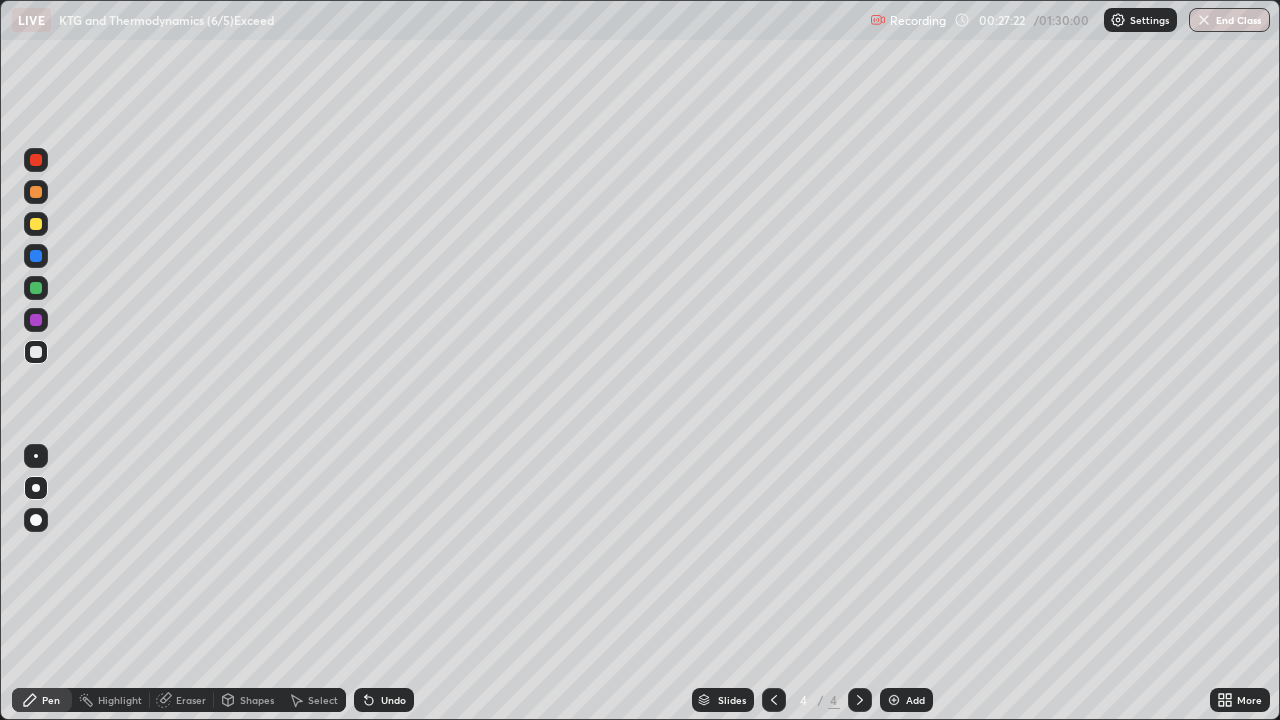 click at bounding box center (36, 288) 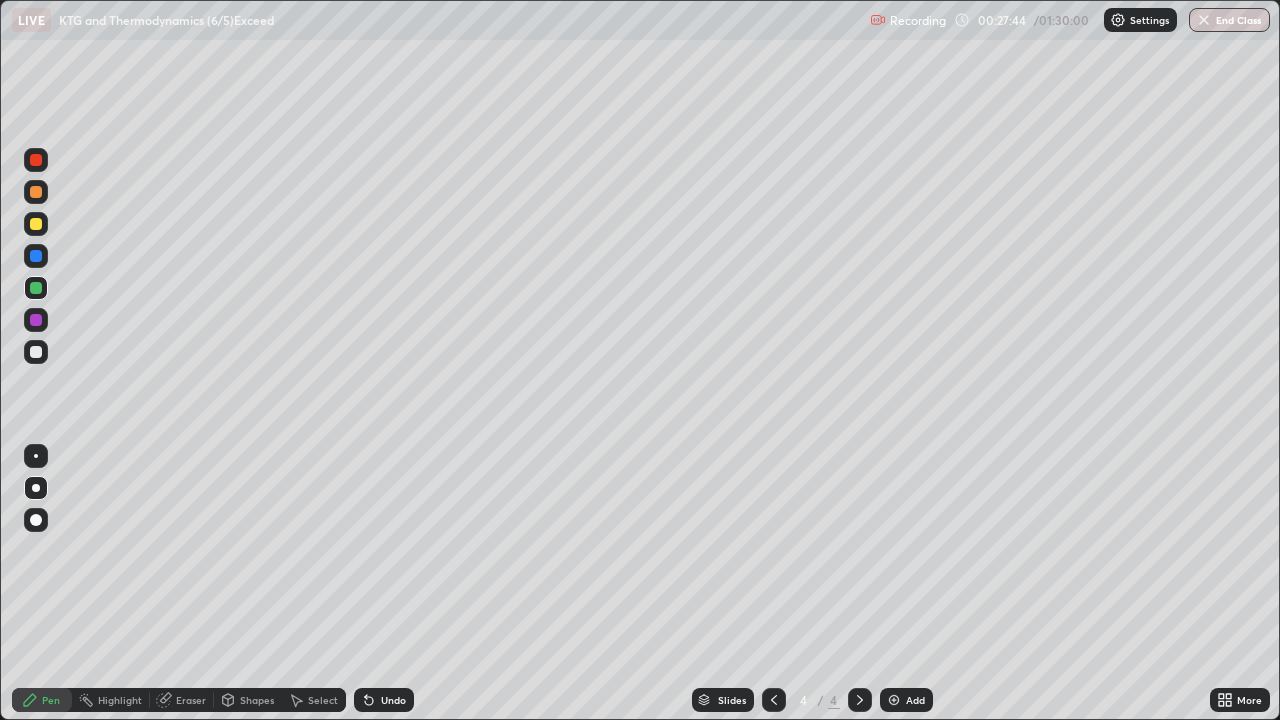 click on "Undo" at bounding box center (393, 700) 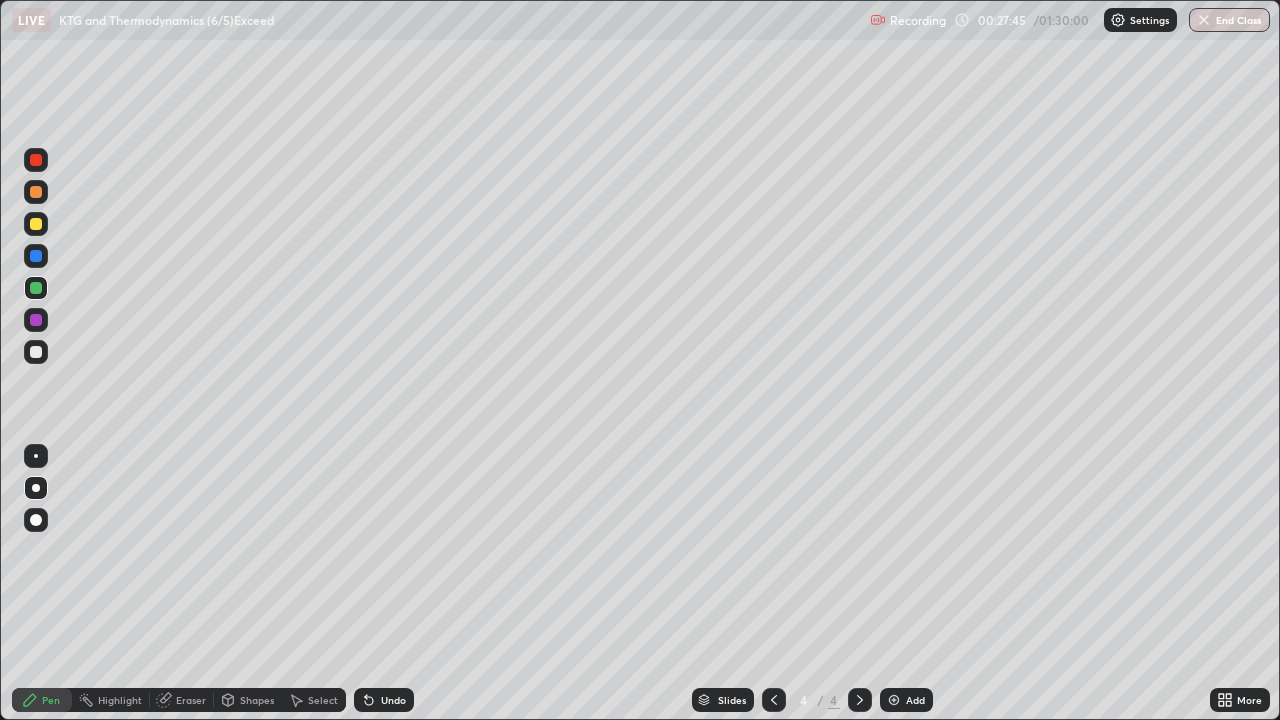 click on "Undo" at bounding box center (393, 700) 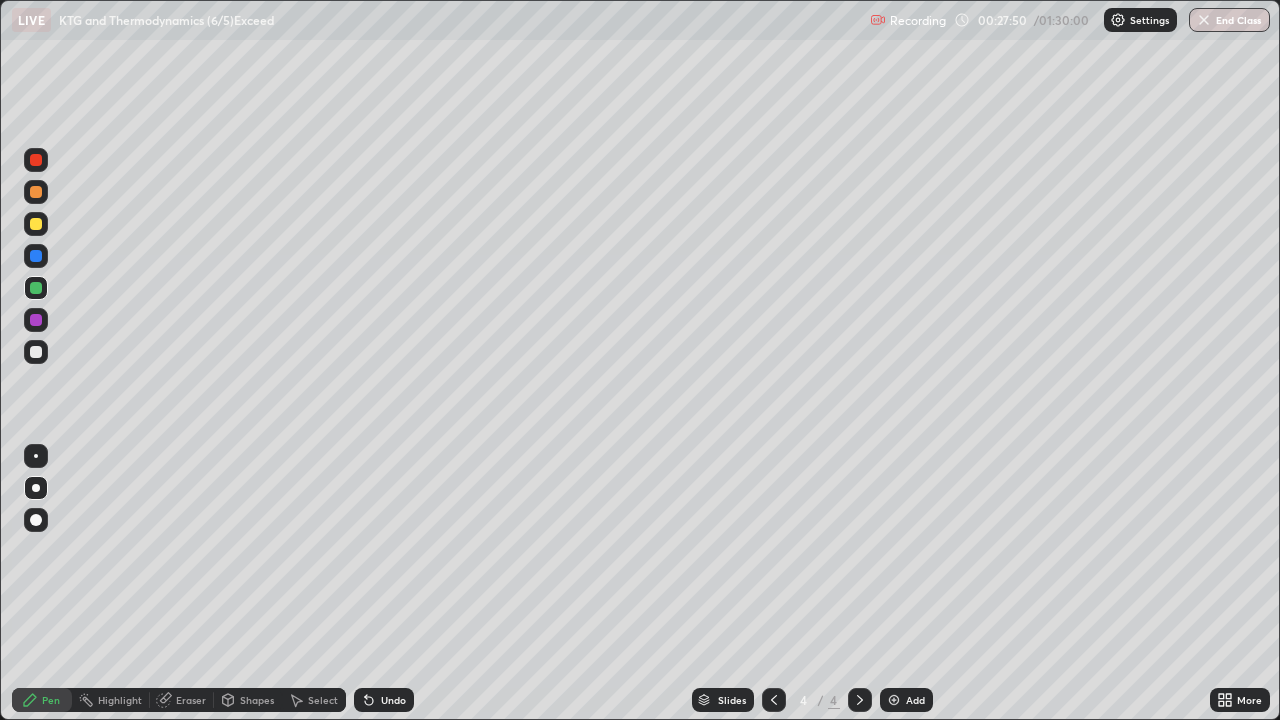 click at bounding box center (36, 352) 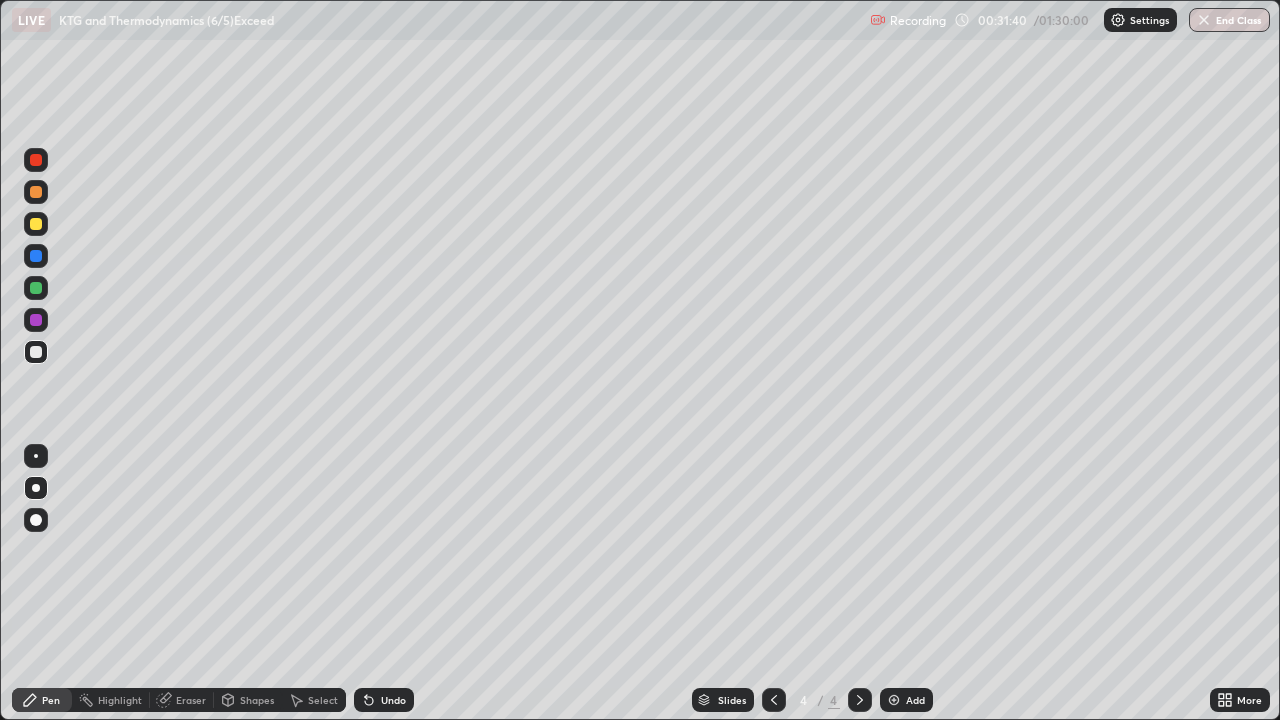 click 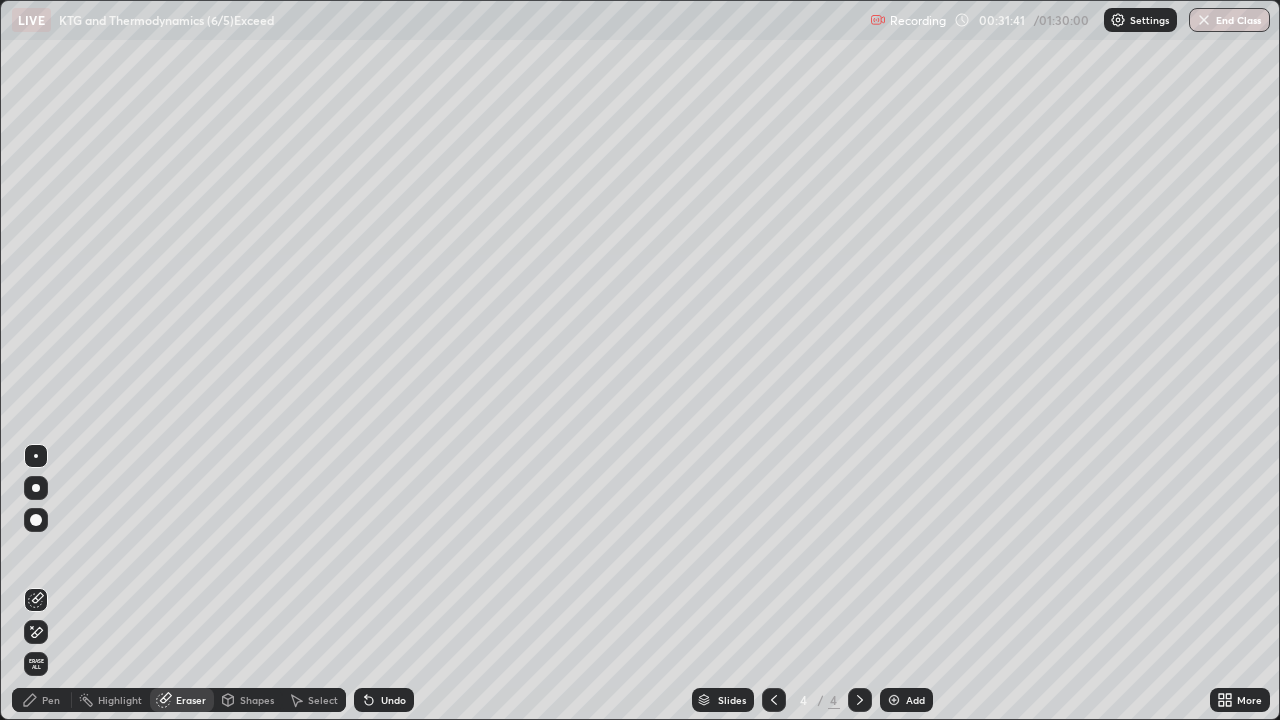 click on "Pen" at bounding box center [42, 700] 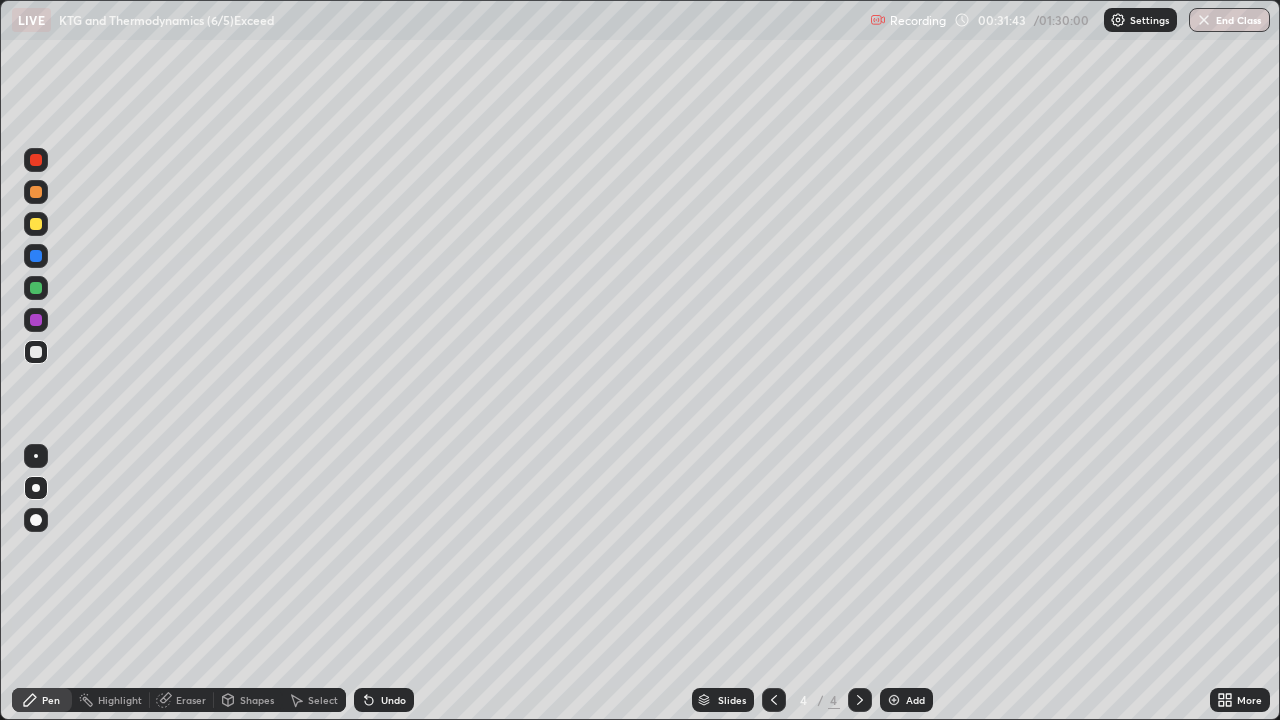 click on "Eraser" at bounding box center [191, 700] 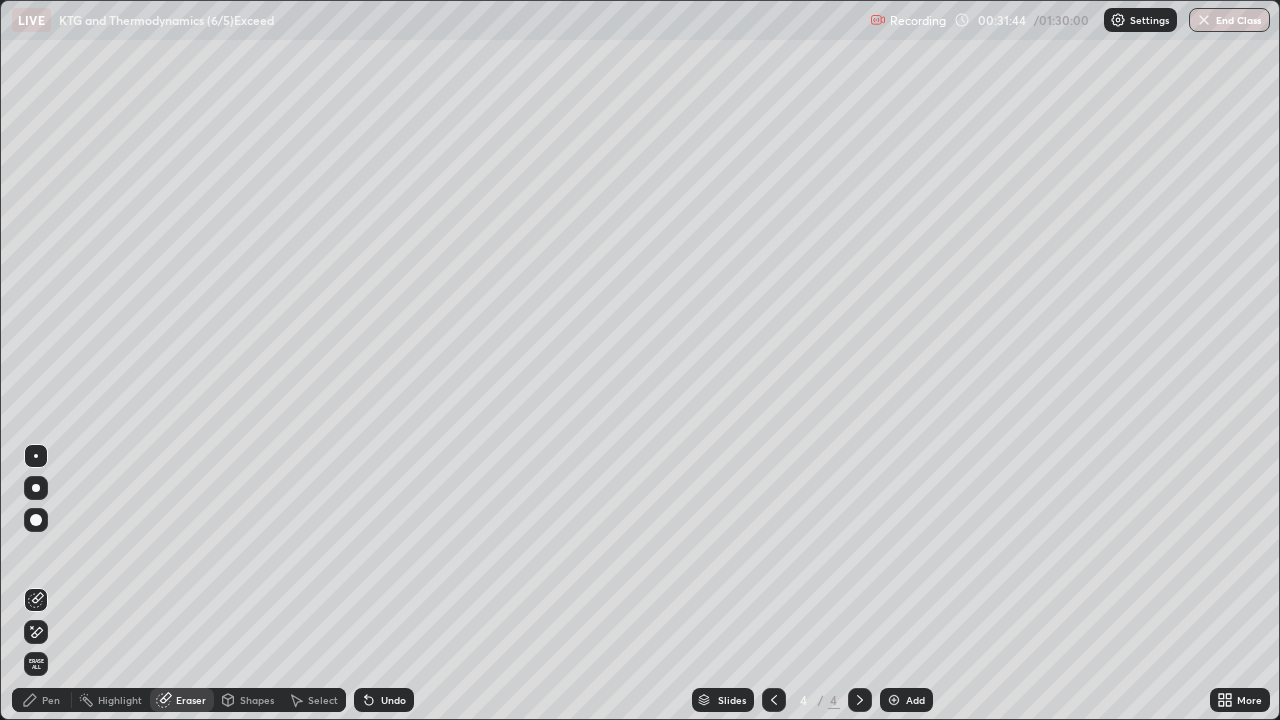 click 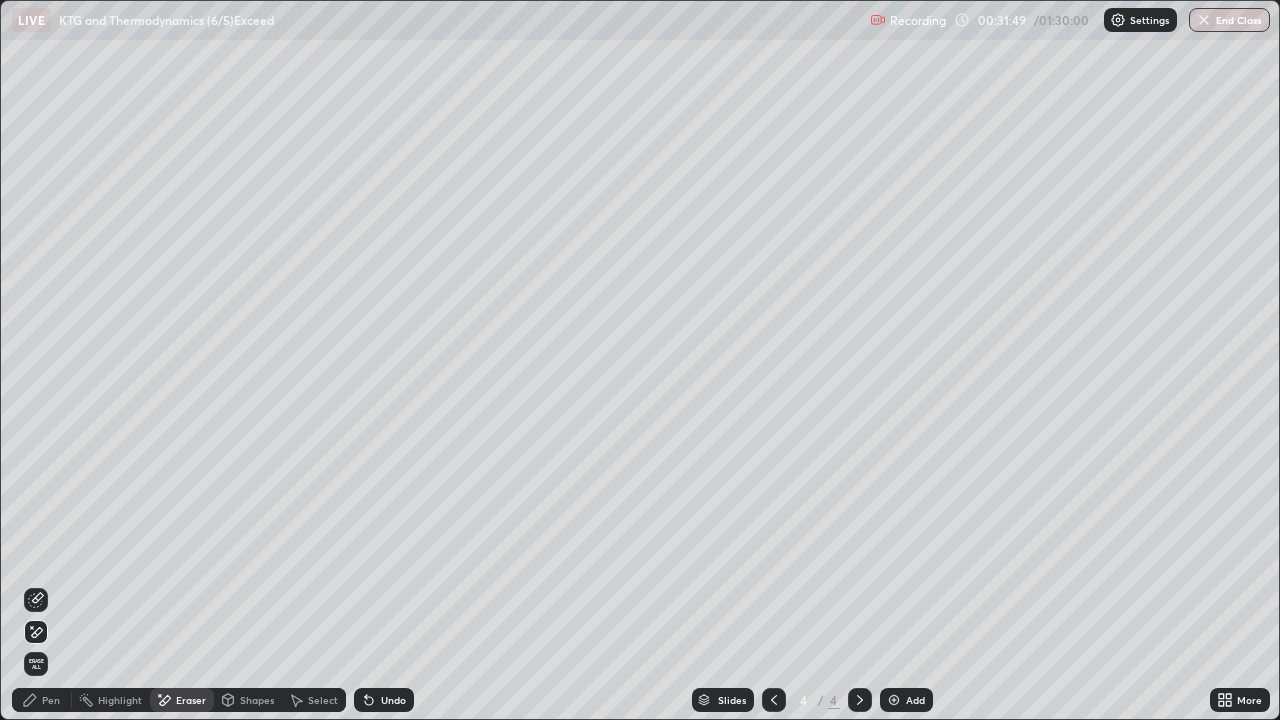 click 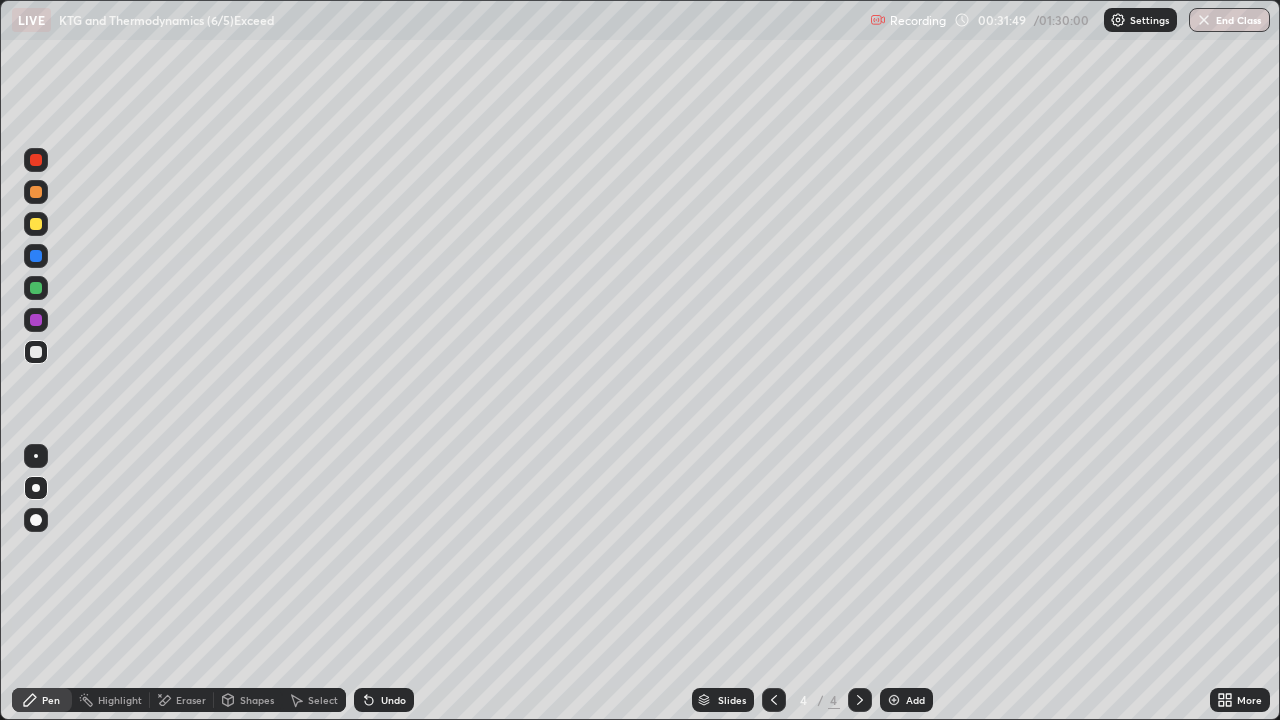 click on "Eraser" at bounding box center (182, 700) 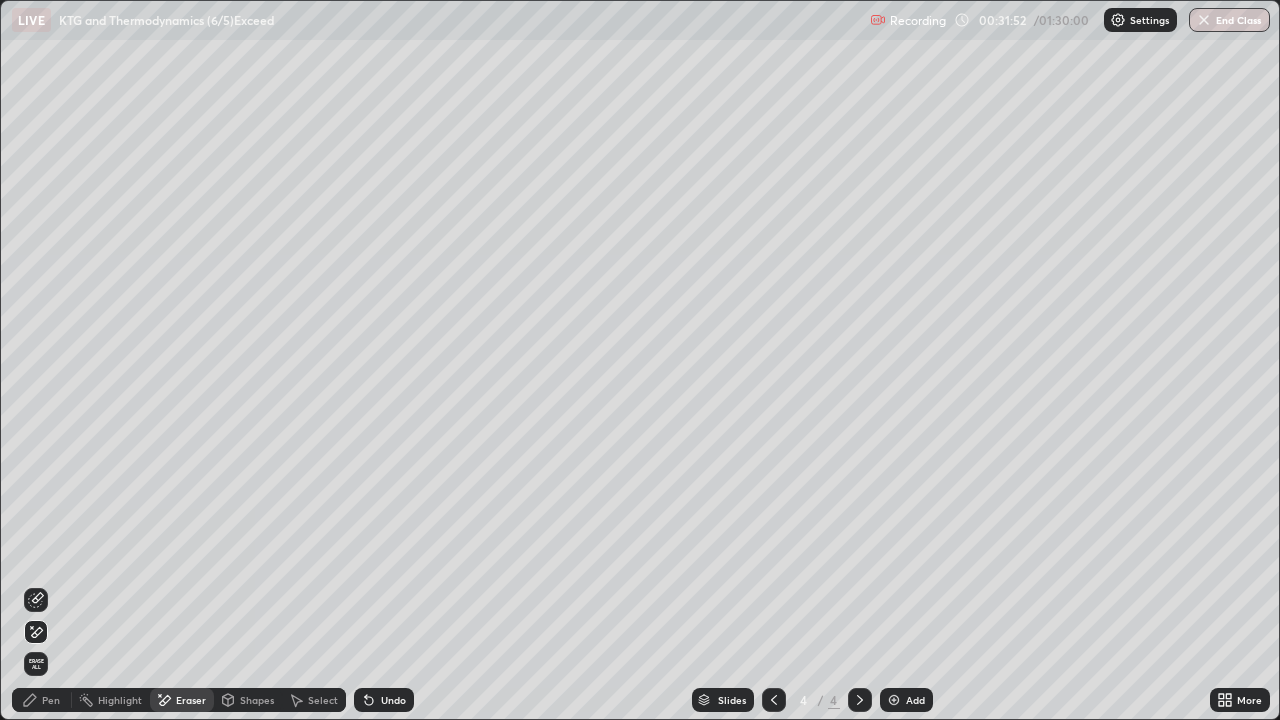 click on "Pen" at bounding box center [51, 700] 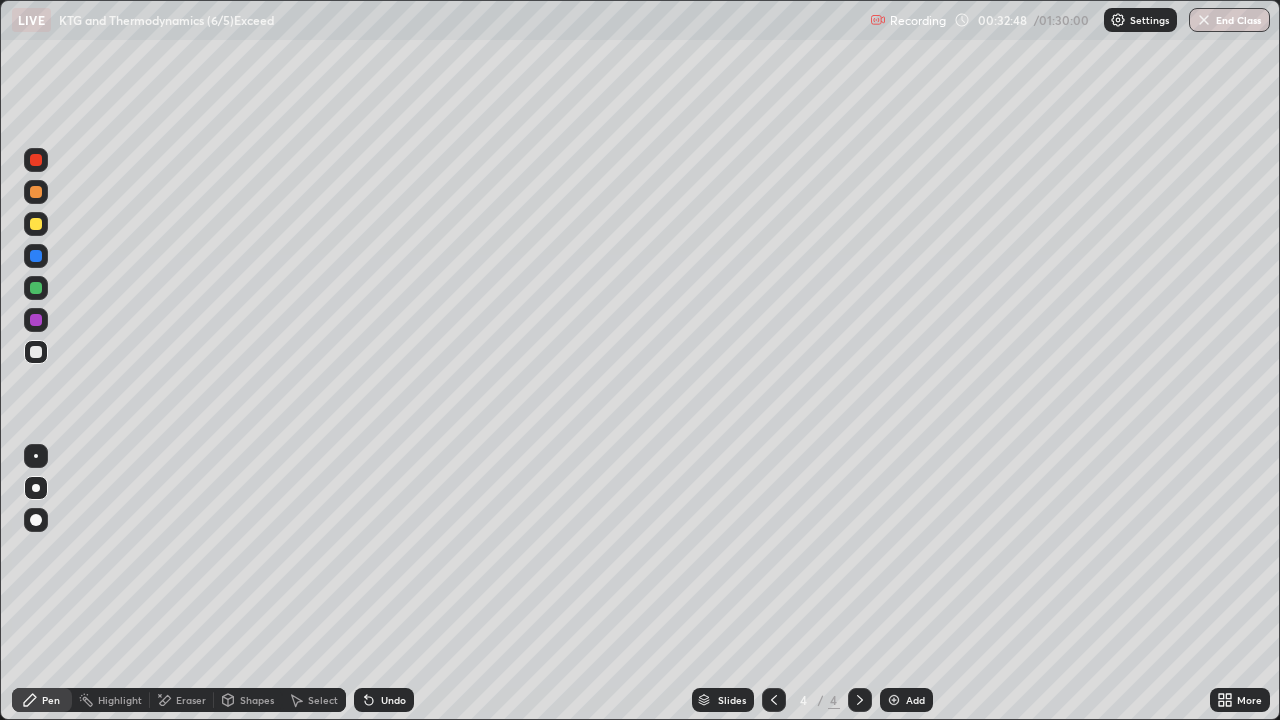 click on "Eraser" at bounding box center [191, 700] 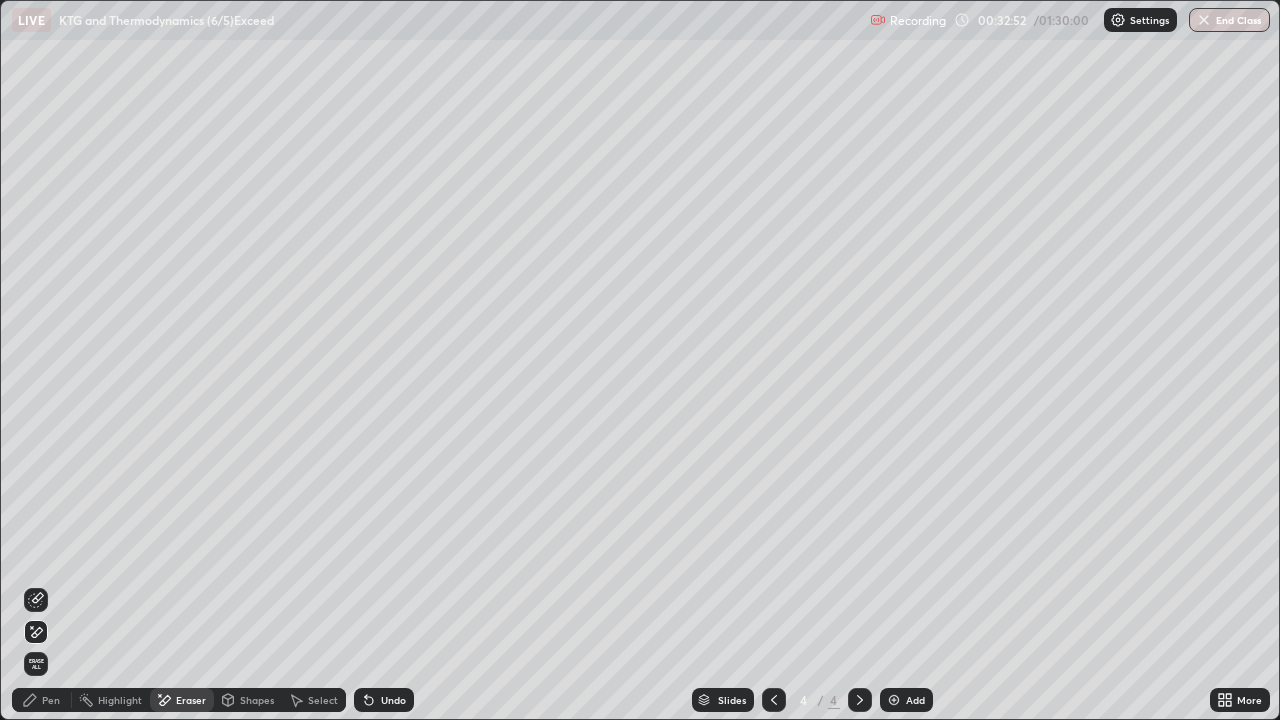 click 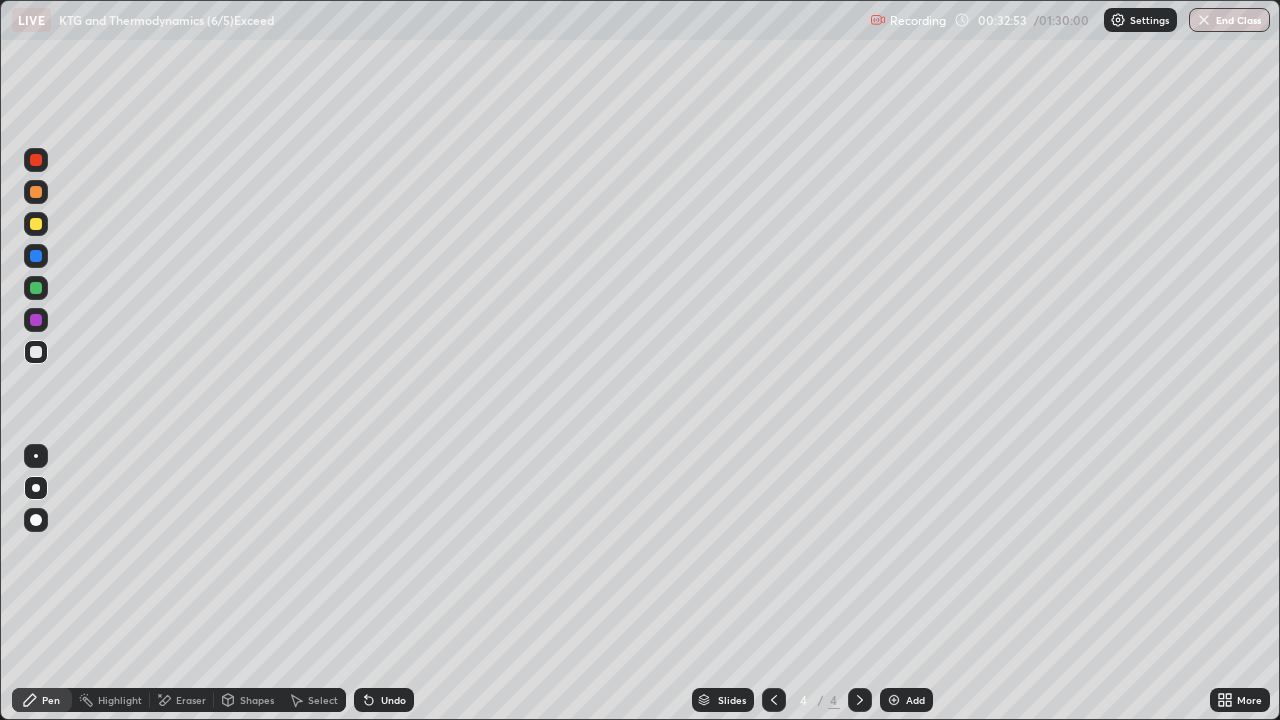 click on "Erase all" at bounding box center (36, 360) 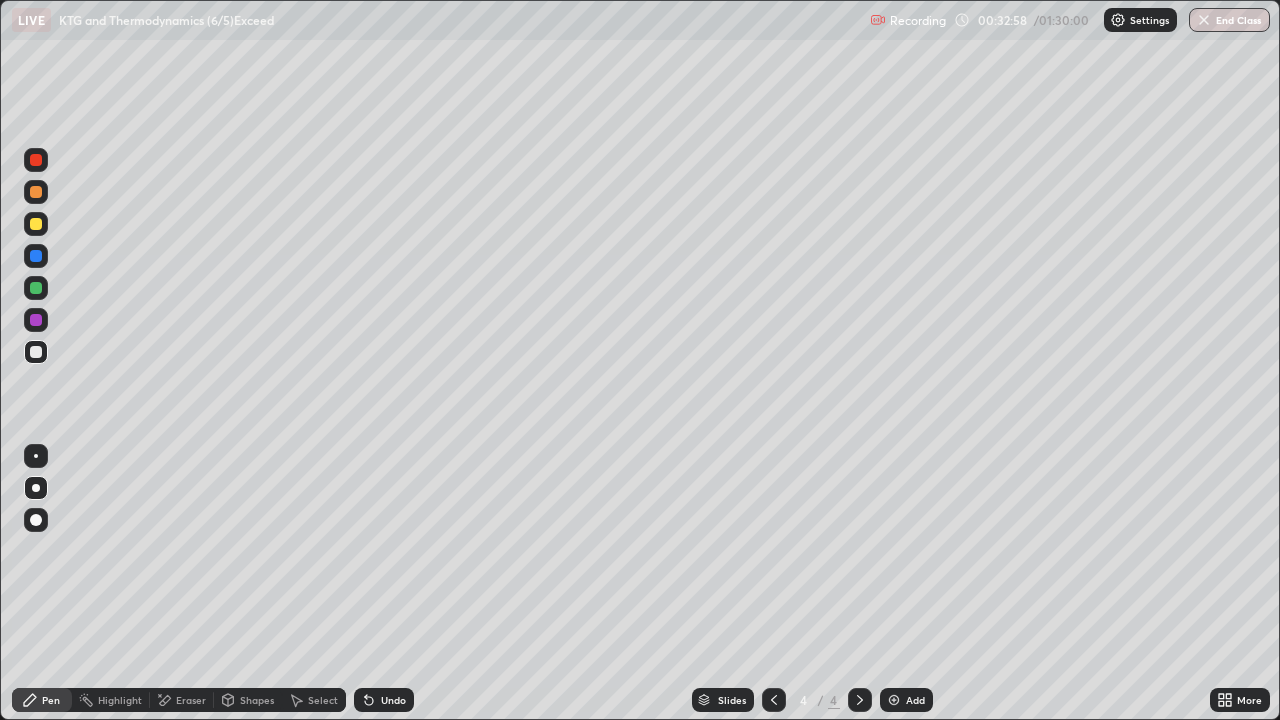 click on "Eraser" at bounding box center (191, 700) 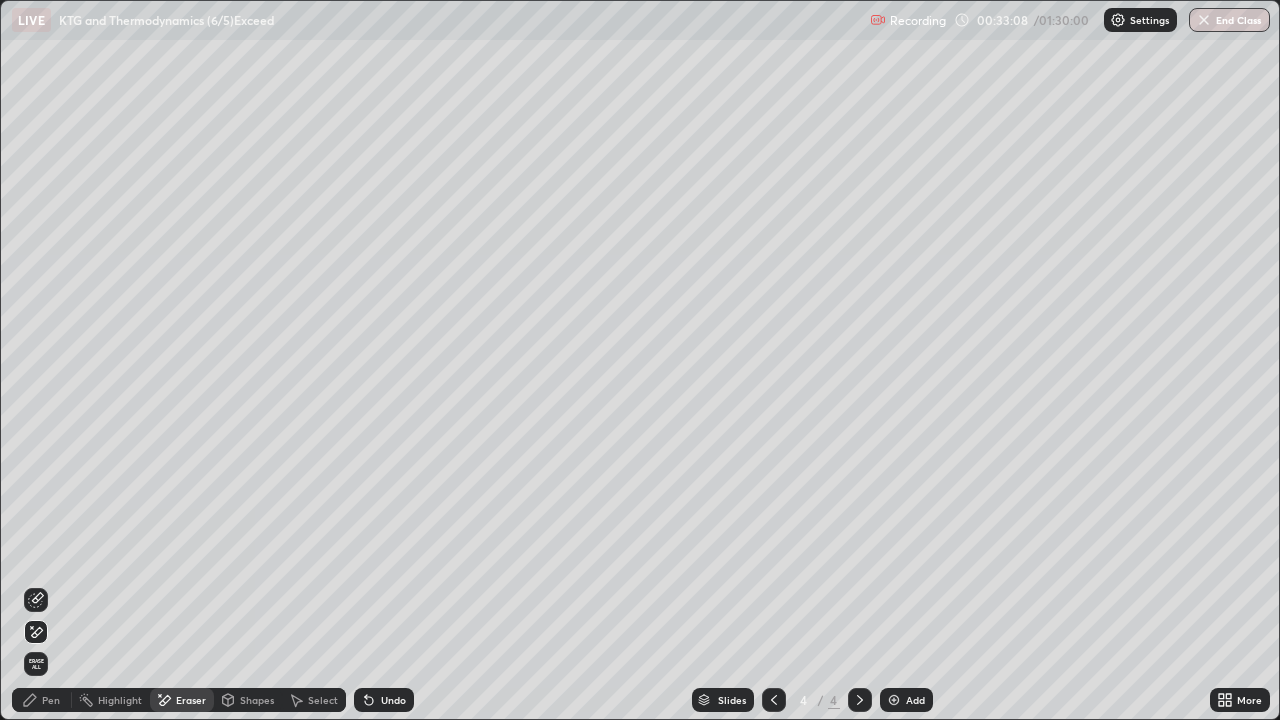 click on "Pen" at bounding box center (42, 700) 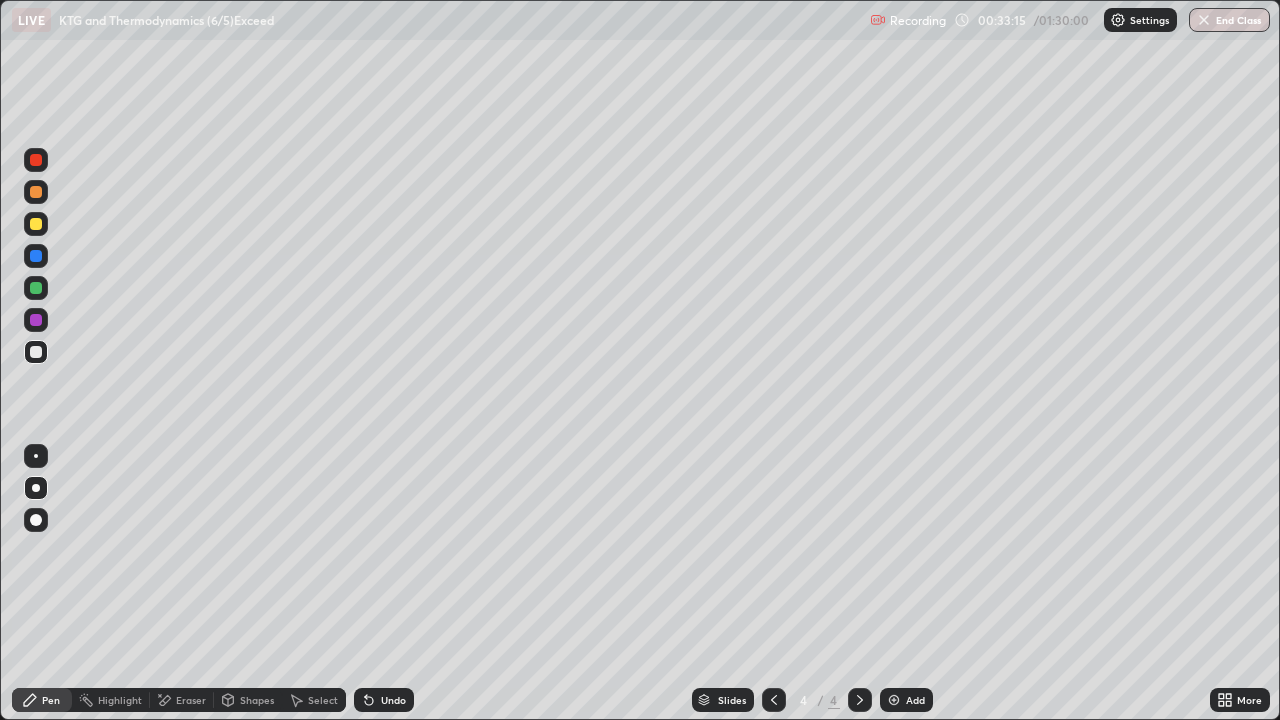 click on "Undo" at bounding box center (384, 700) 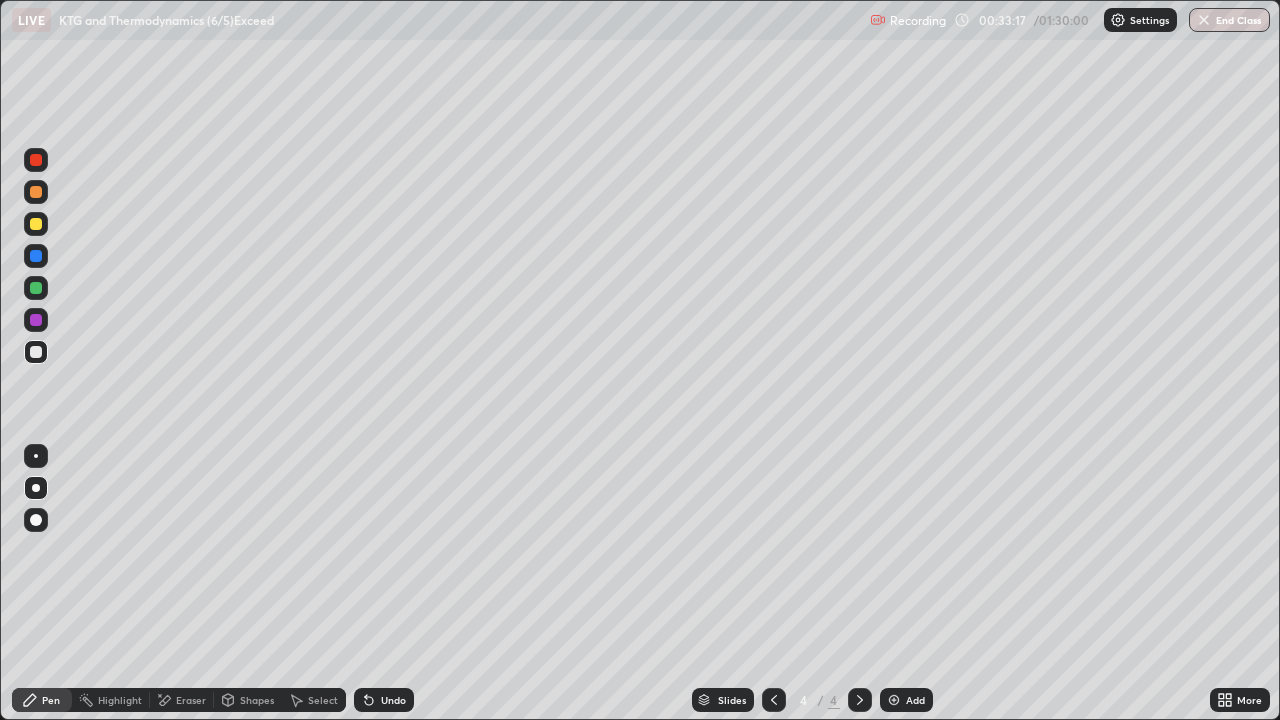 click on "Eraser" at bounding box center [191, 700] 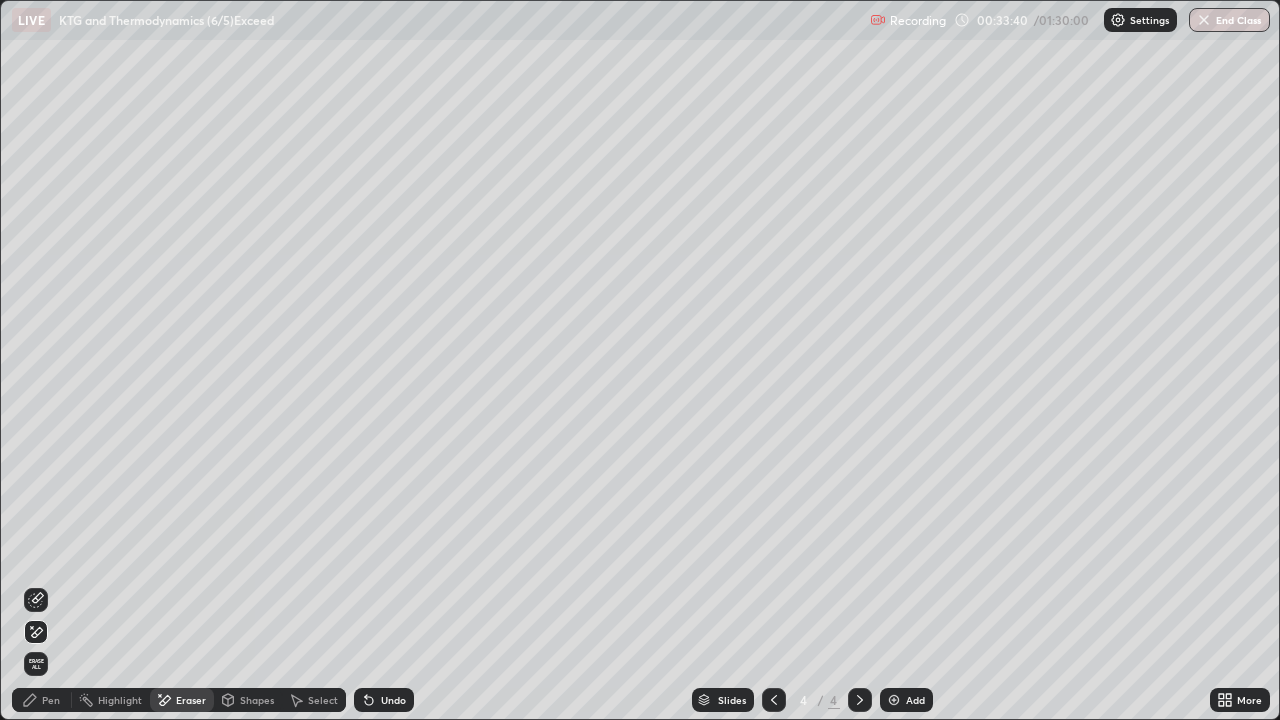 click 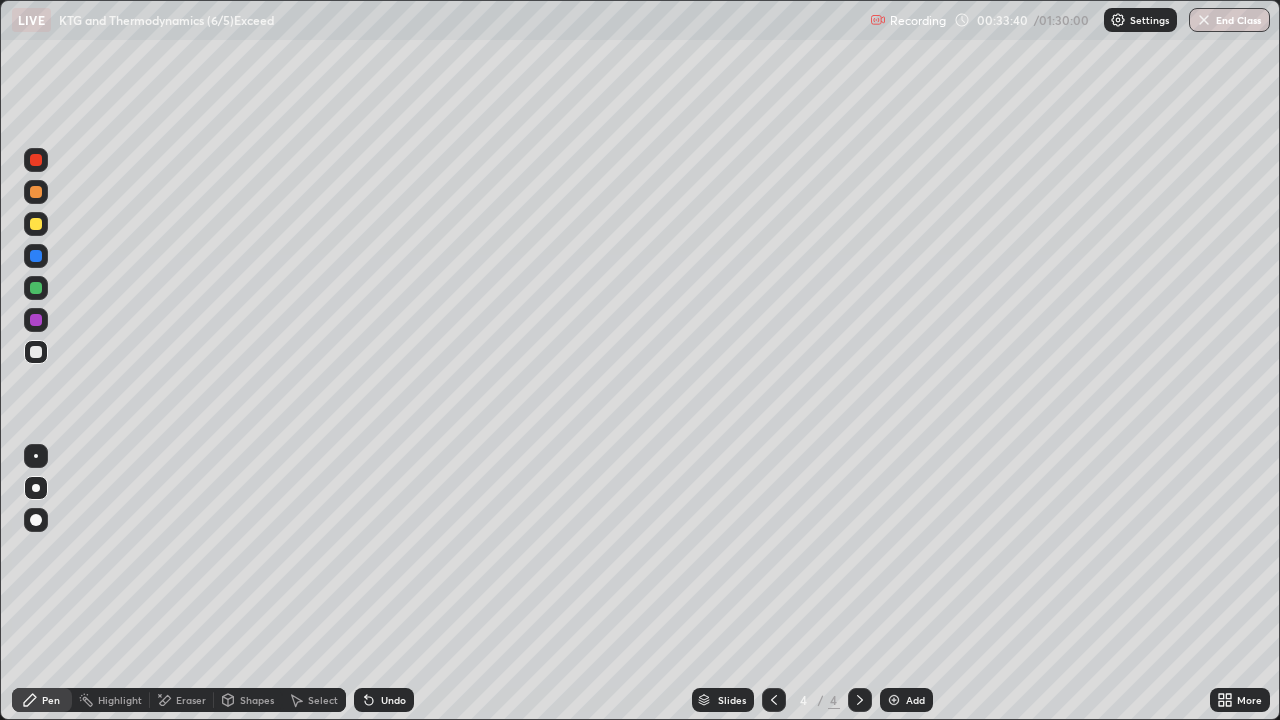 click at bounding box center (36, 288) 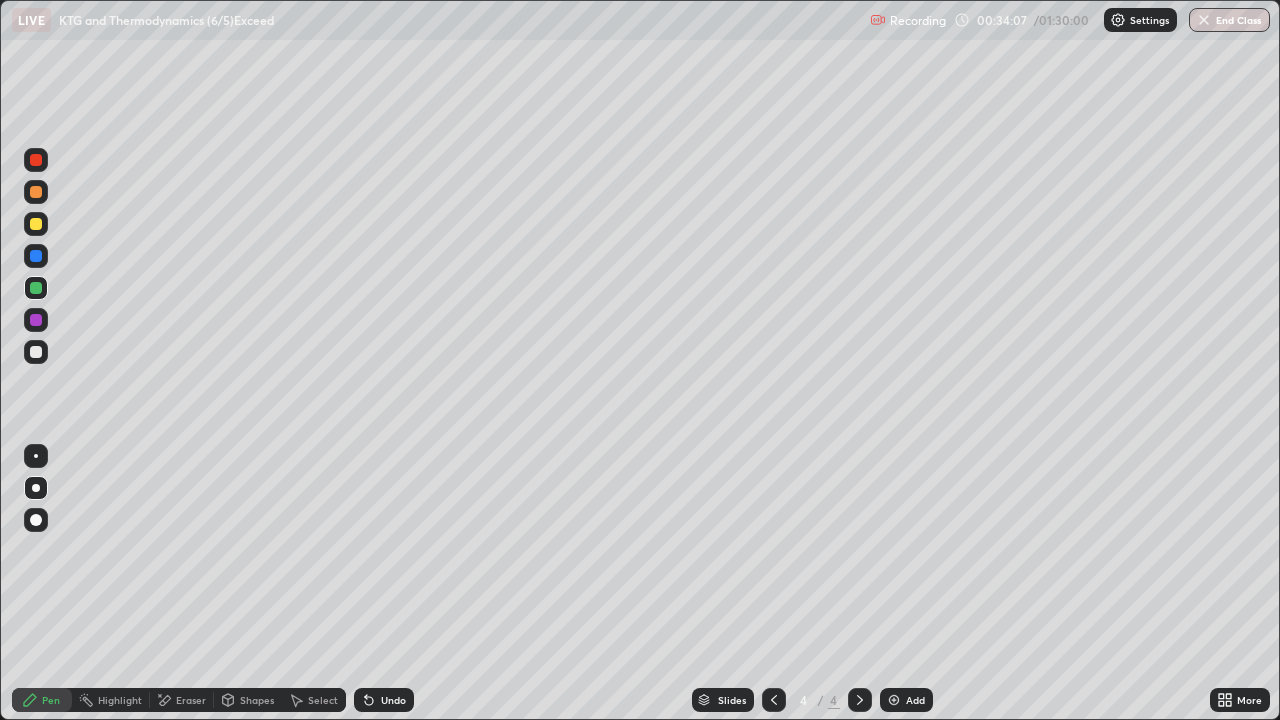 click at bounding box center (36, 352) 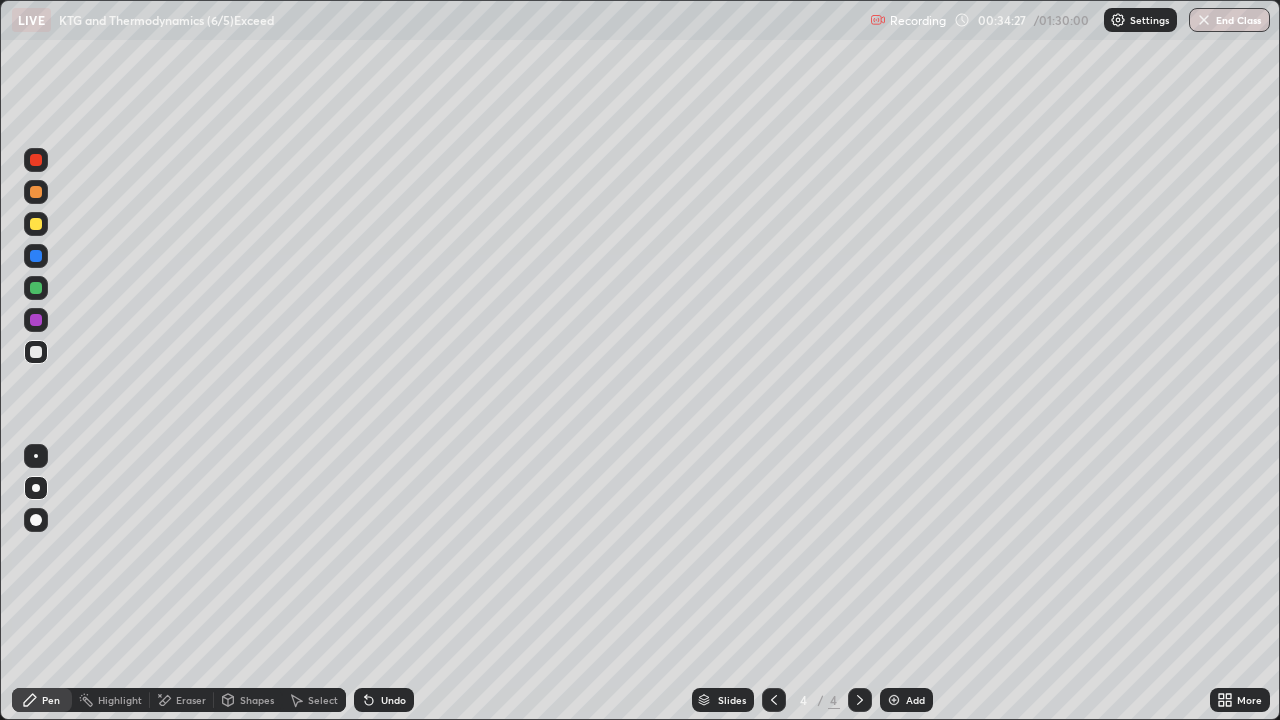 click at bounding box center (36, 320) 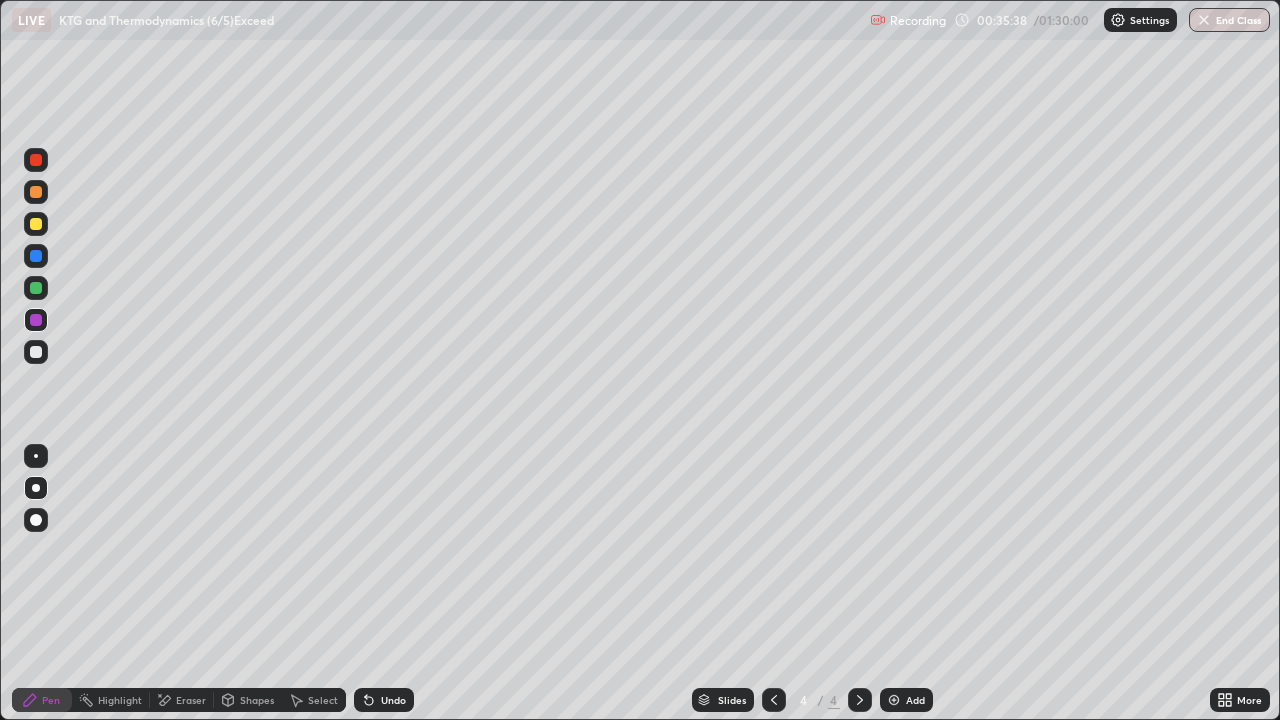 click on "Add" at bounding box center (906, 700) 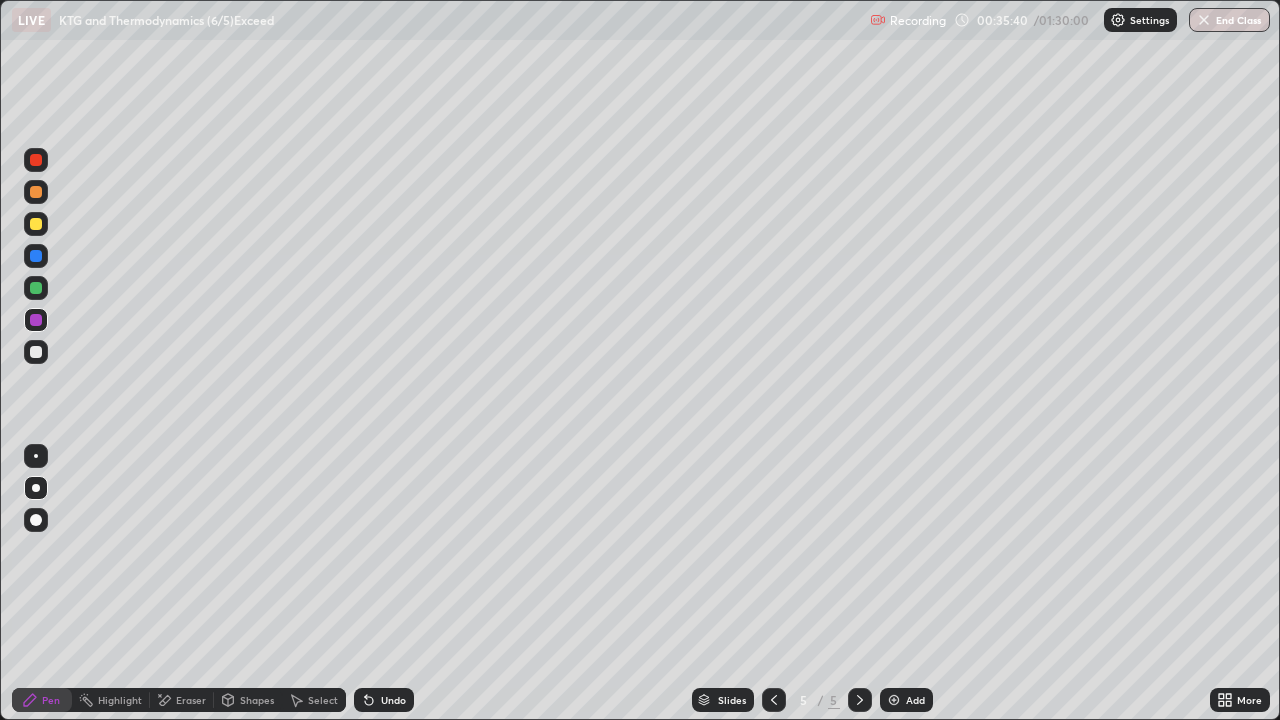 click at bounding box center [36, 224] 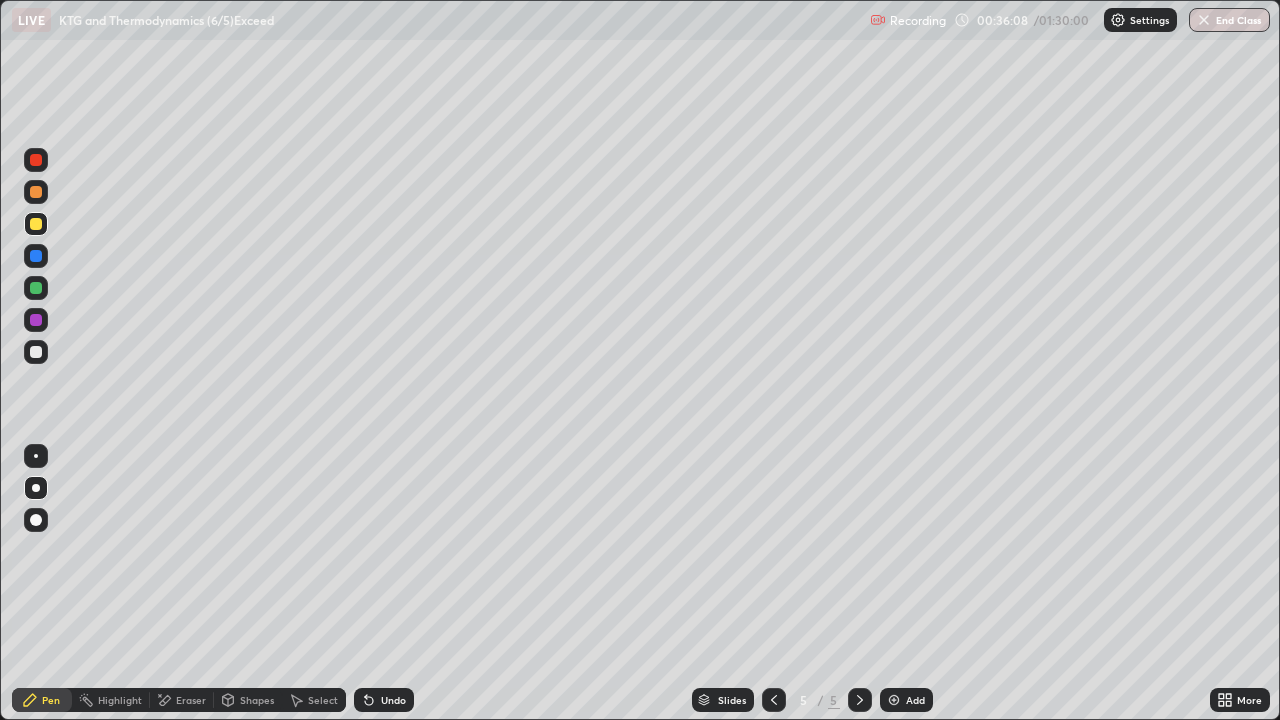 click on "Shapes" at bounding box center [257, 700] 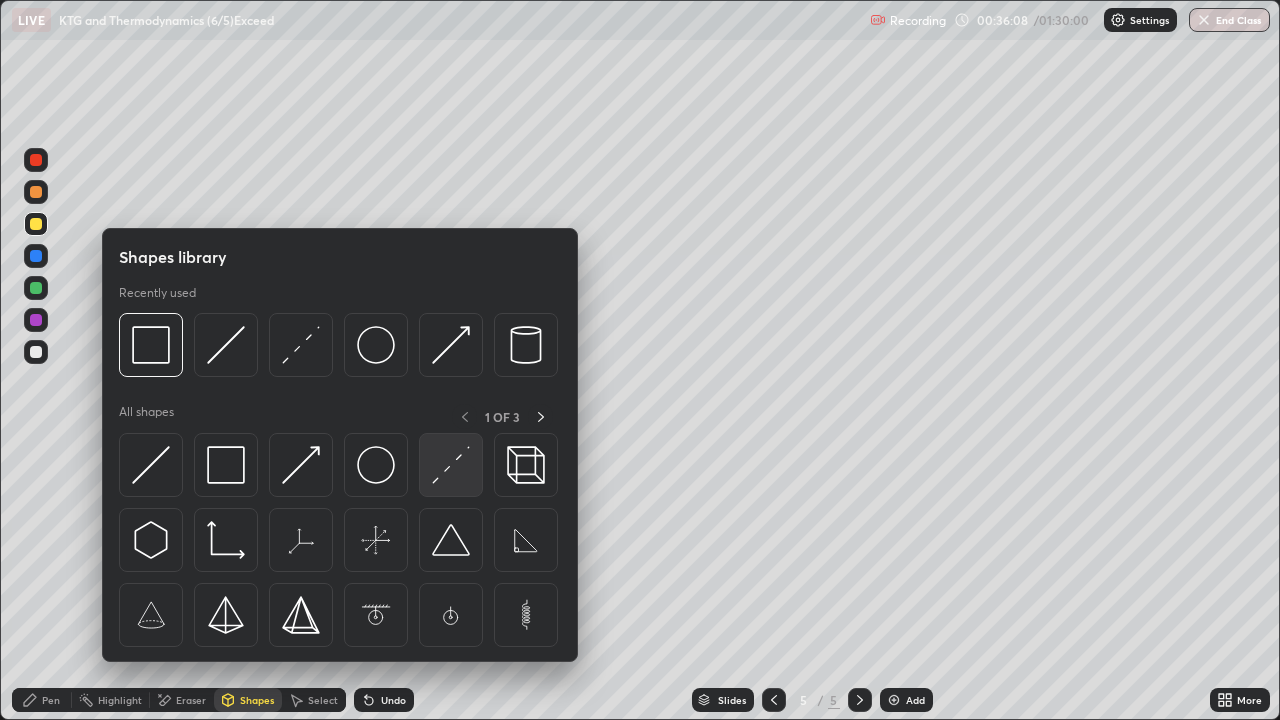click at bounding box center (451, 465) 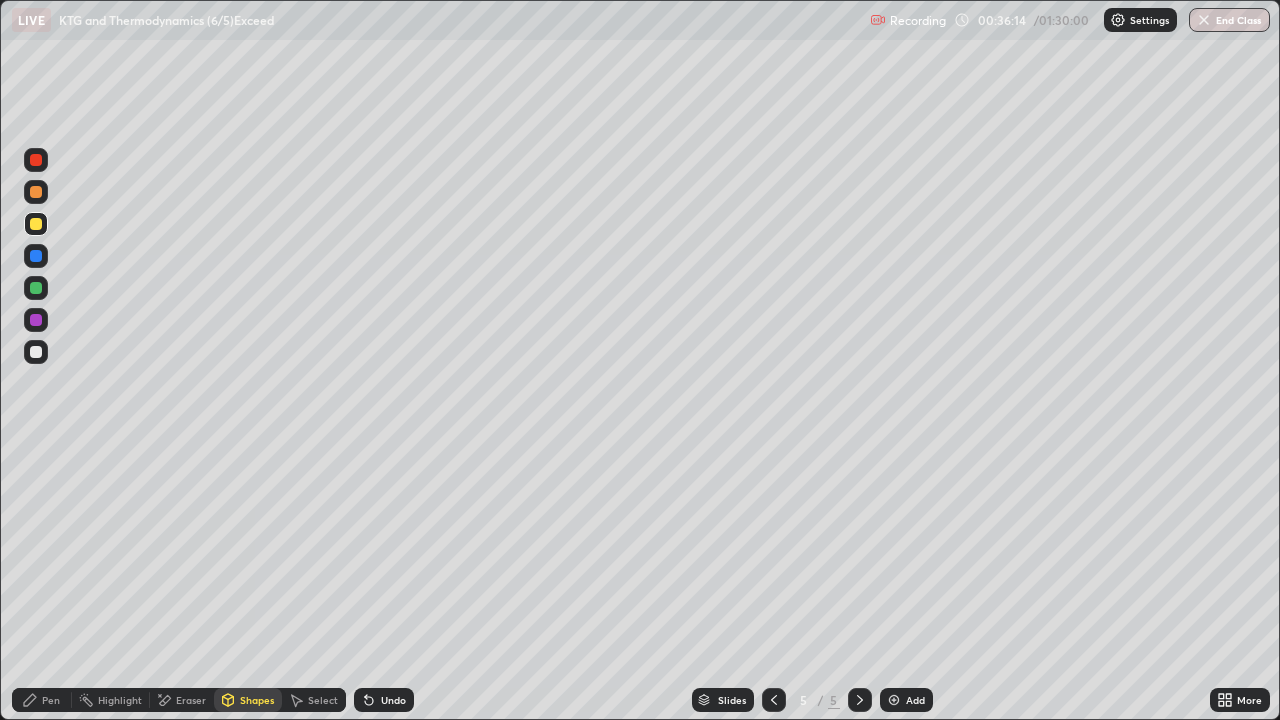 click on "Pen" at bounding box center (51, 700) 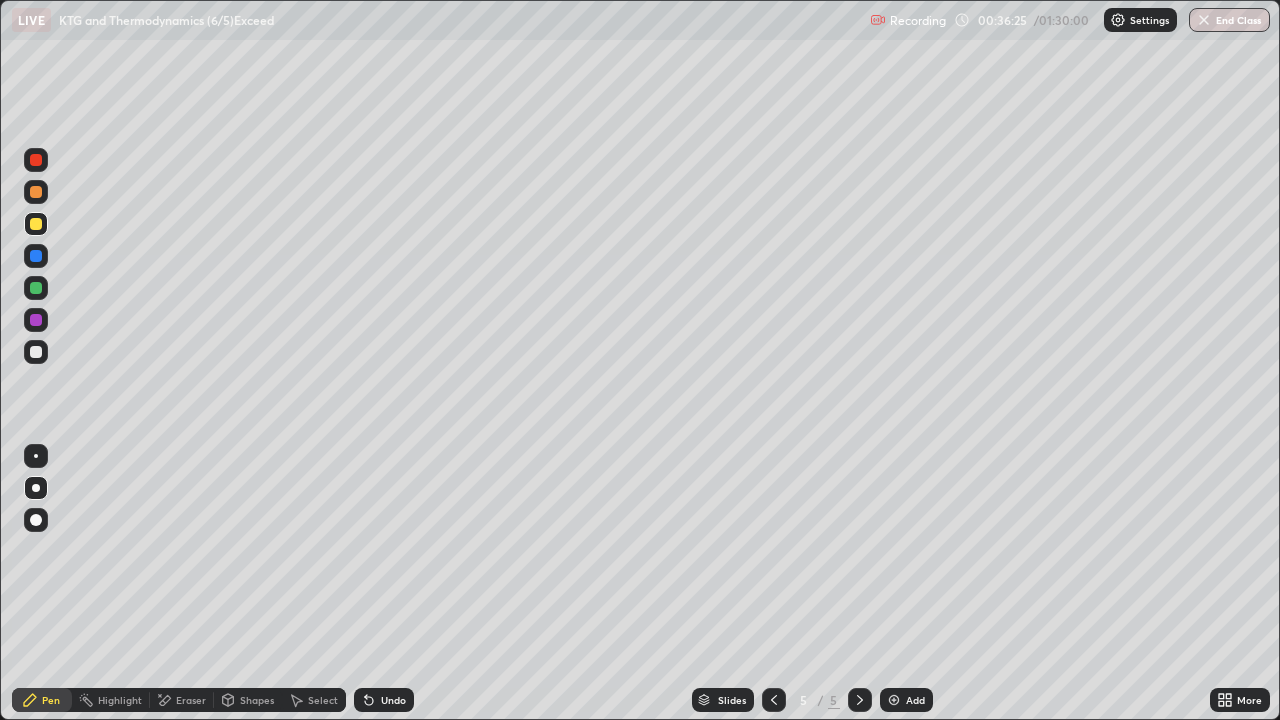click on "Eraser" at bounding box center (182, 700) 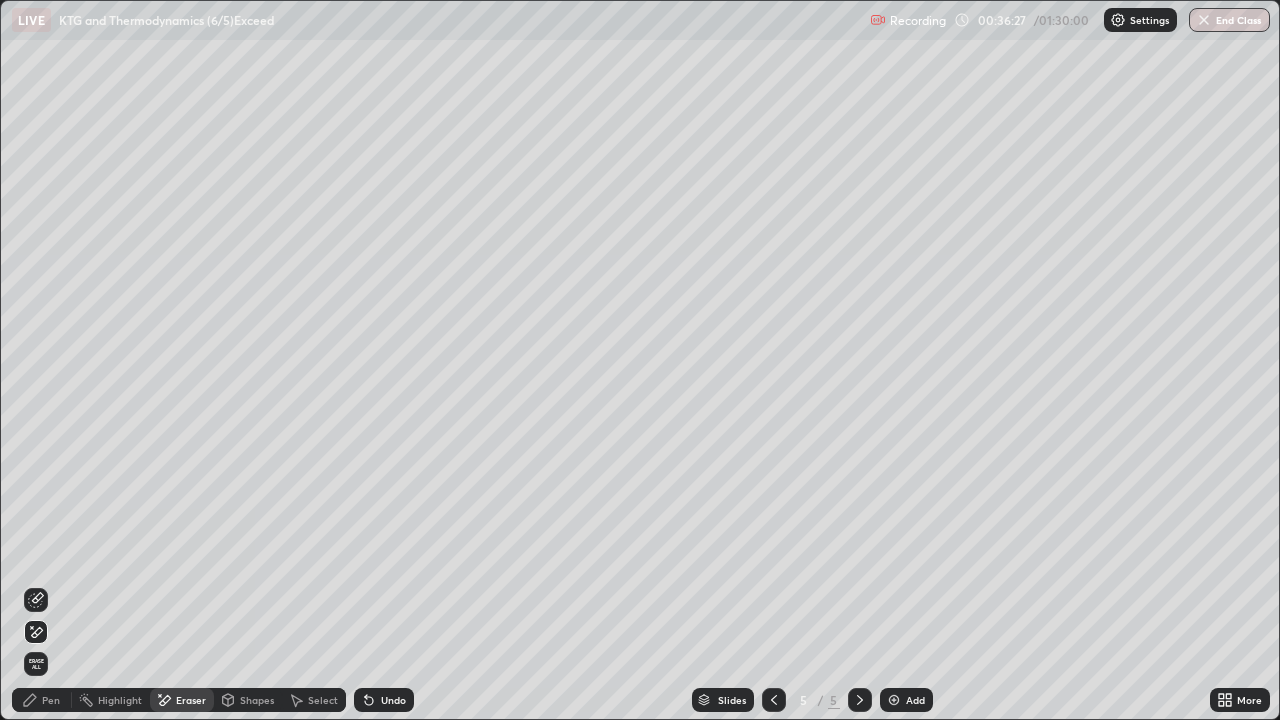 click on "Pen" at bounding box center (51, 700) 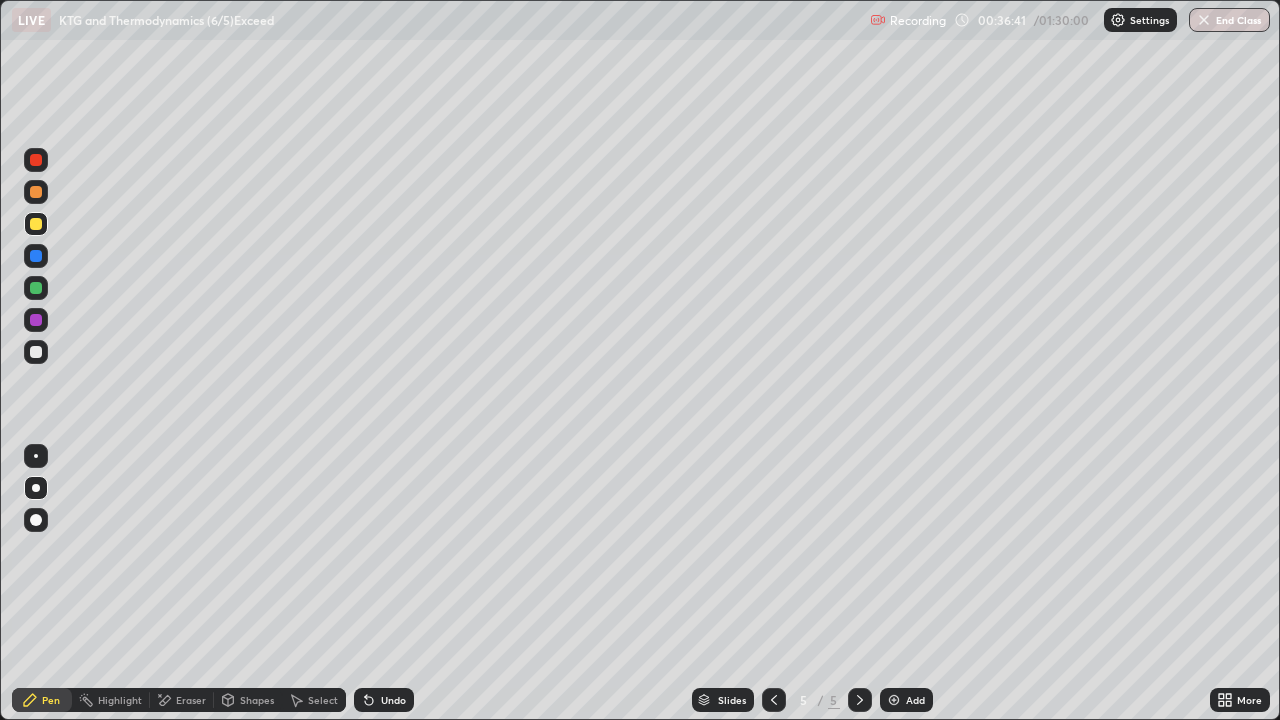 click at bounding box center (36, 224) 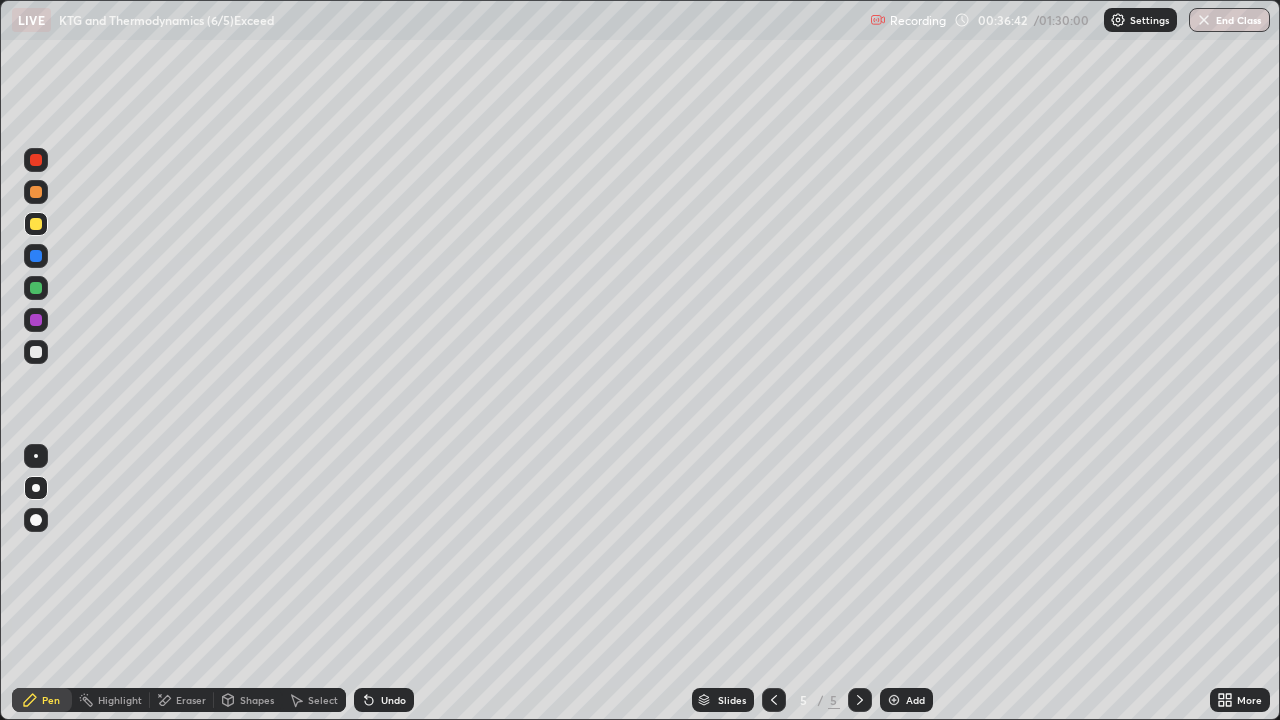 click on "Shapes" at bounding box center (257, 700) 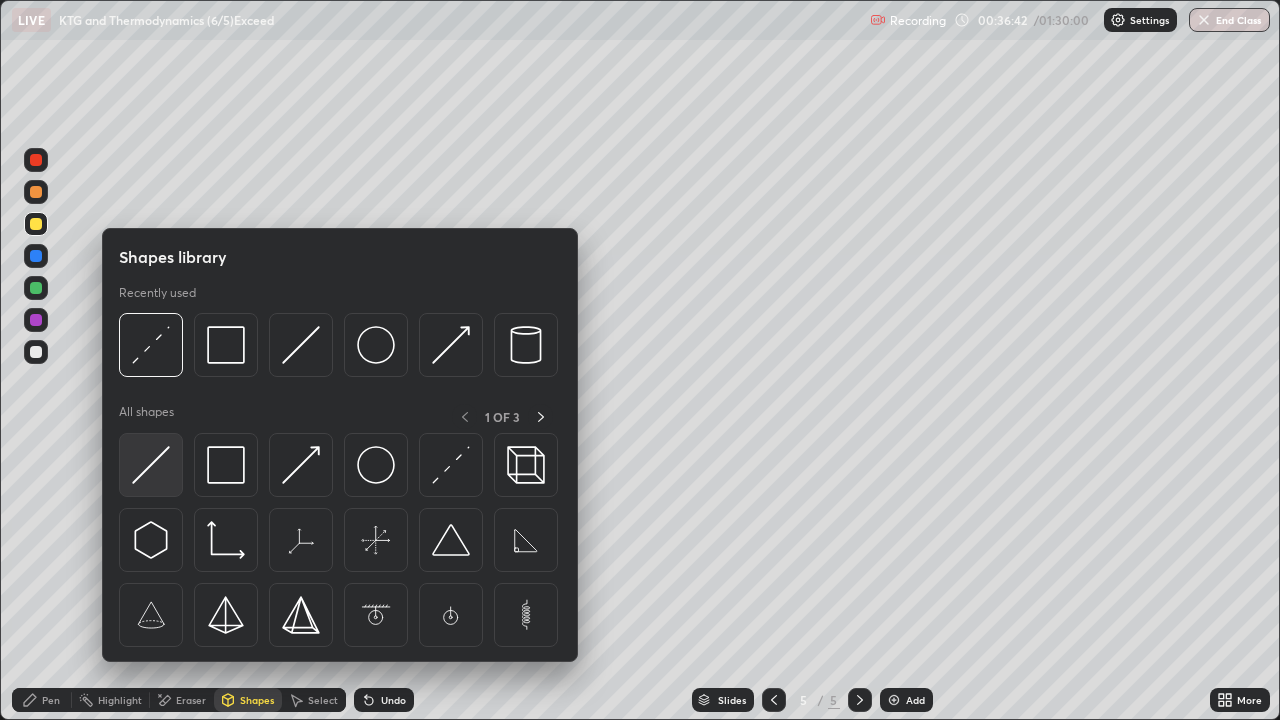 click at bounding box center (151, 465) 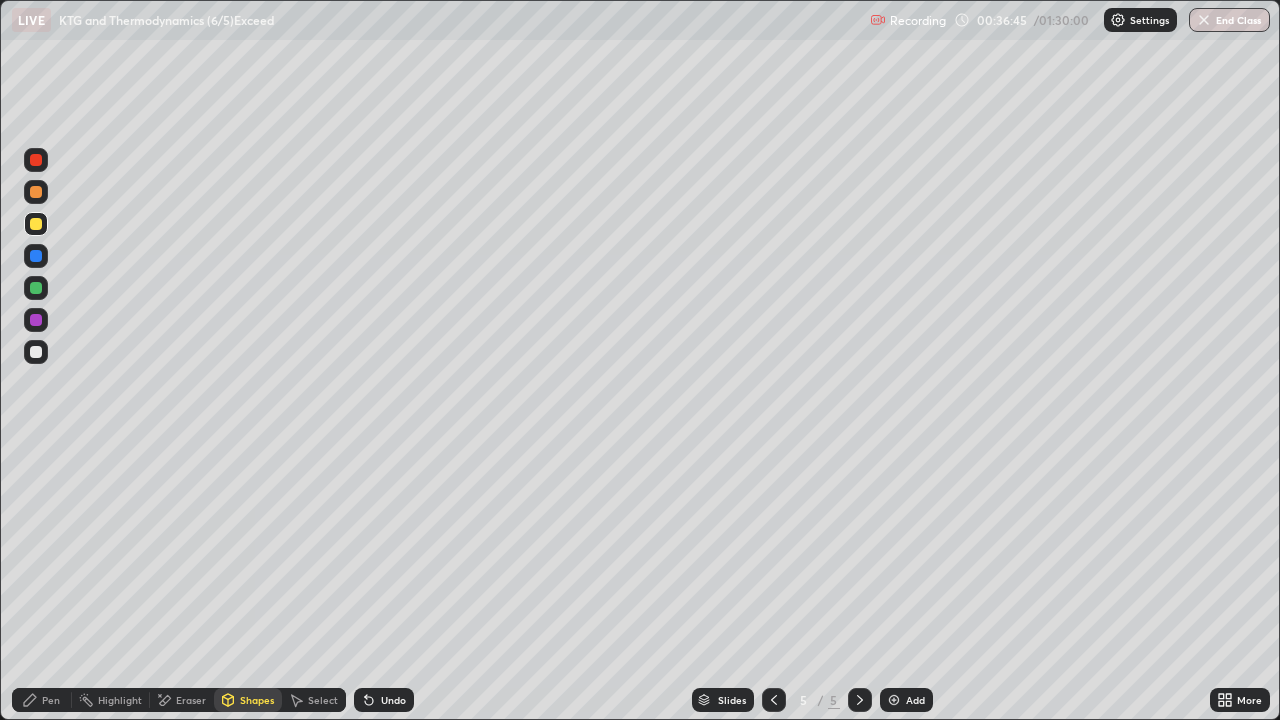 click on "Pen" at bounding box center [51, 700] 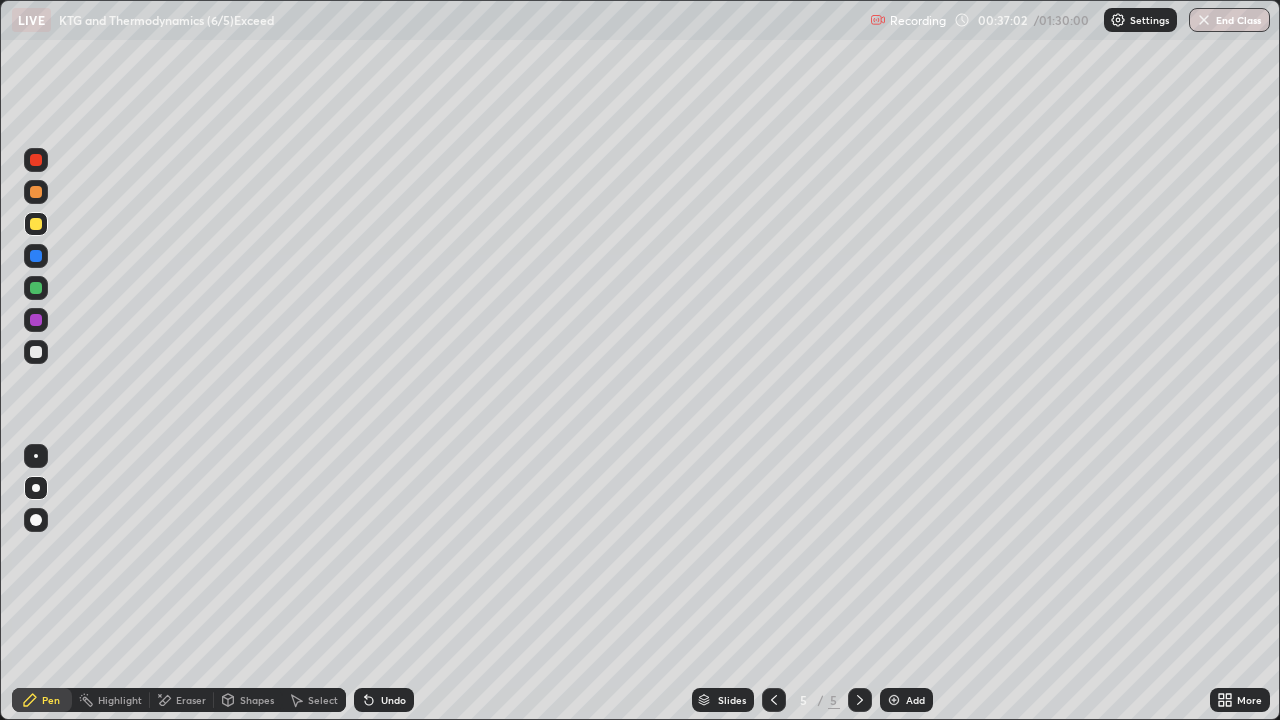 click on "Shapes" at bounding box center [248, 700] 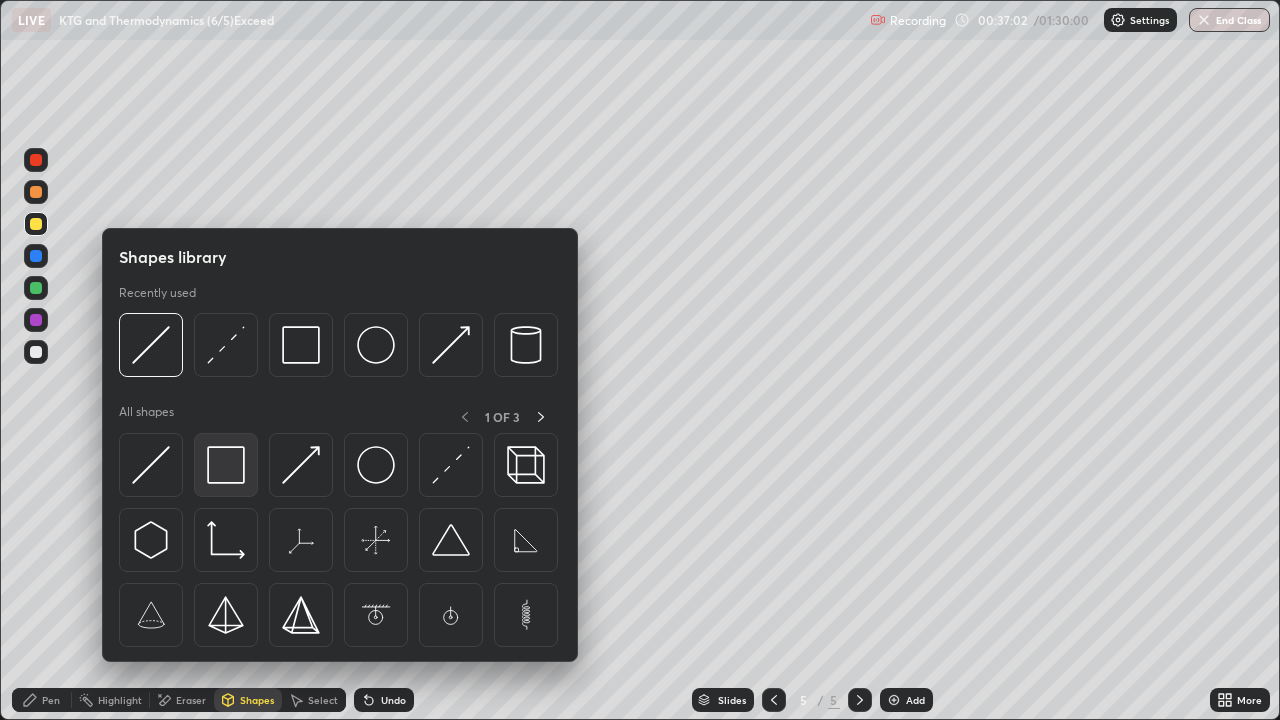 click at bounding box center (226, 465) 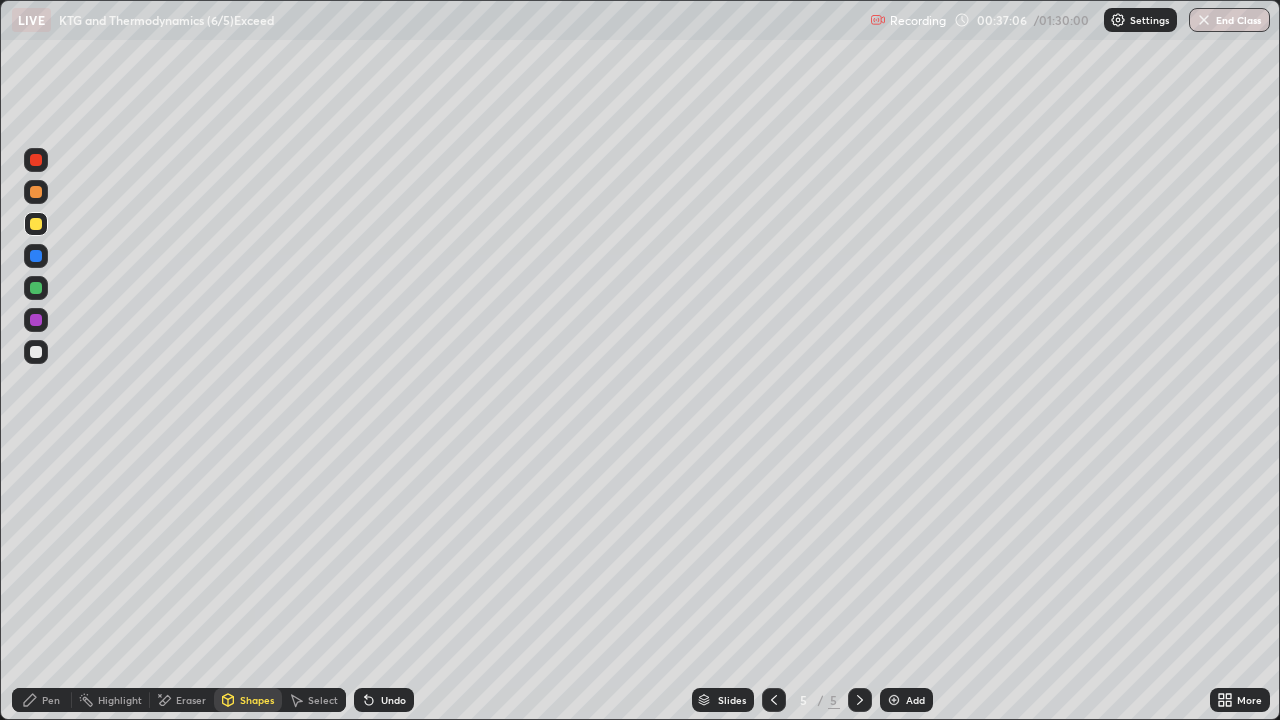 click 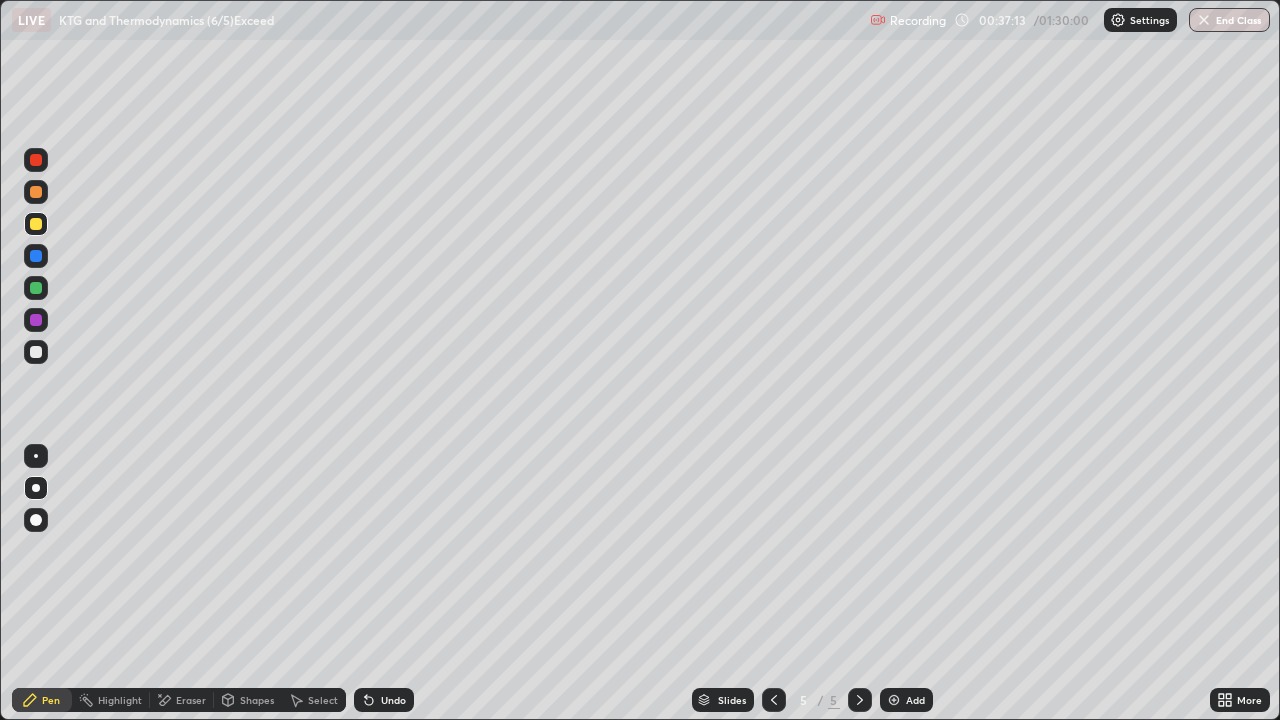 click at bounding box center [36, 352] 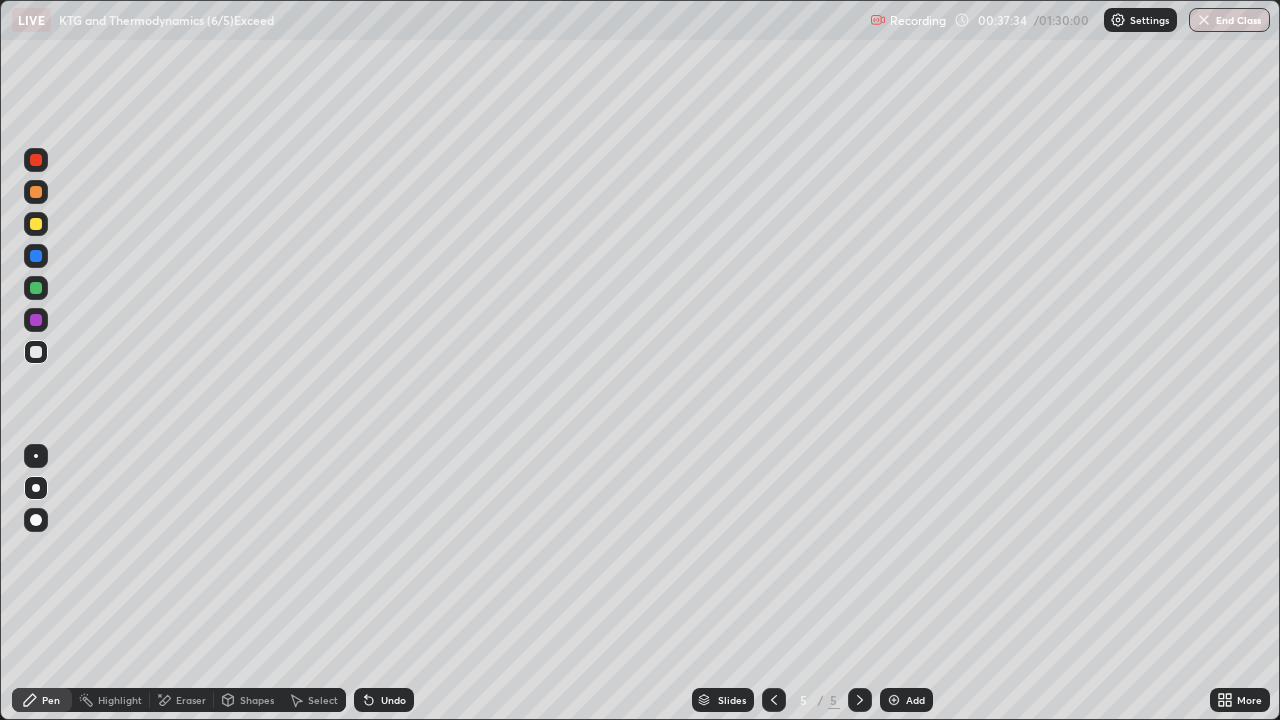 click on "Setting up your live class" at bounding box center (640, 360) 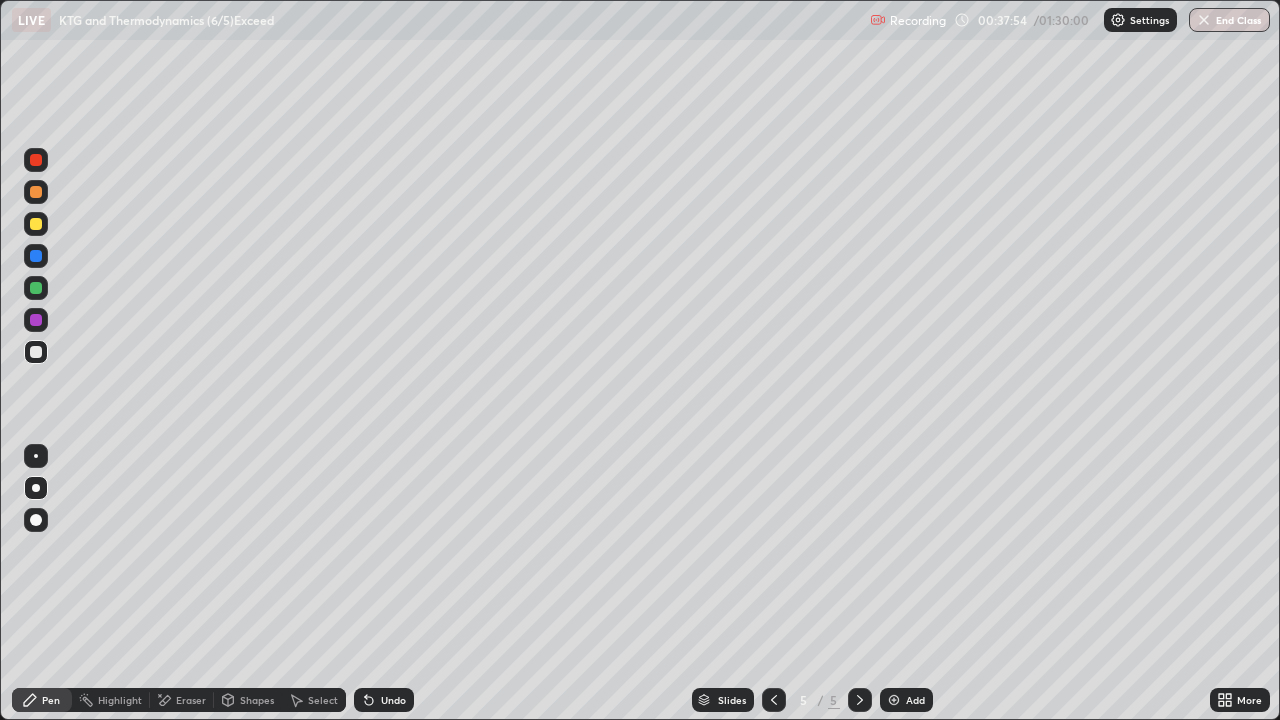 click at bounding box center (36, 288) 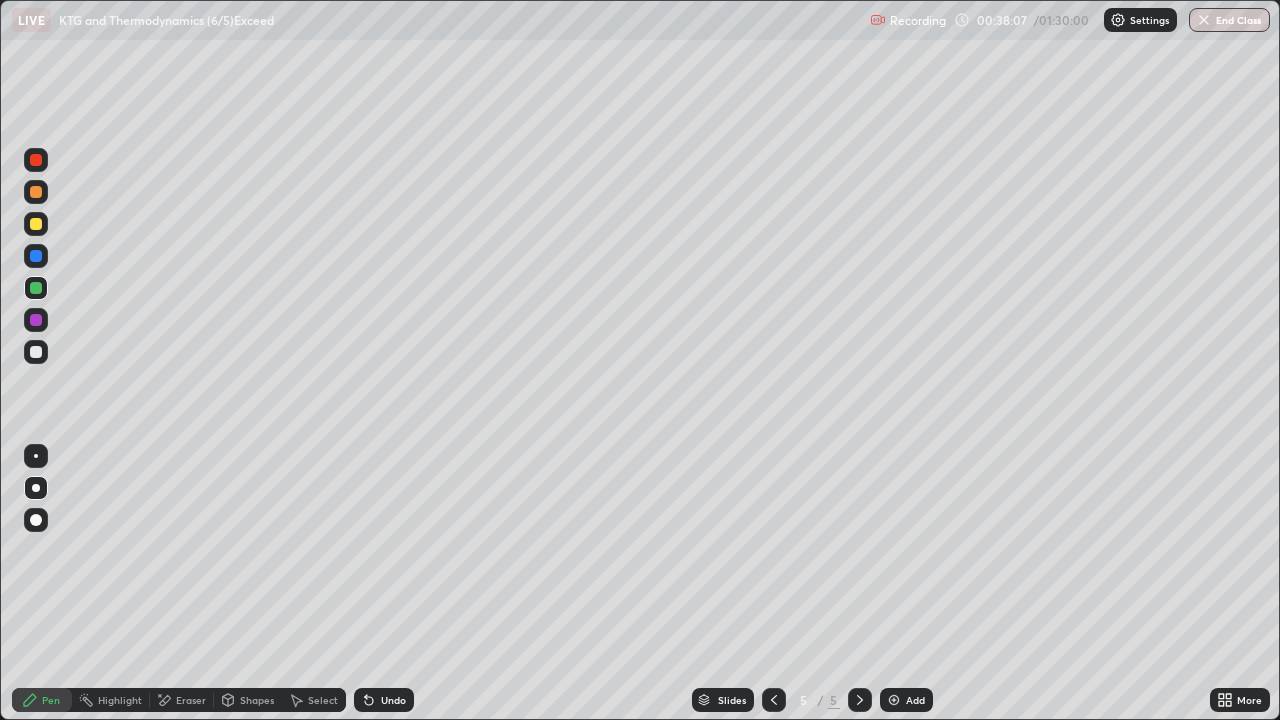 click at bounding box center [36, 352] 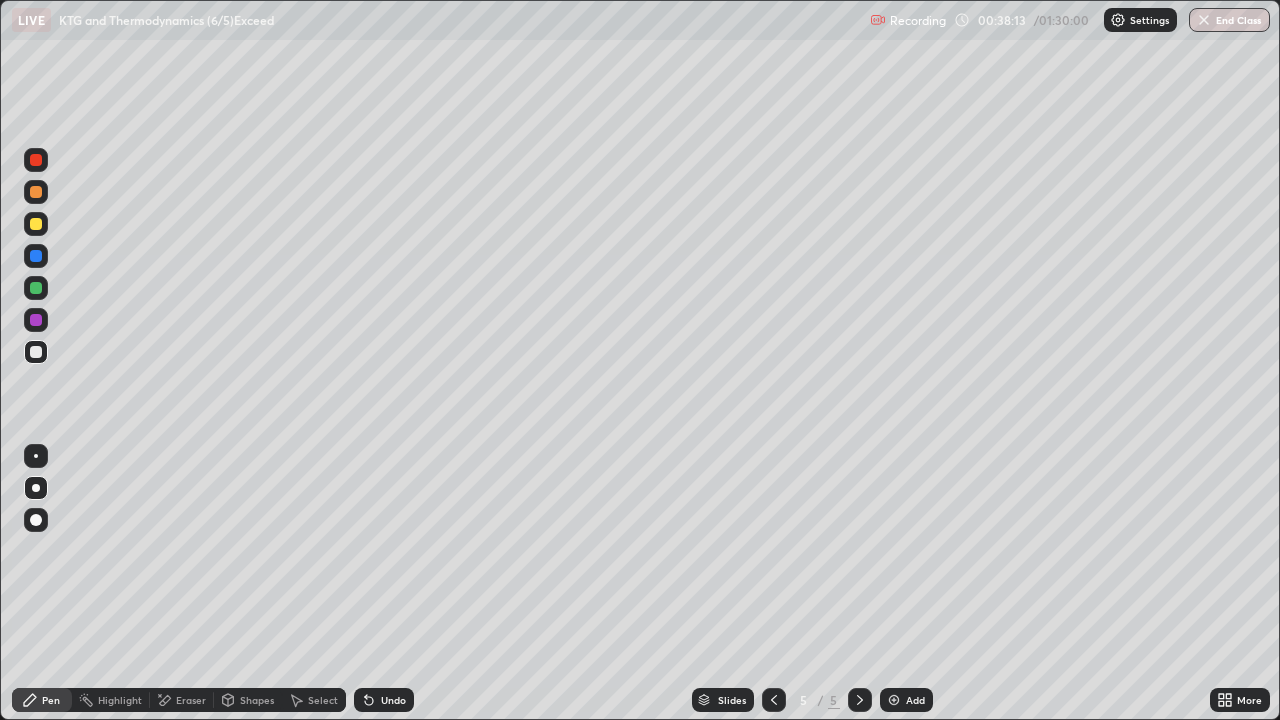 click on "Undo" at bounding box center (393, 700) 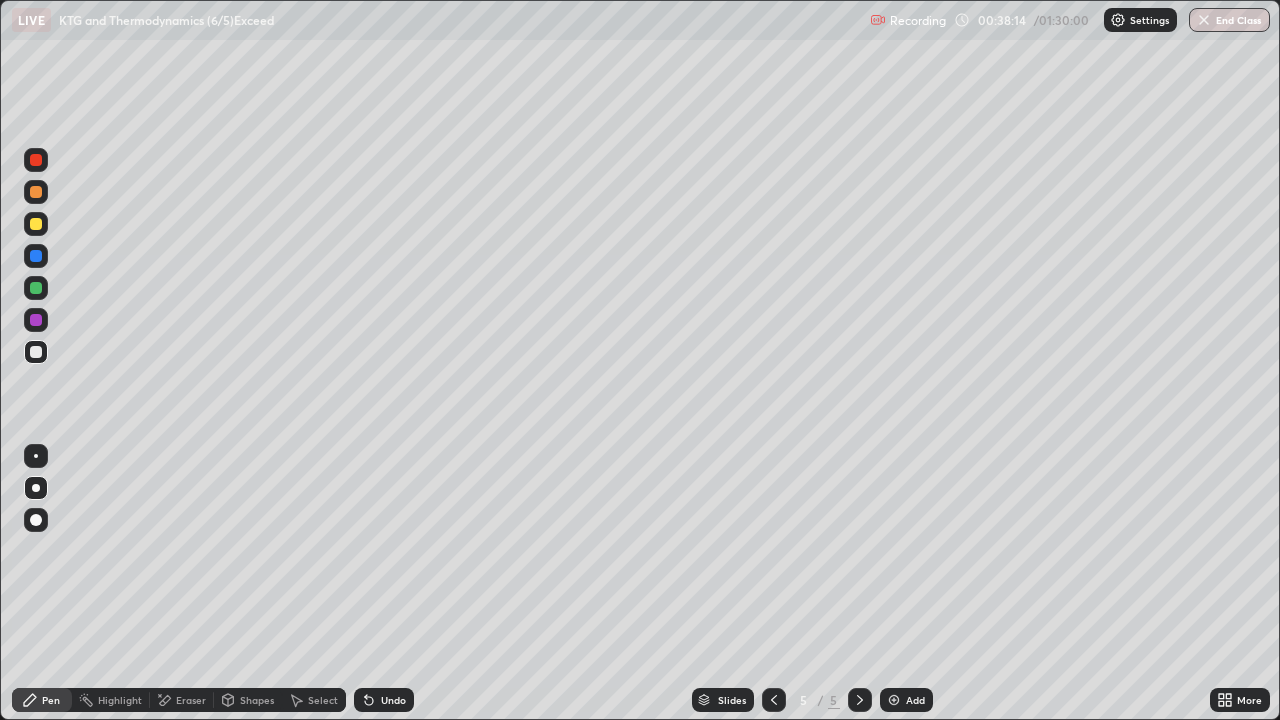 click on "Undo" at bounding box center [393, 700] 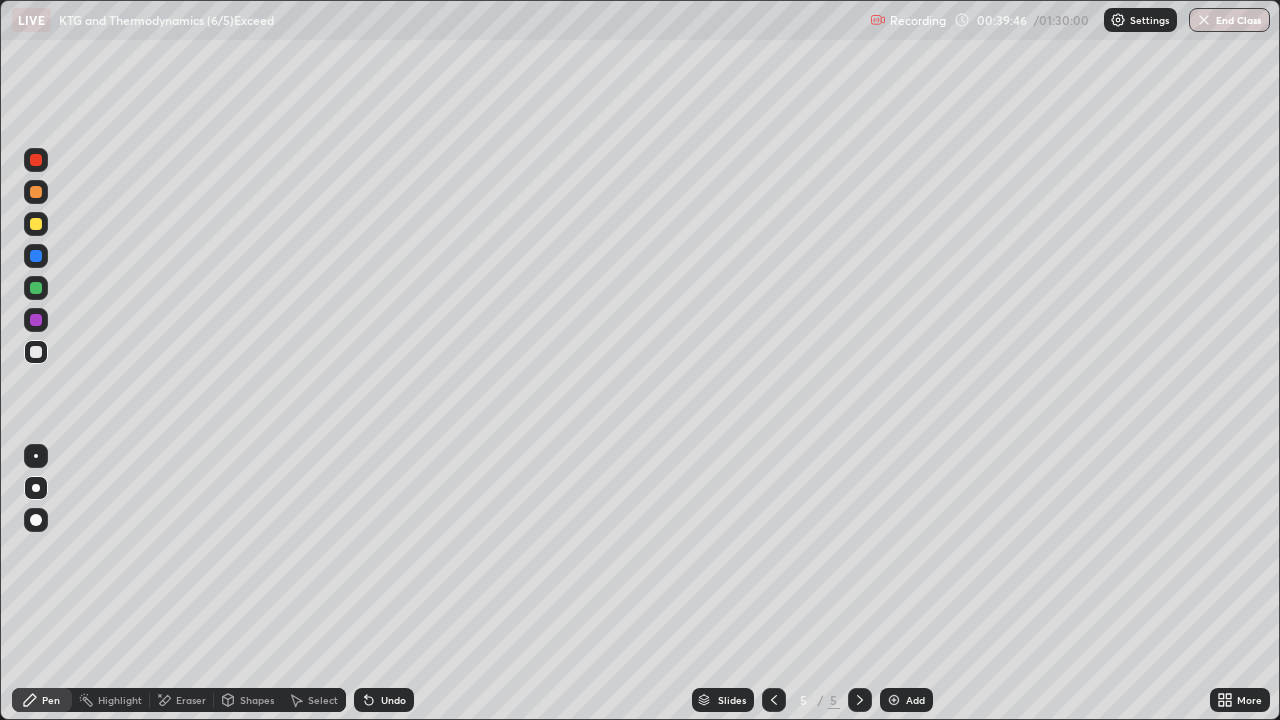 click on "Undo" at bounding box center [384, 700] 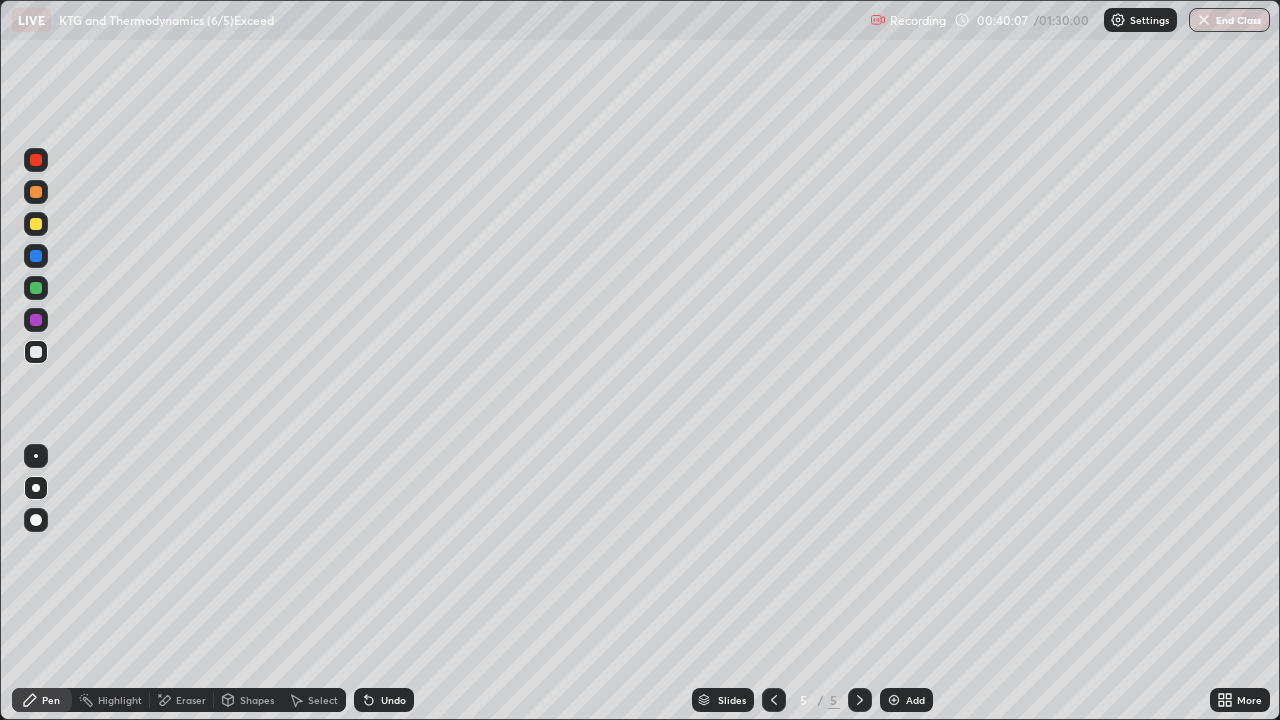 click 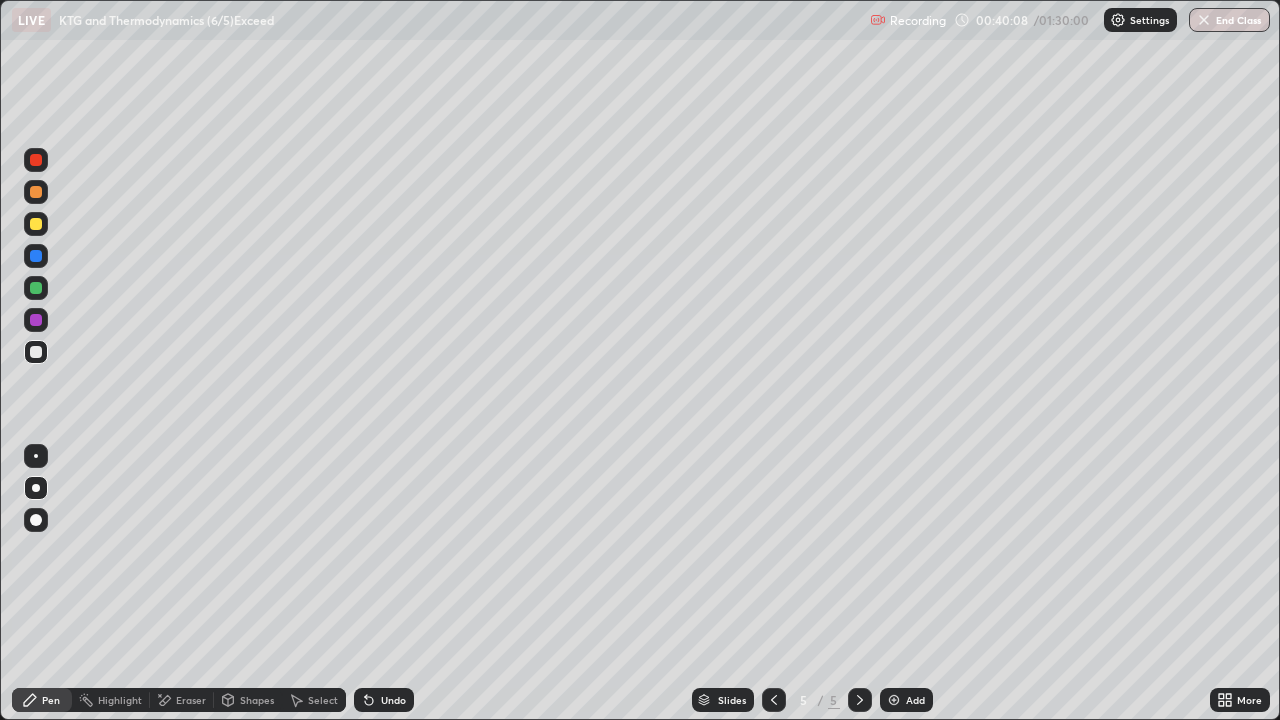 click at bounding box center [36, 288] 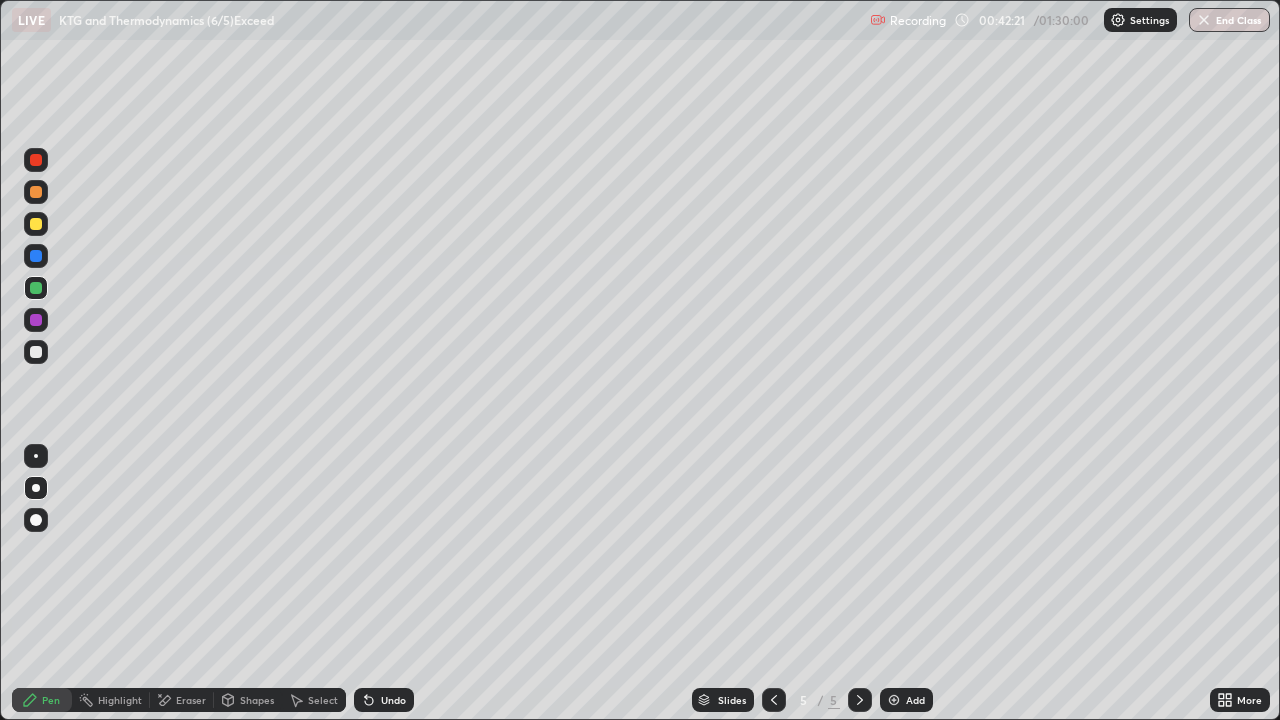 click at bounding box center (894, 700) 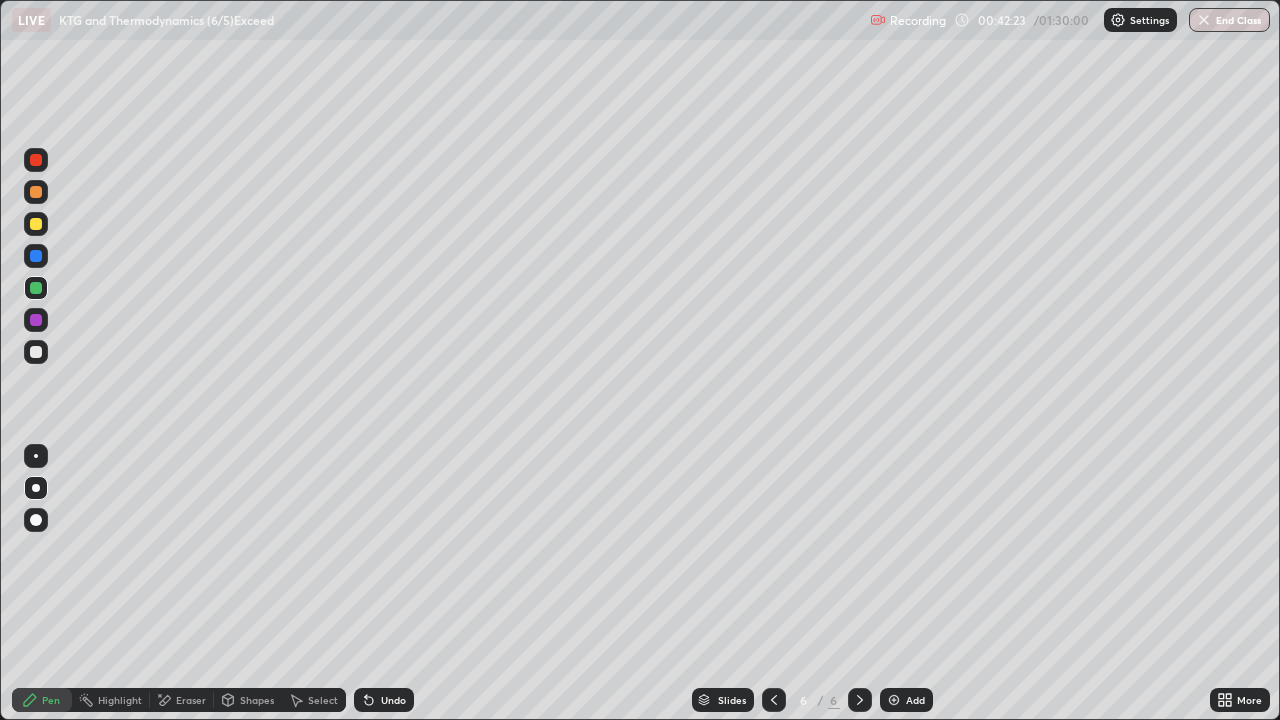 click at bounding box center (36, 224) 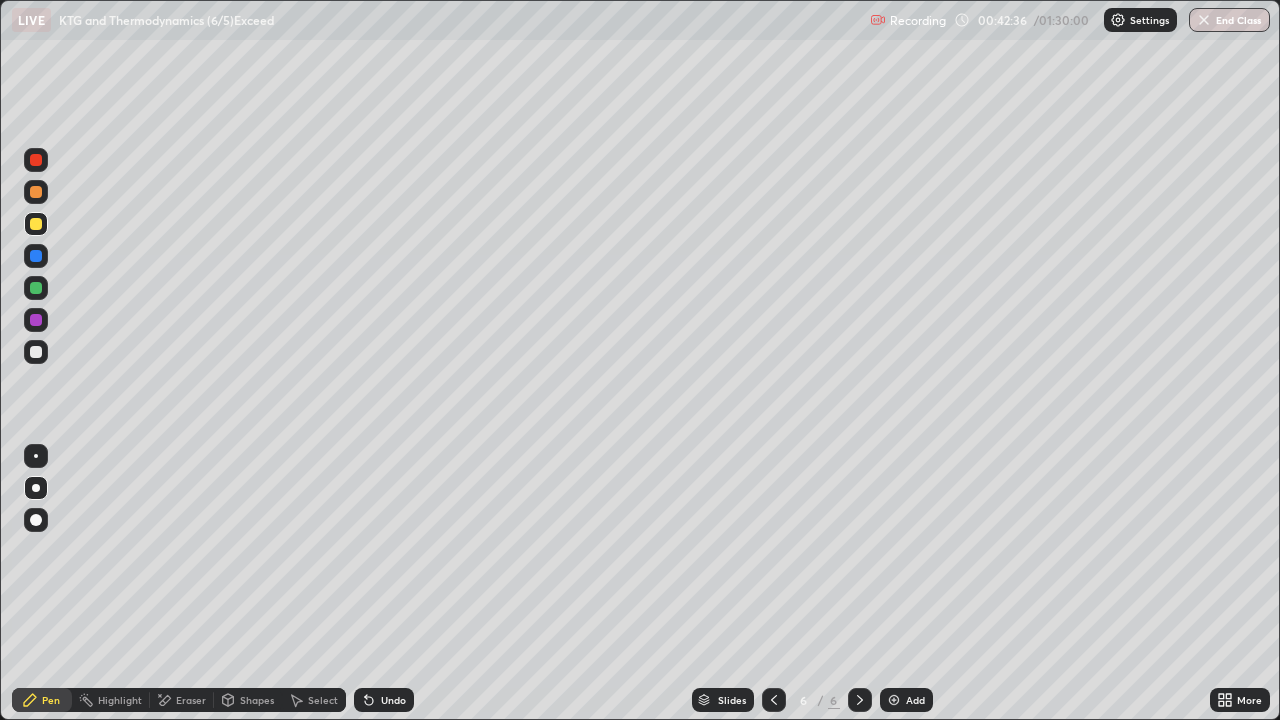 click on "Shapes" at bounding box center (257, 700) 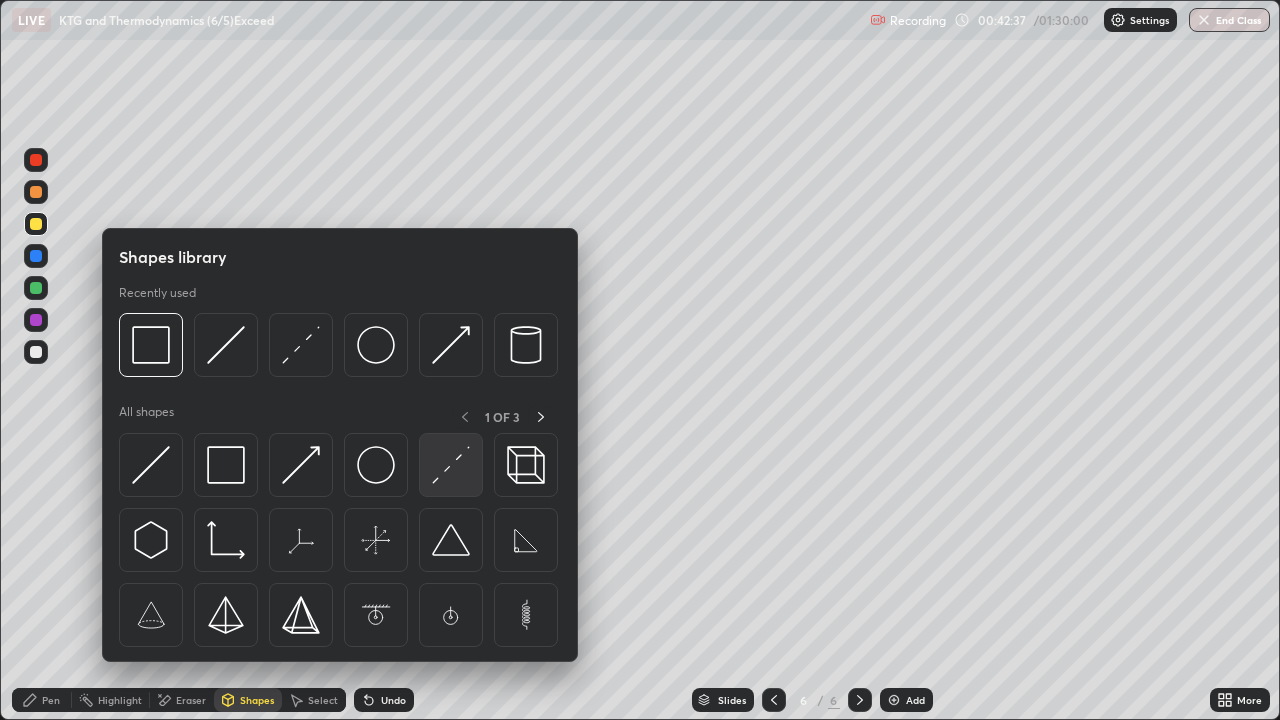 click at bounding box center [451, 465] 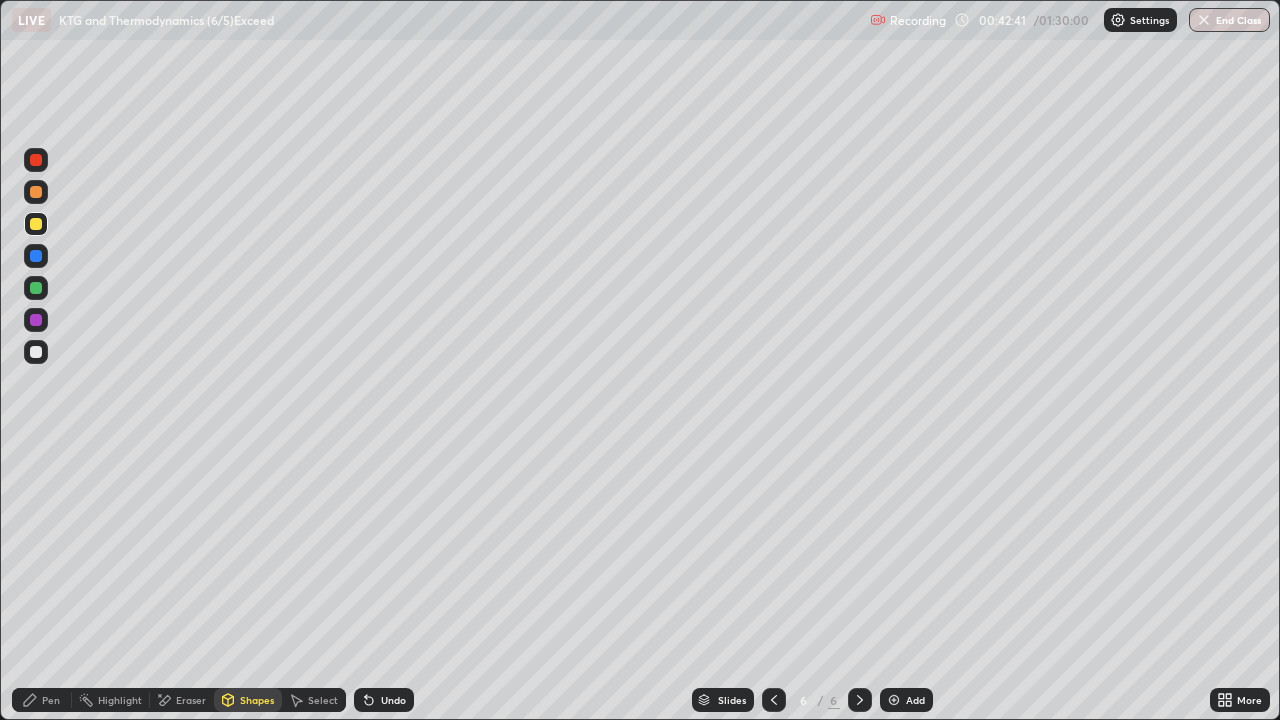 click on "Pen" at bounding box center (51, 700) 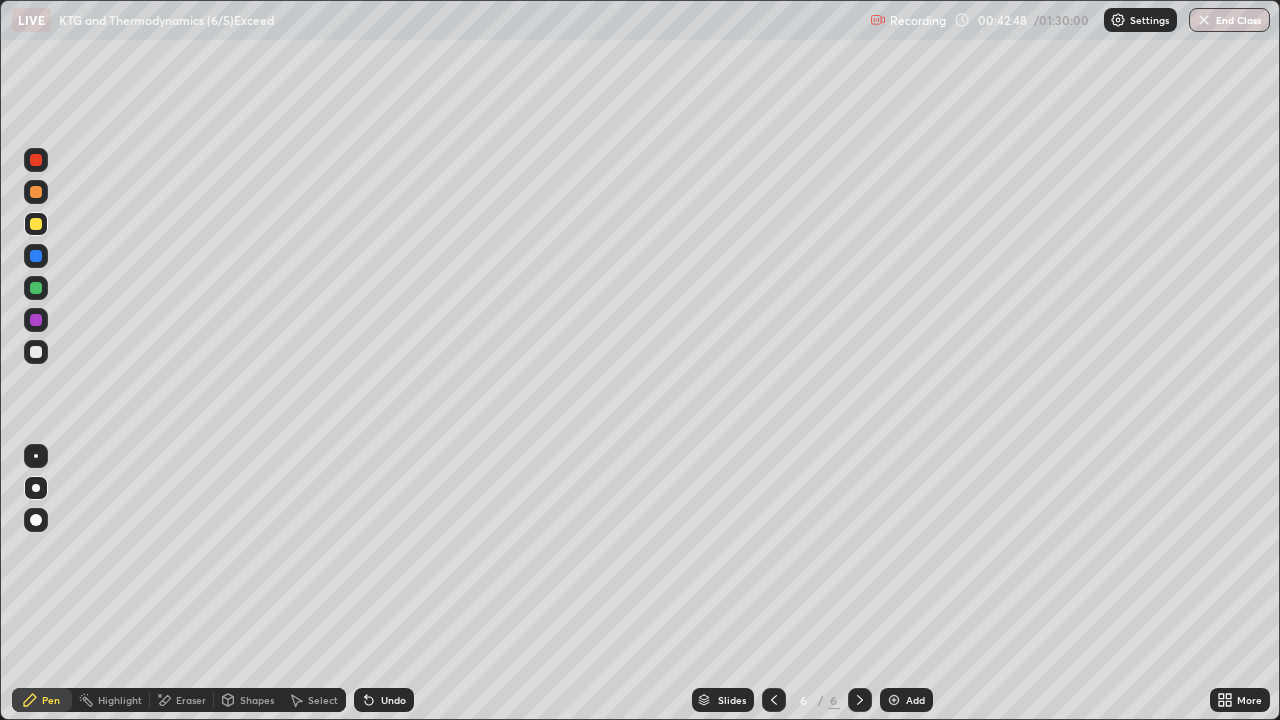 click at bounding box center [36, 352] 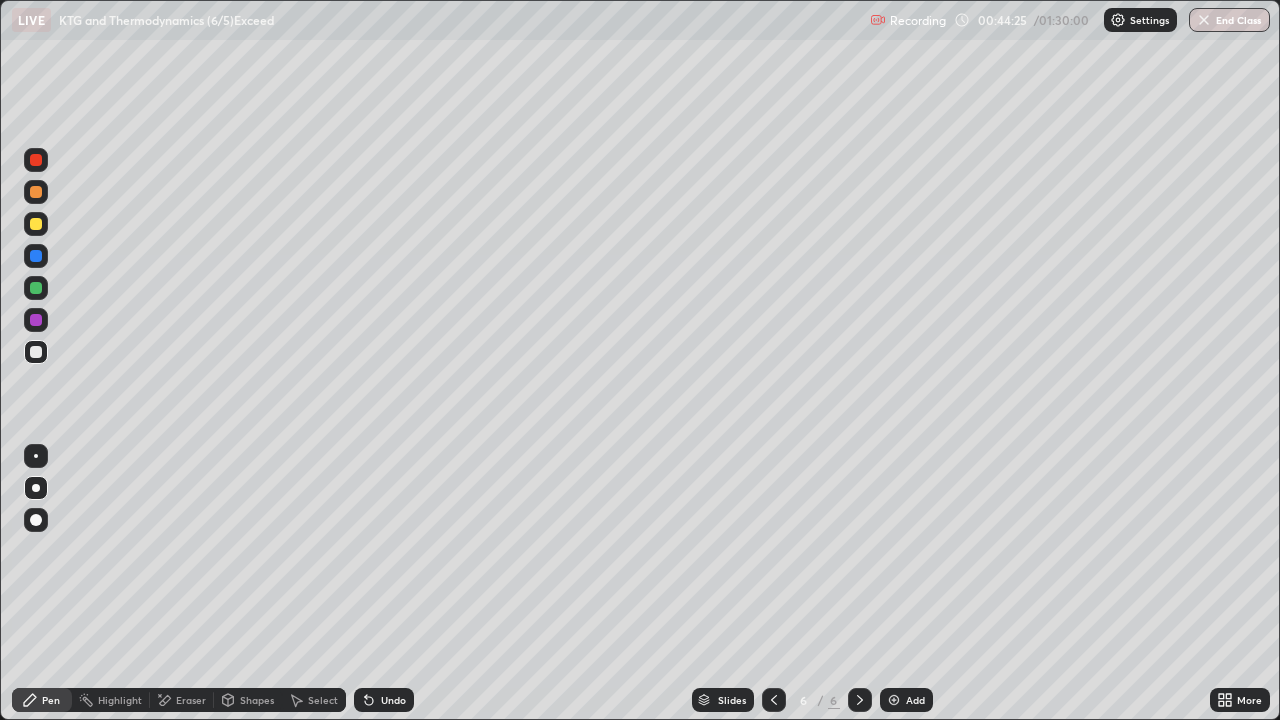 click at bounding box center [36, 288] 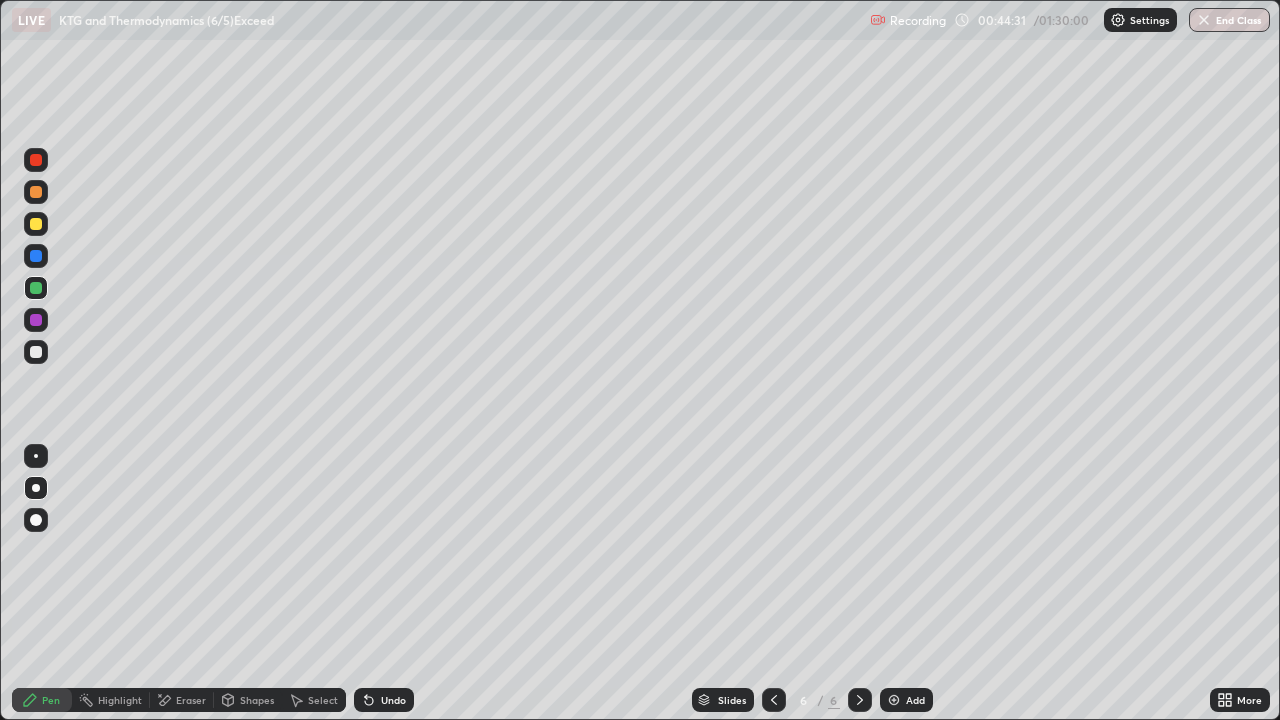 click at bounding box center [36, 352] 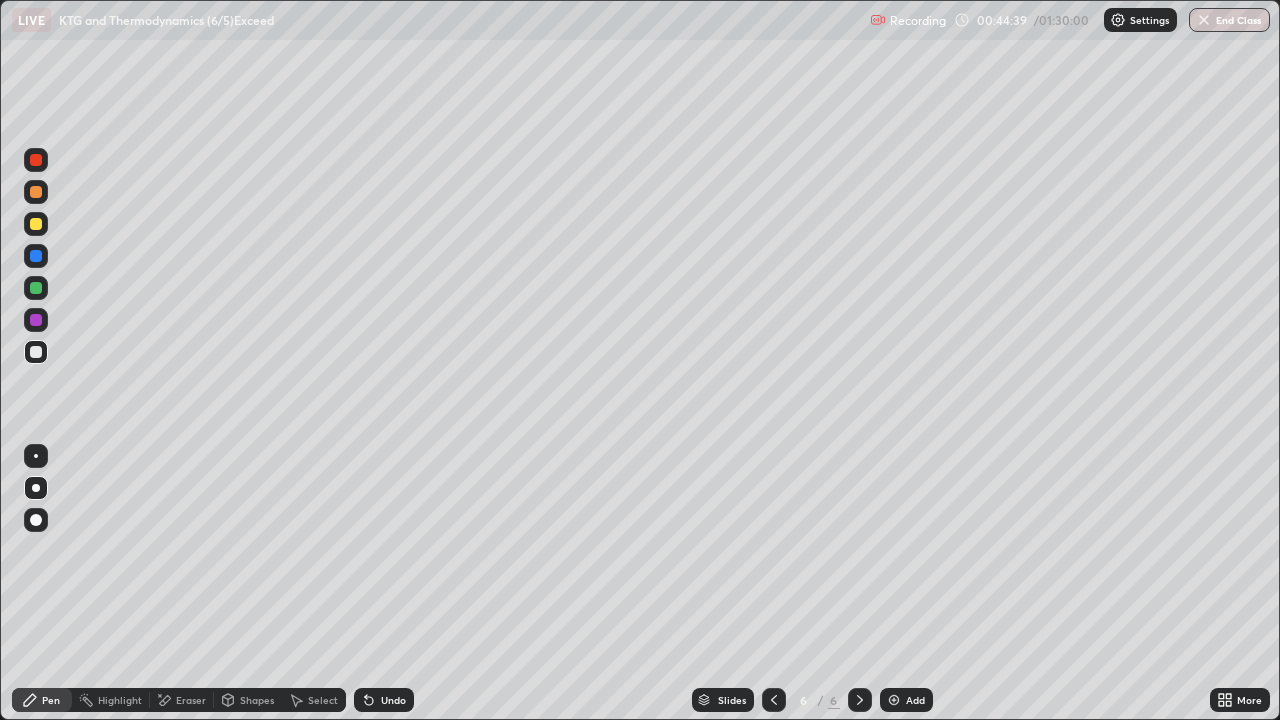 click on "Undo" at bounding box center (393, 700) 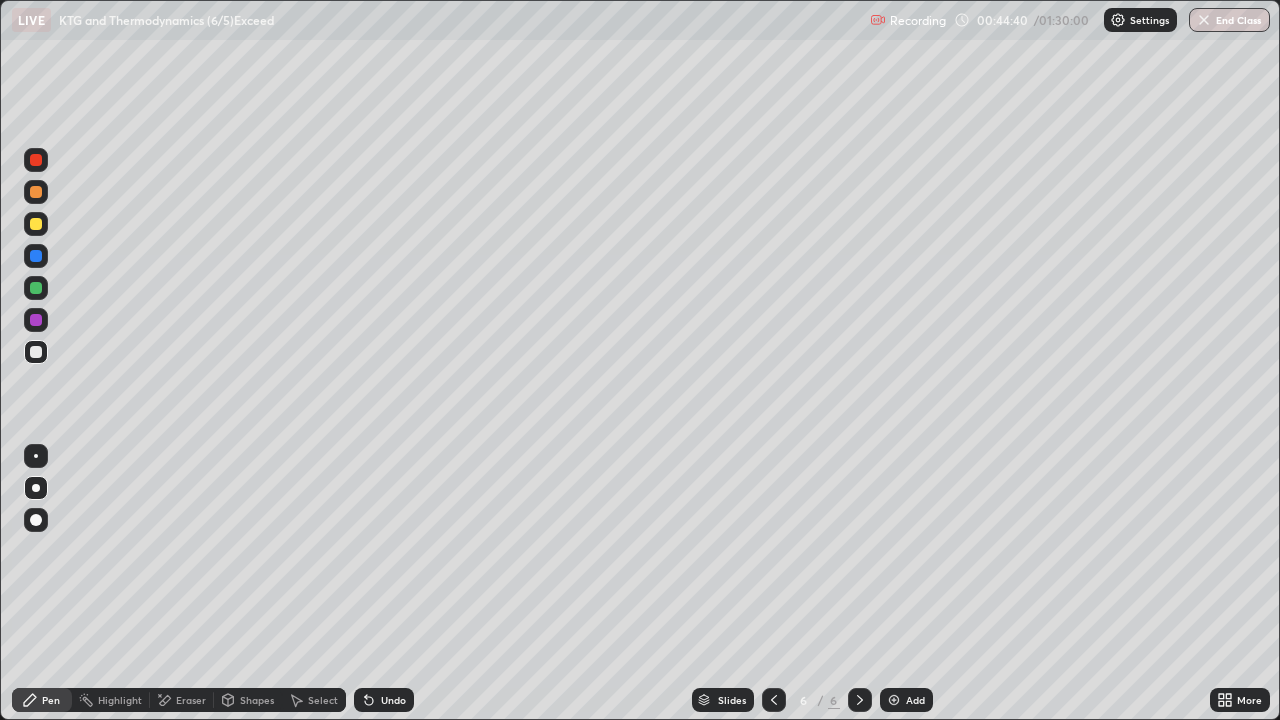 click on "Undo" at bounding box center (393, 700) 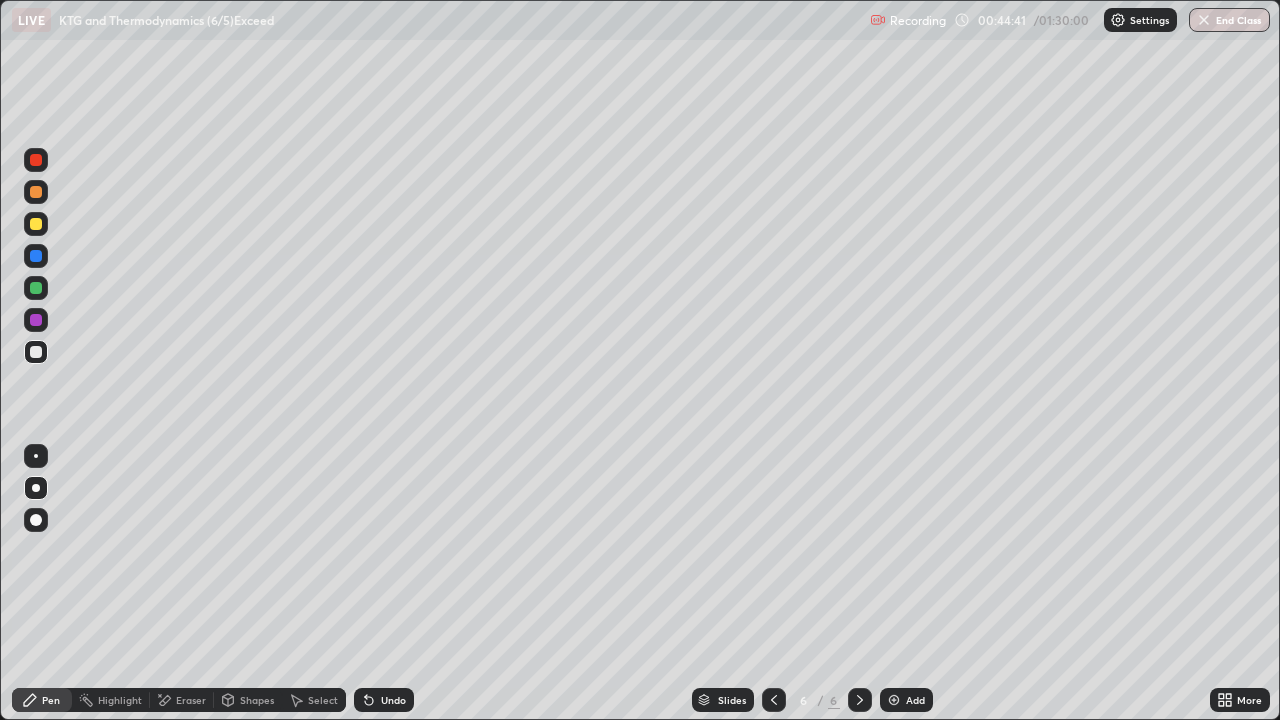 click on "Undo" at bounding box center (393, 700) 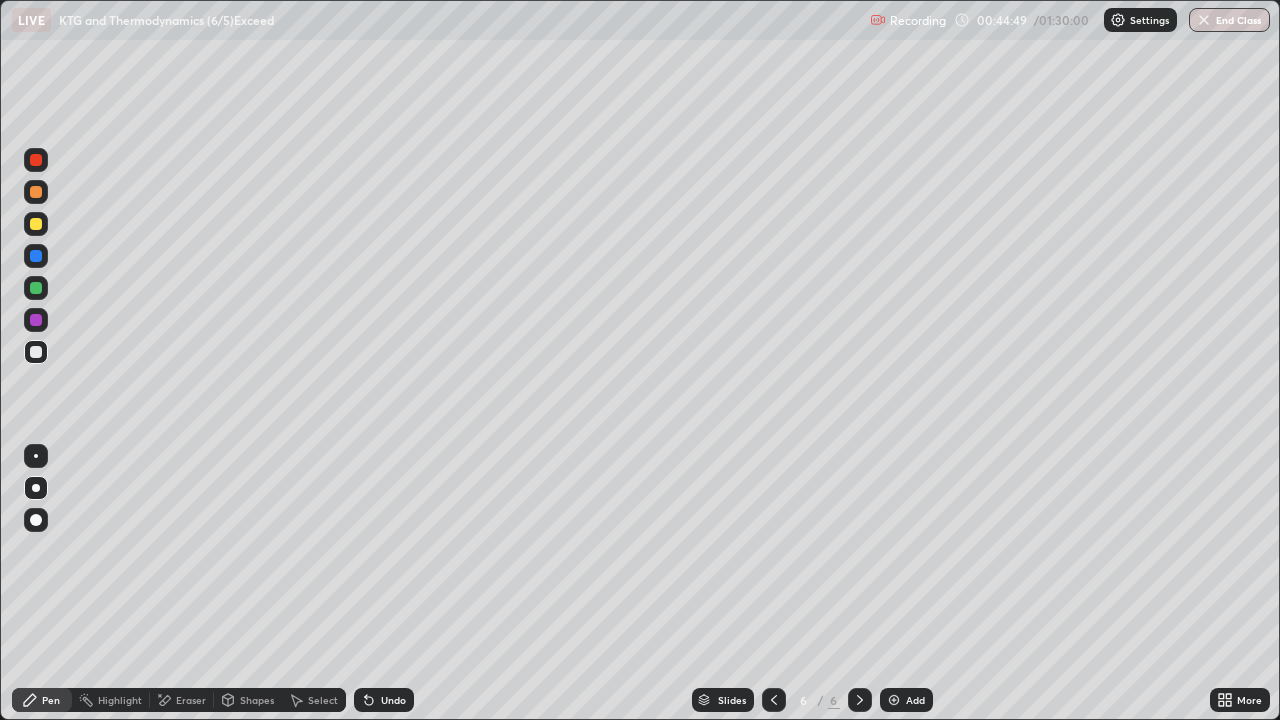 click at bounding box center [36, 352] 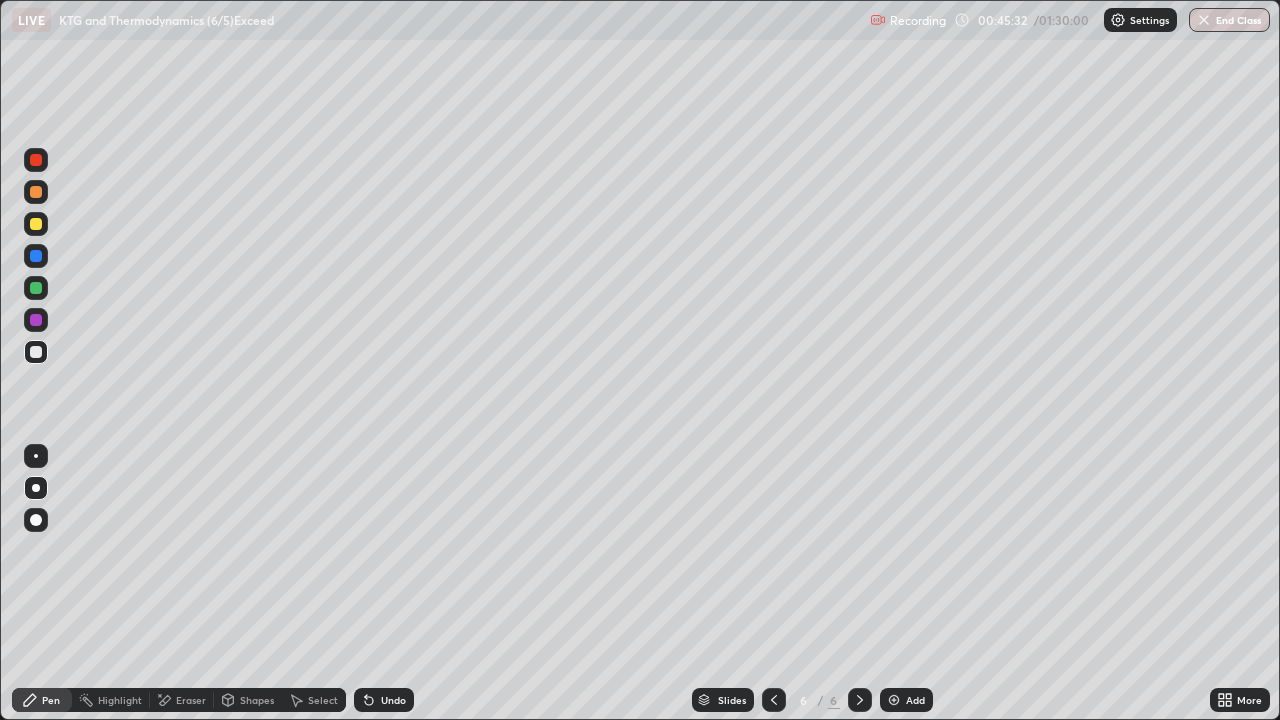 click at bounding box center [36, 224] 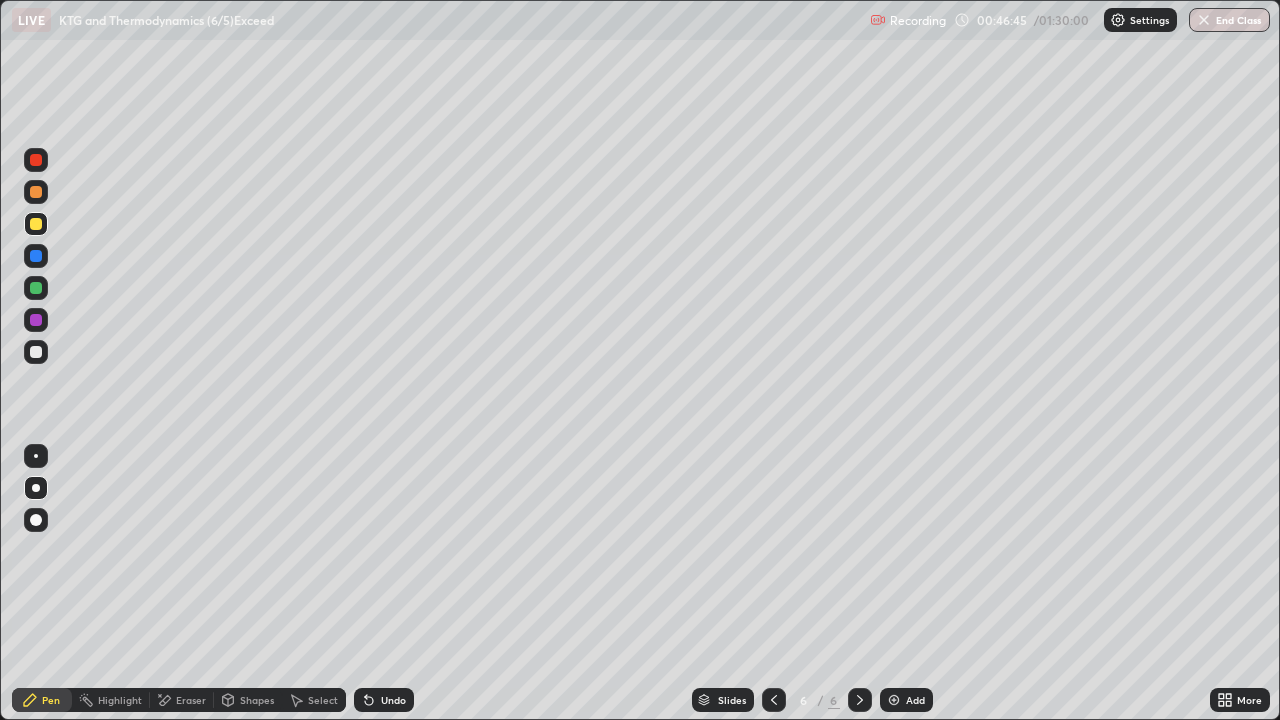 click at bounding box center (36, 352) 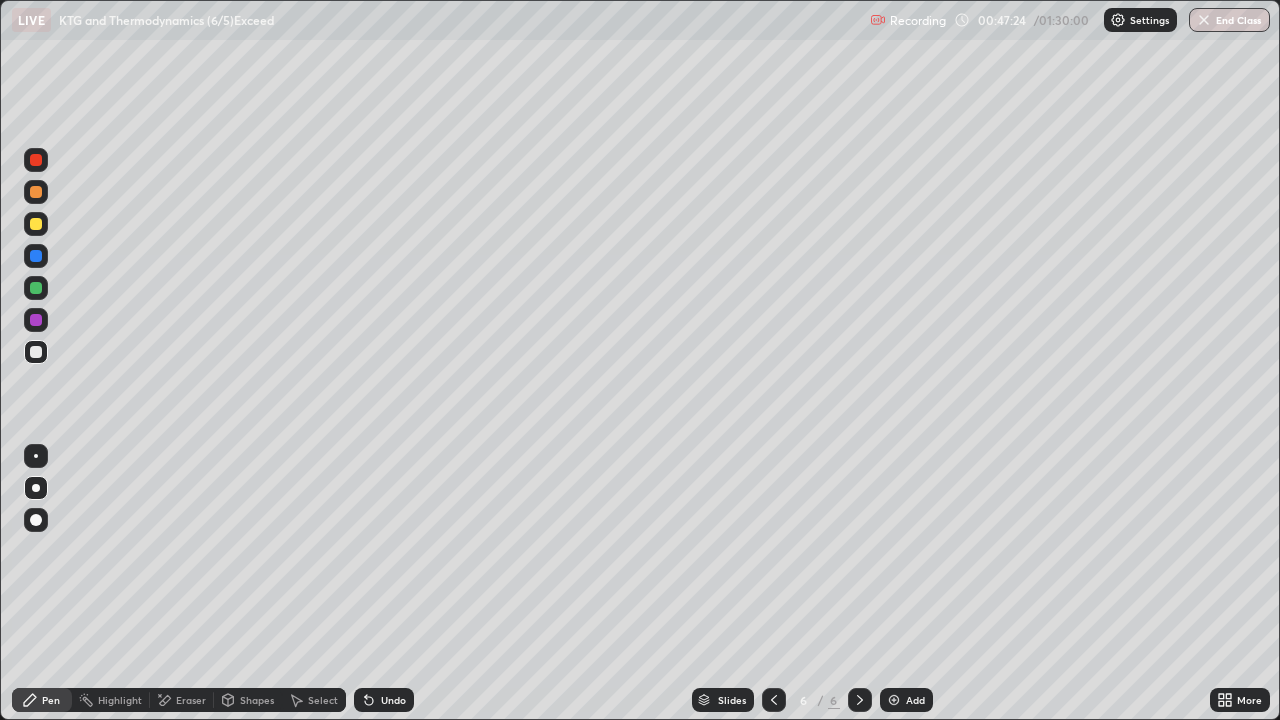 click at bounding box center (36, 320) 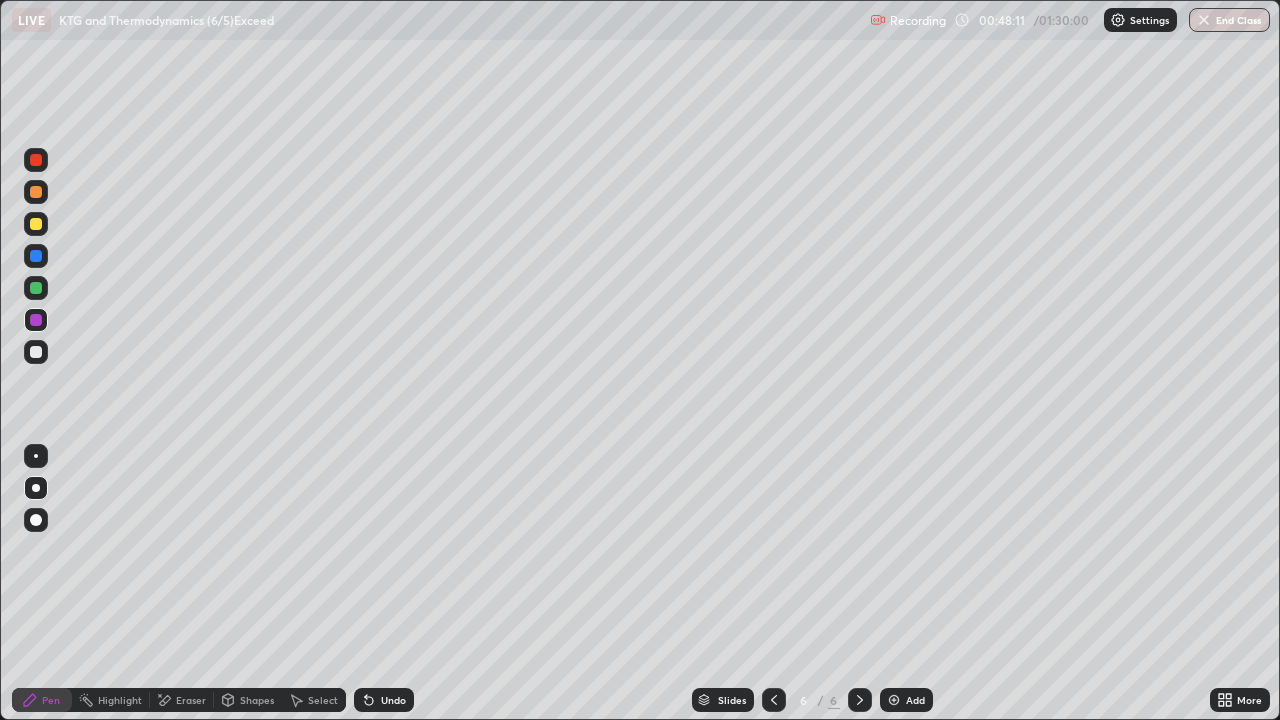click at bounding box center [36, 352] 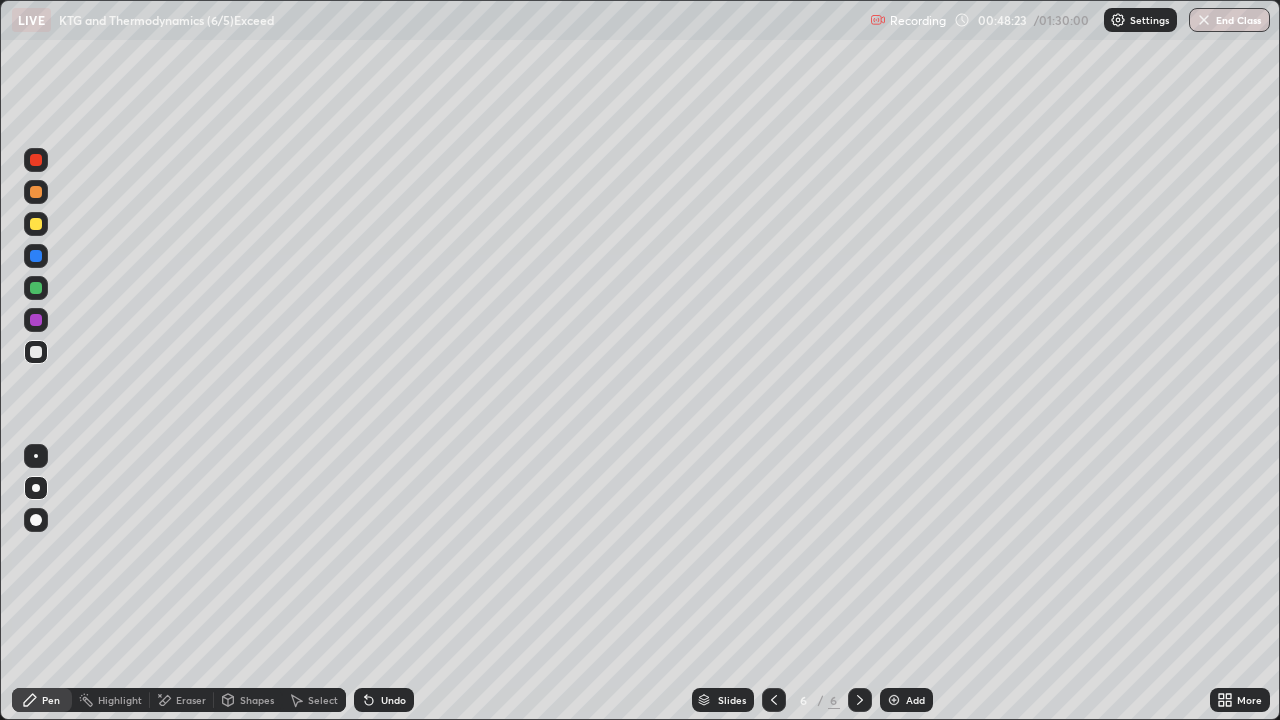 click at bounding box center [36, 288] 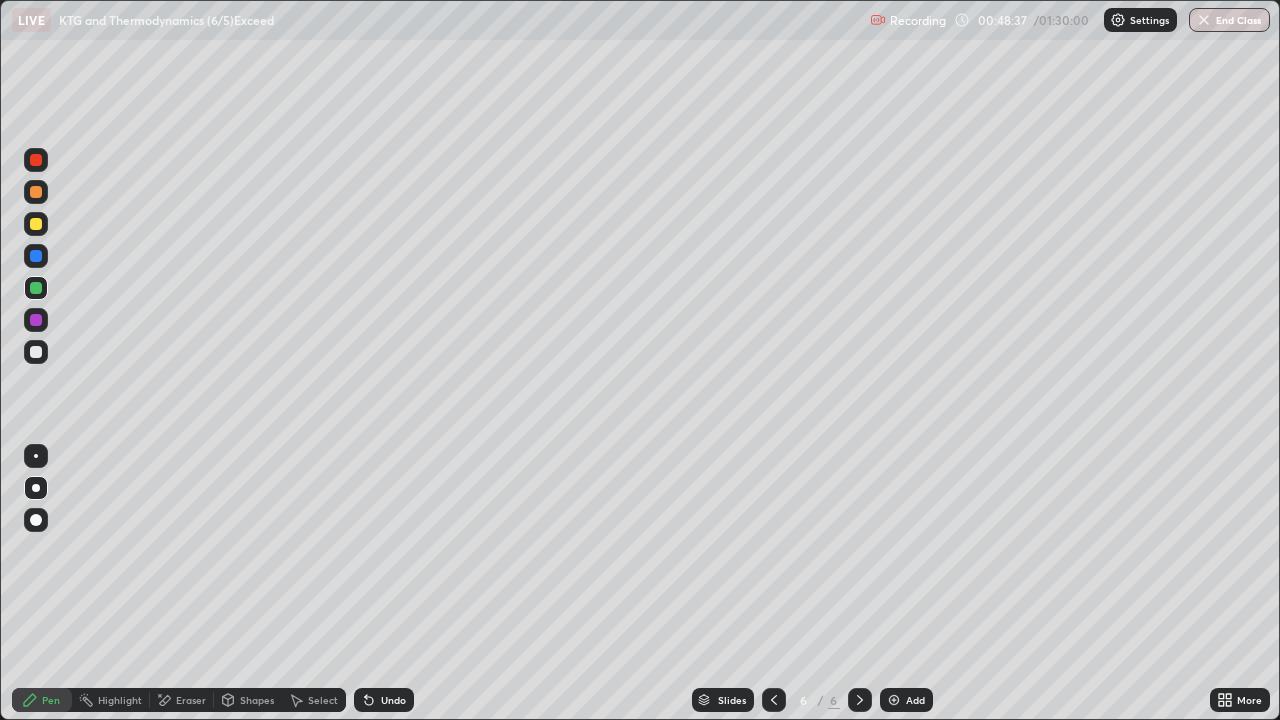 click at bounding box center [36, 352] 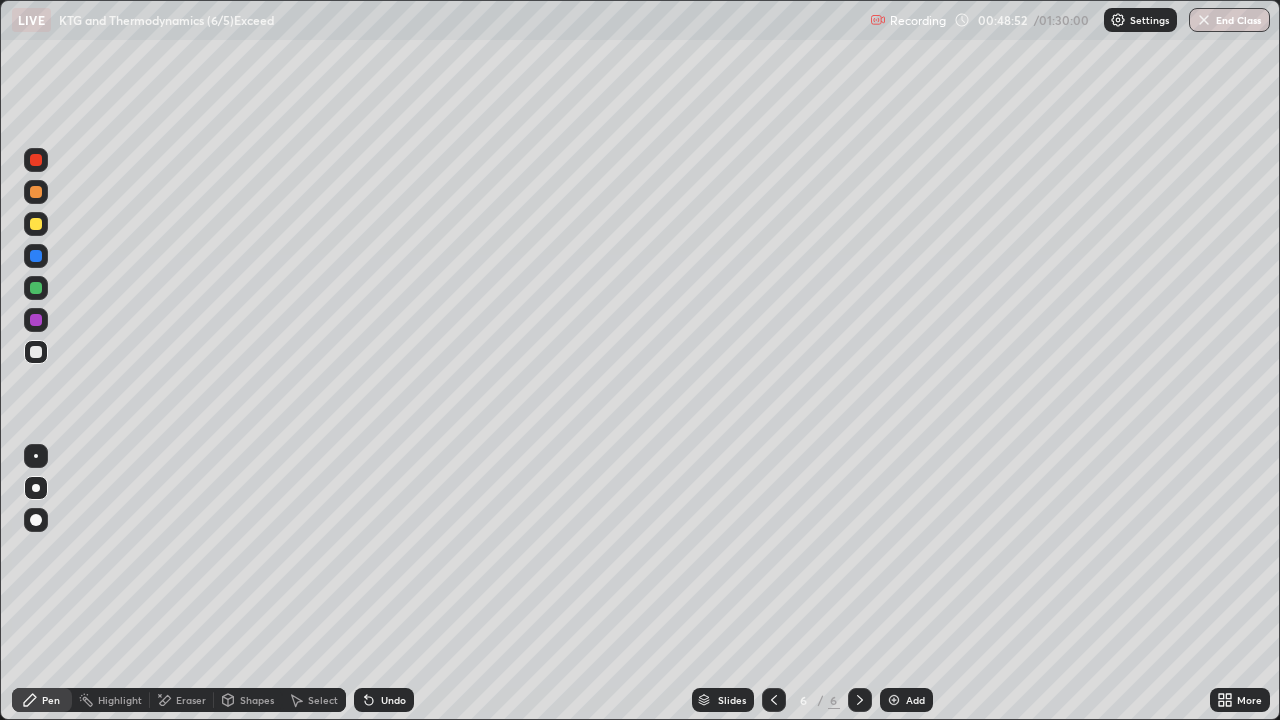click at bounding box center [36, 288] 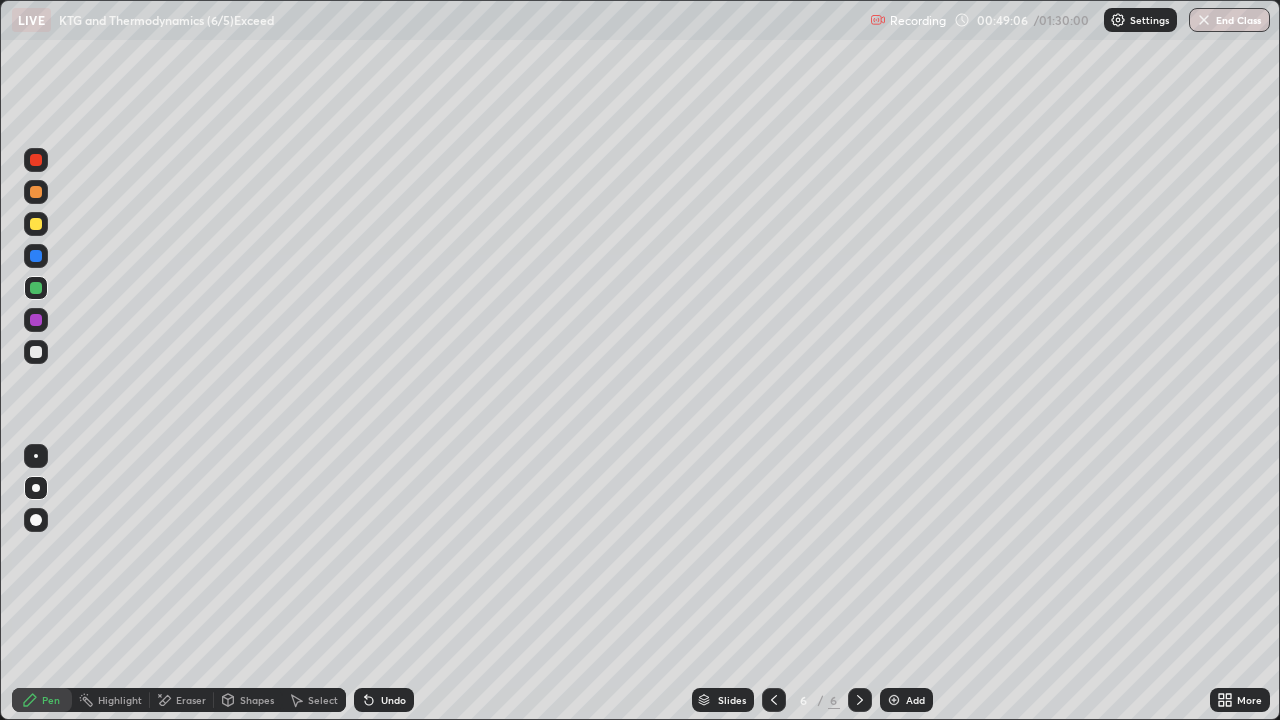 click at bounding box center [36, 352] 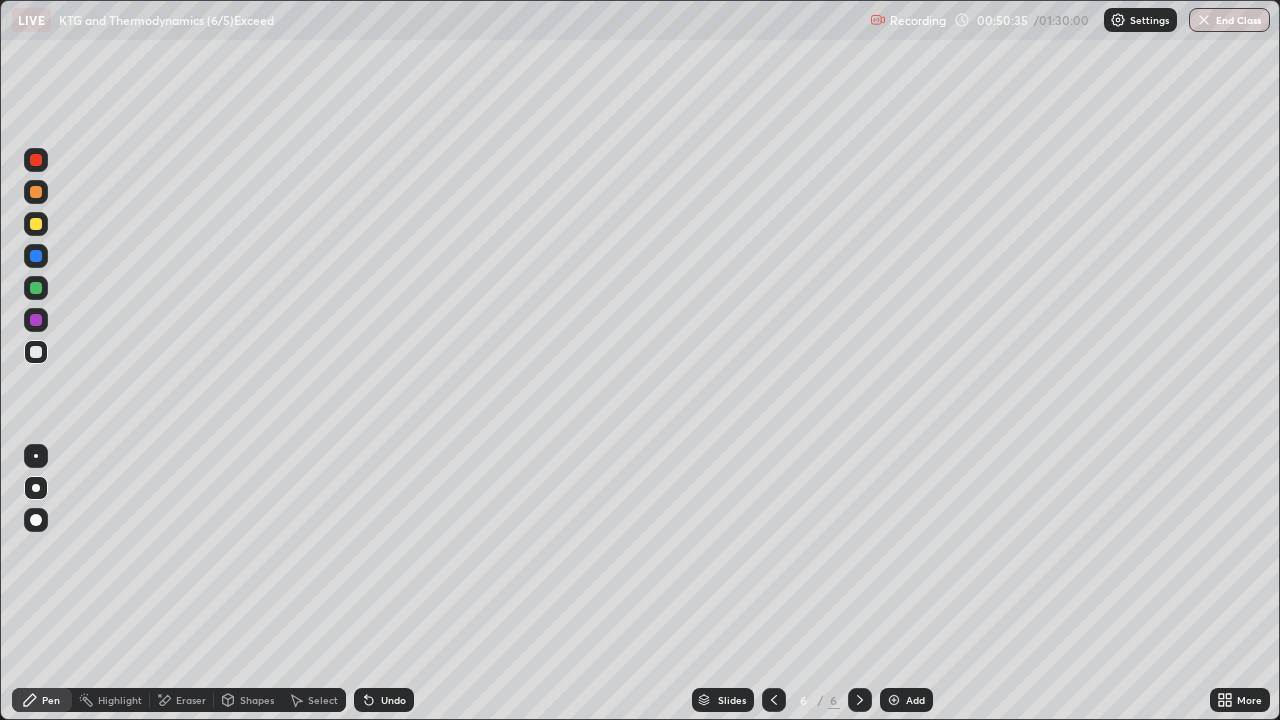 click at bounding box center (894, 700) 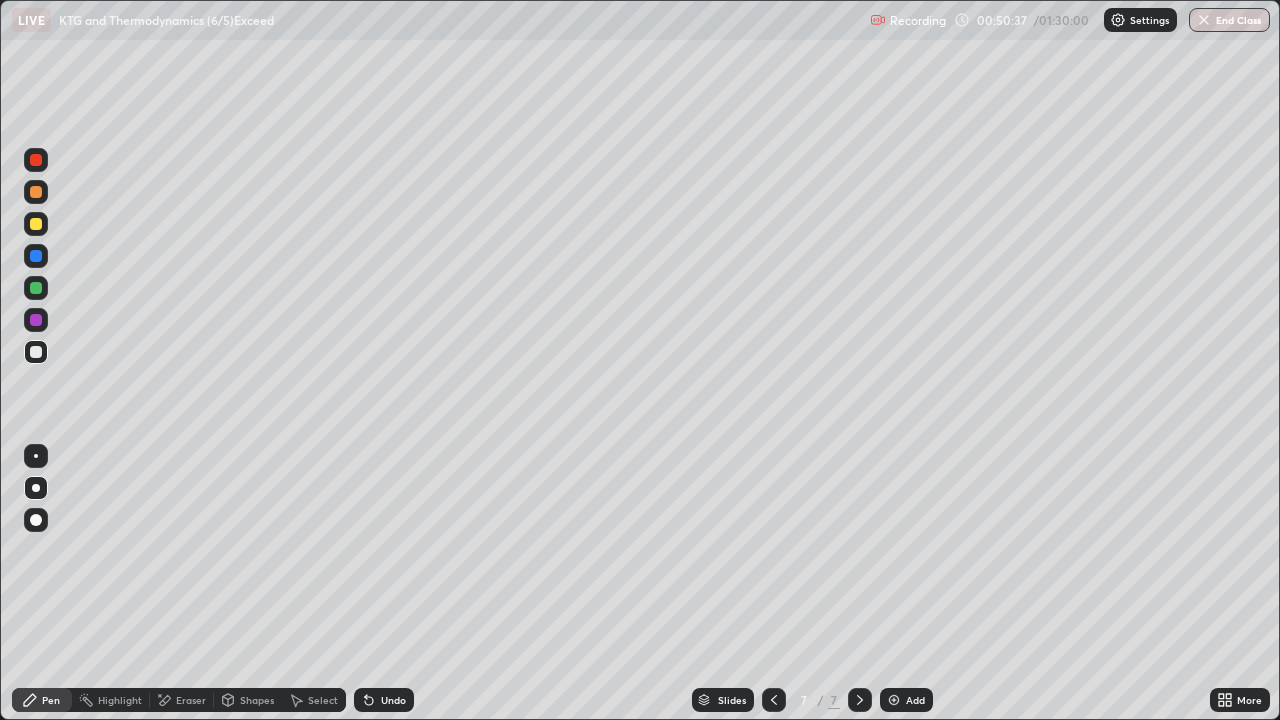 click at bounding box center (36, 224) 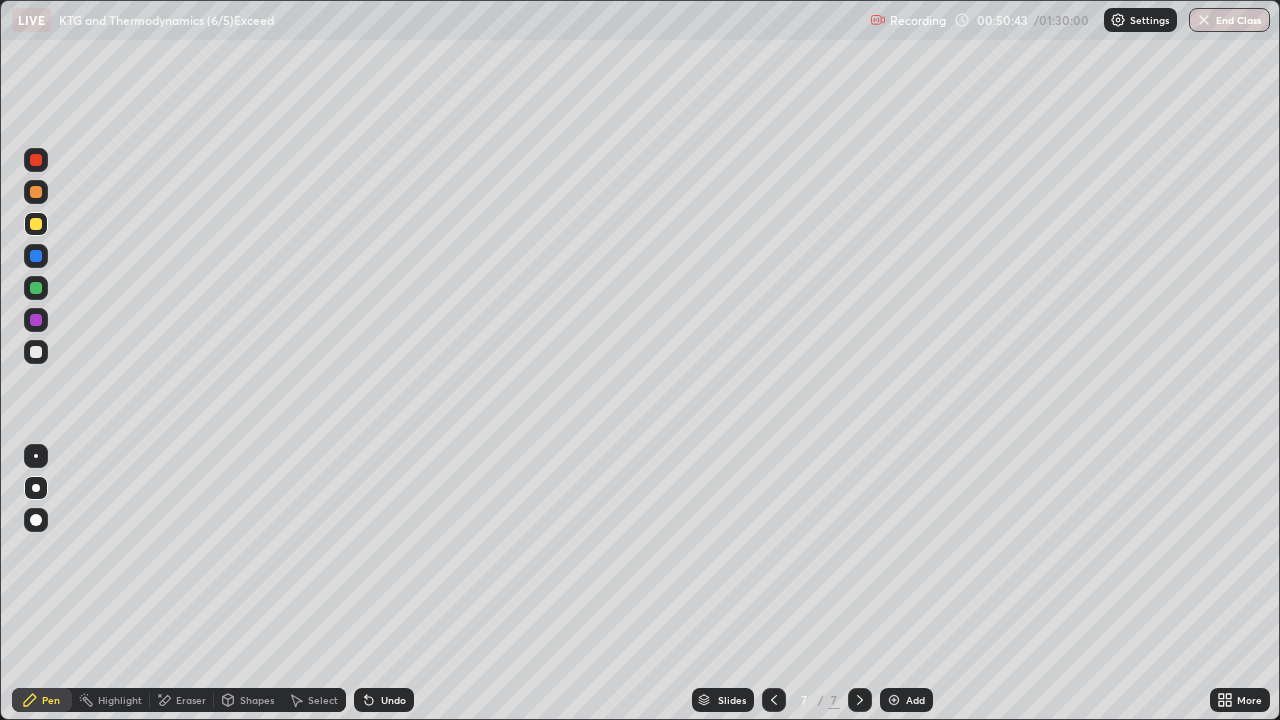 click on "Shapes" at bounding box center (257, 700) 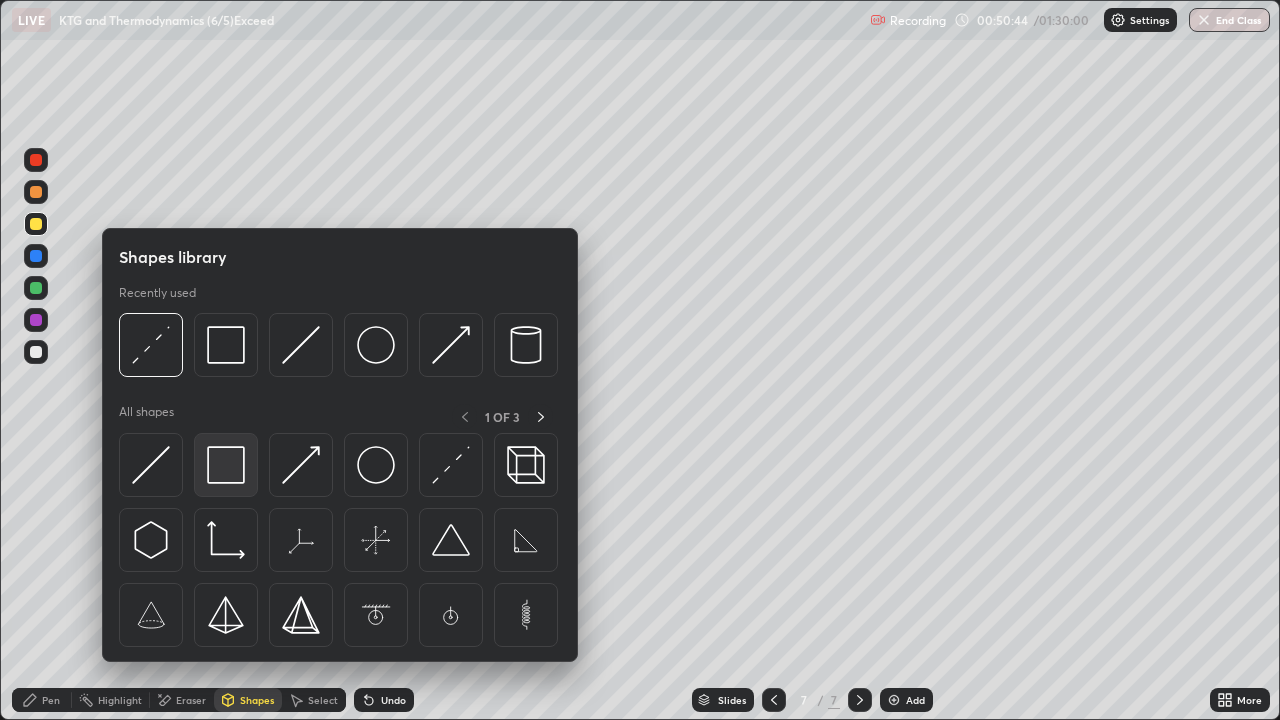 click at bounding box center (226, 465) 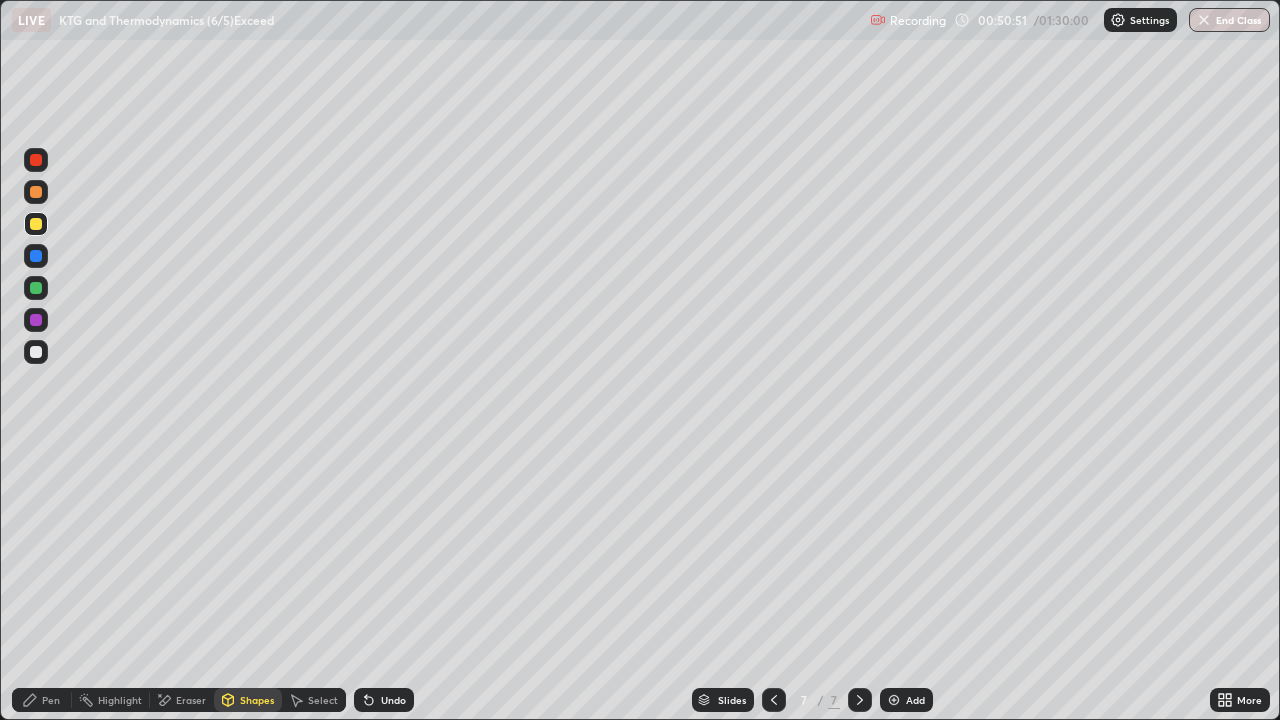 click on "Pen" at bounding box center (51, 700) 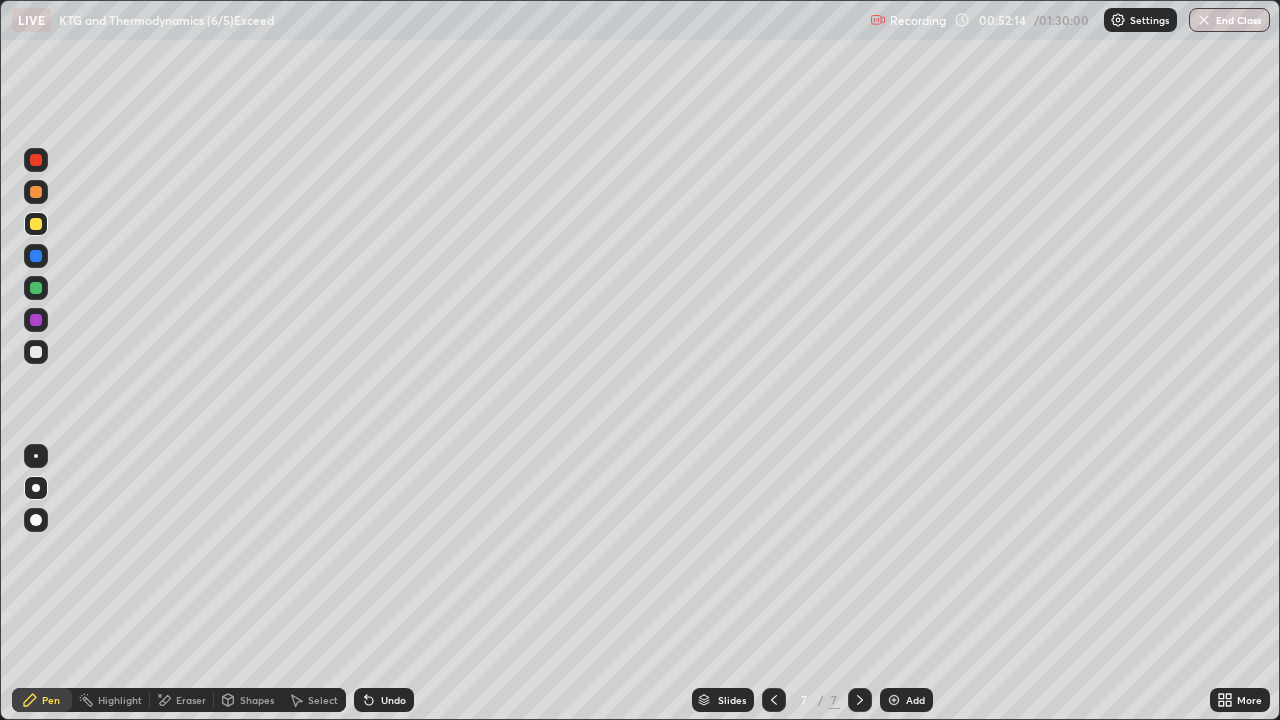 click at bounding box center [36, 352] 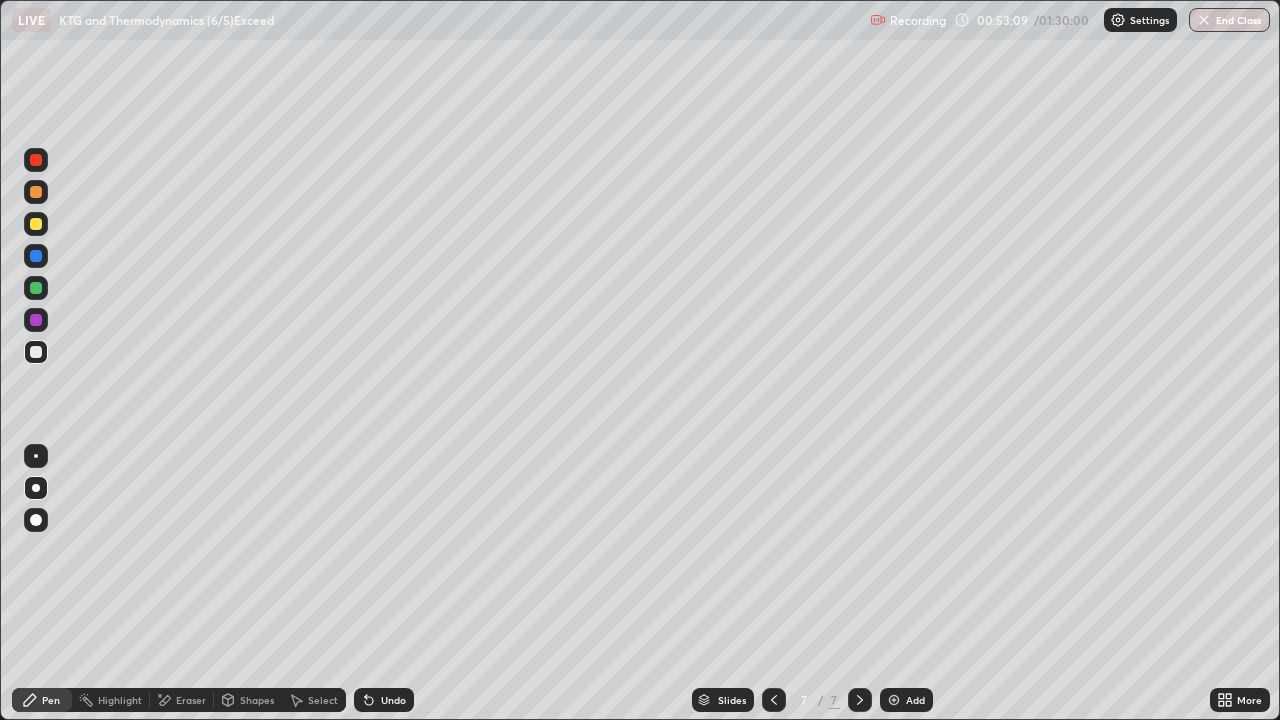 click at bounding box center (36, 352) 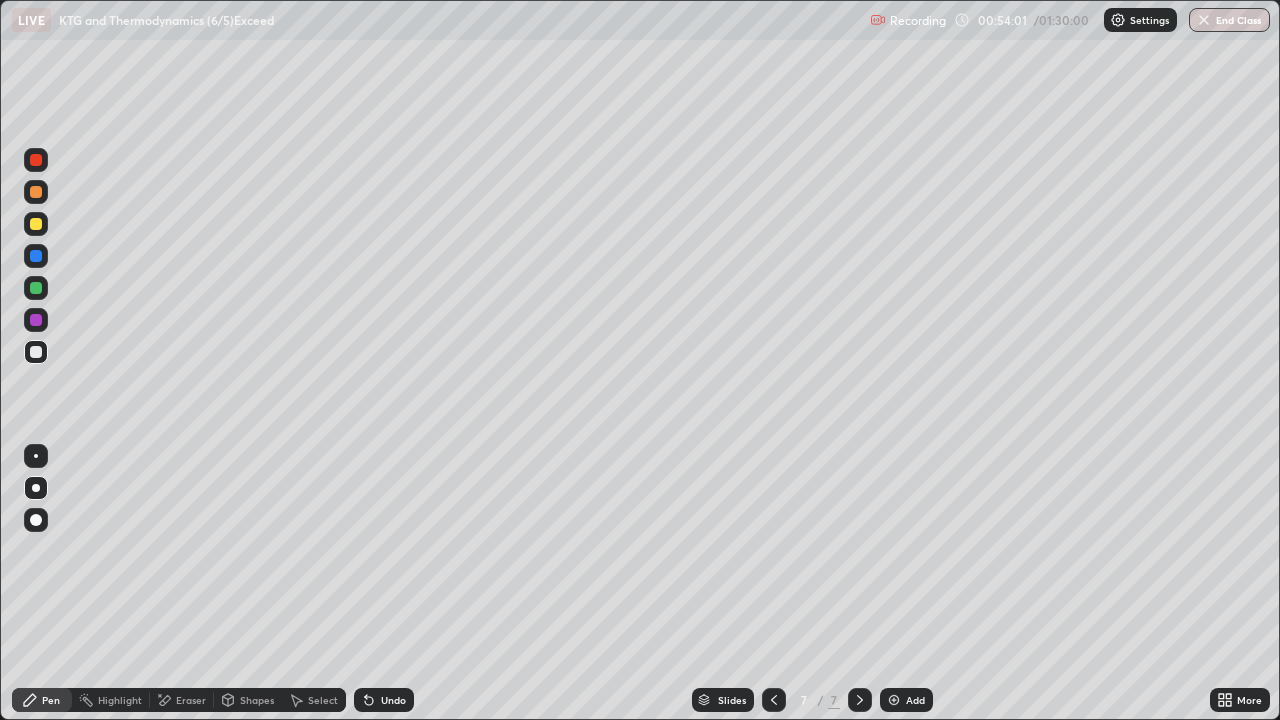 click at bounding box center [36, 352] 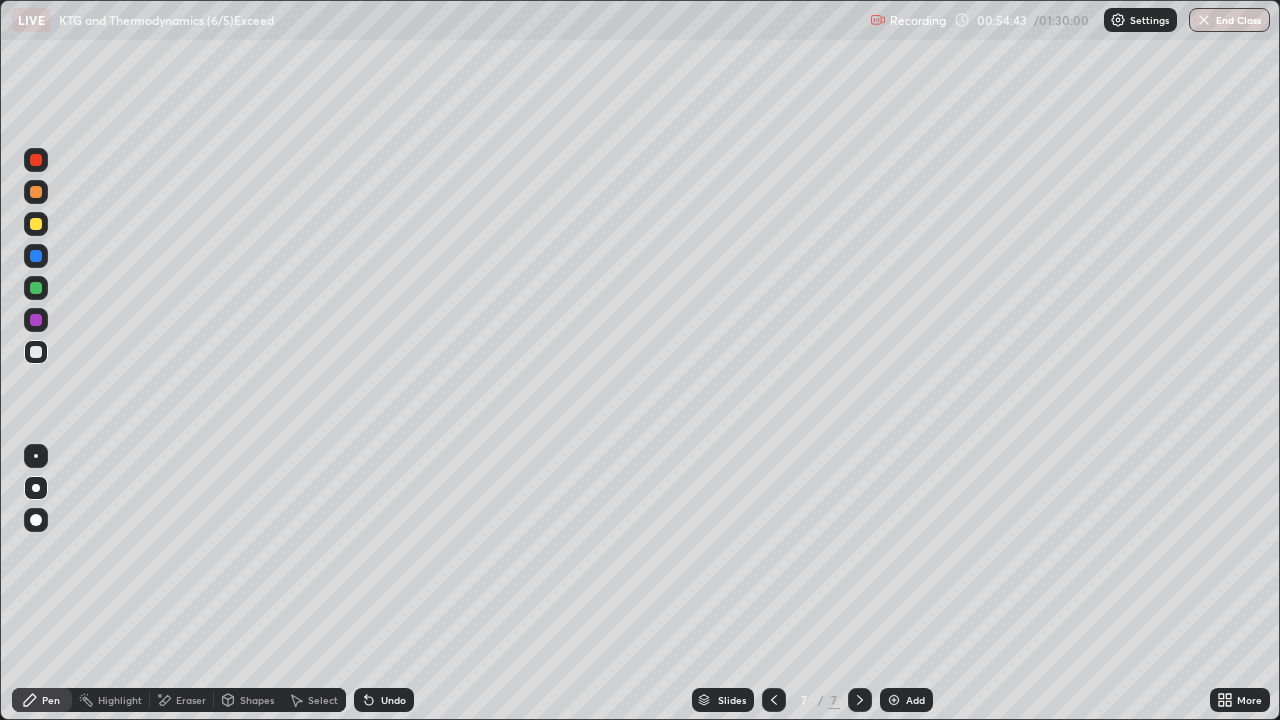 click on "Undo" at bounding box center (393, 700) 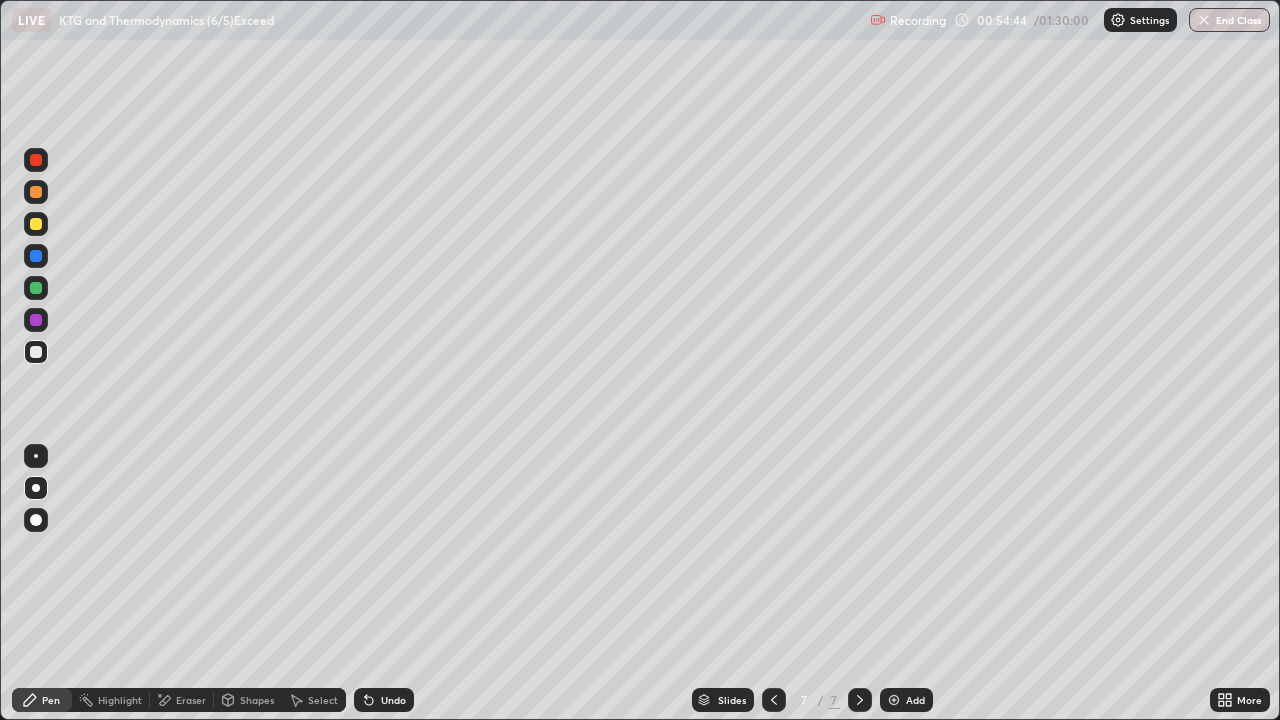 click on "Undo" at bounding box center [393, 700] 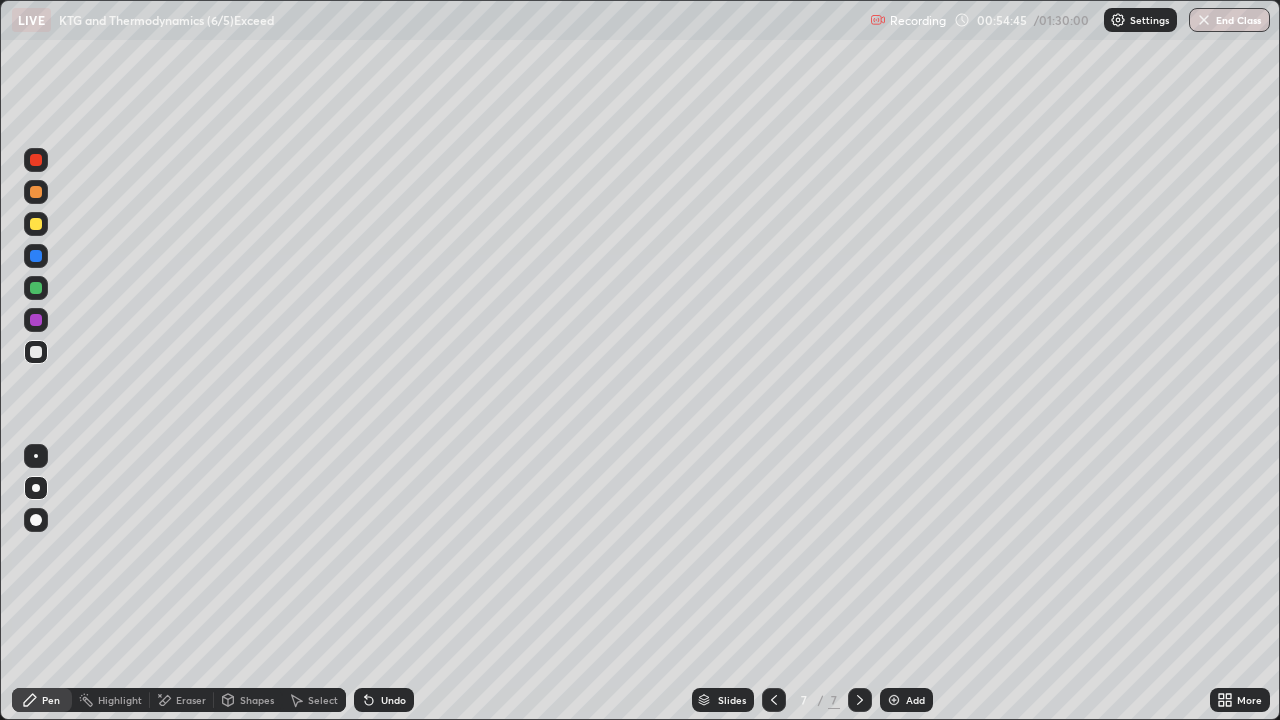 click on "Undo" at bounding box center (393, 700) 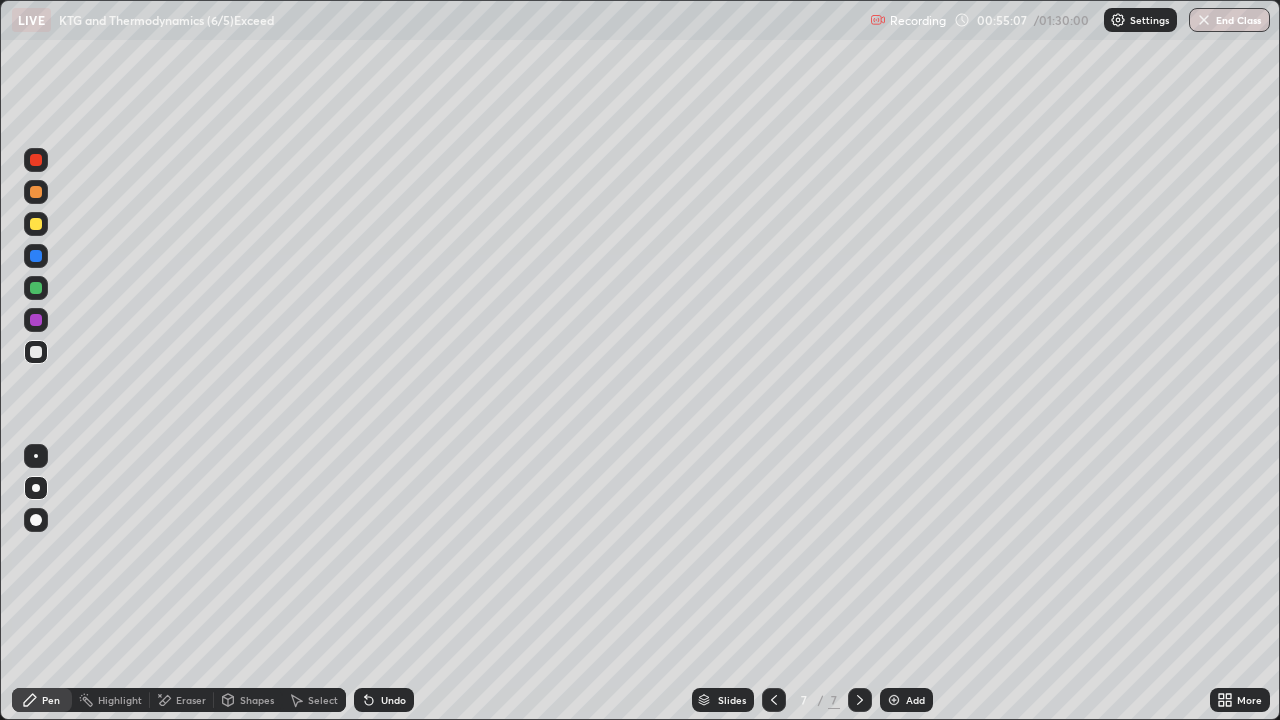 click 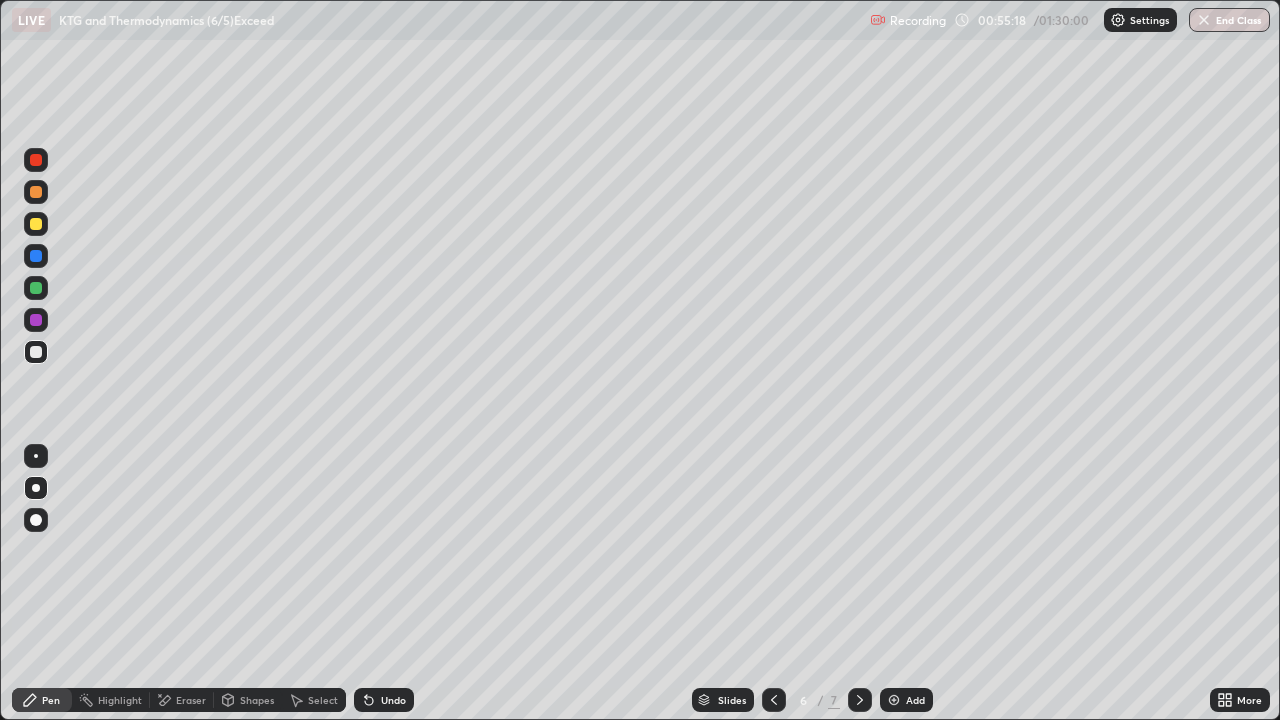 click 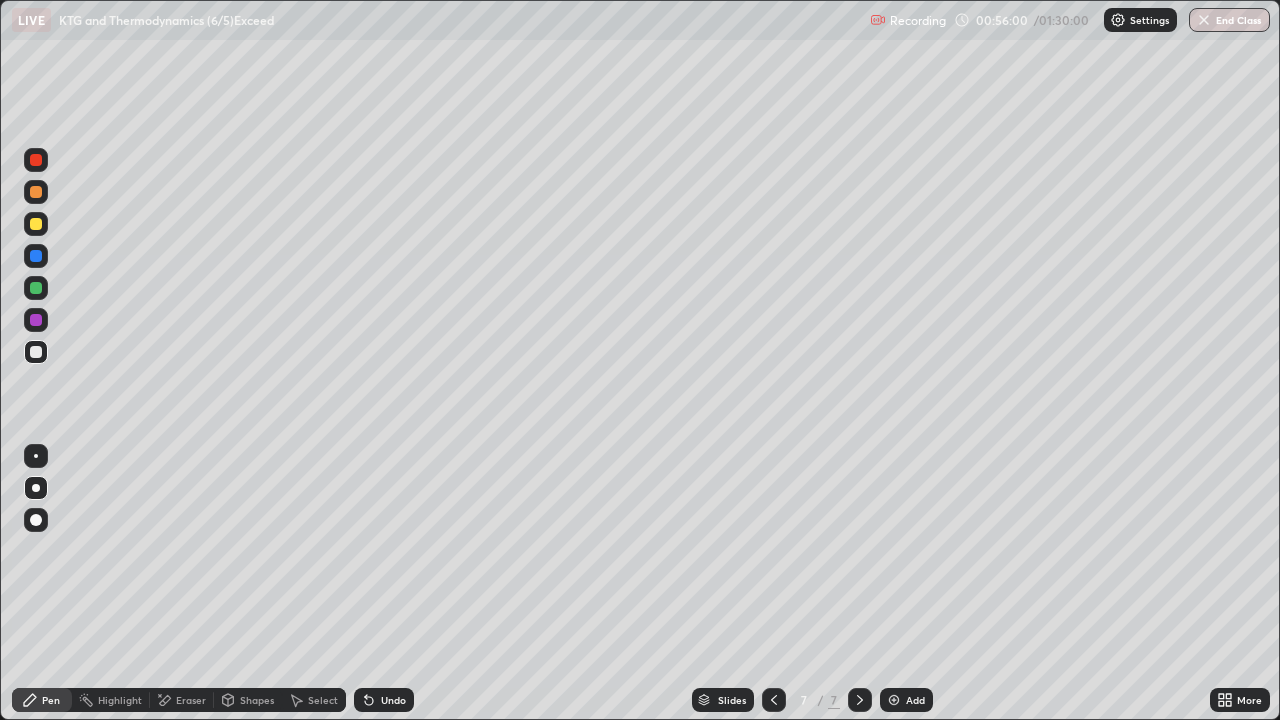 click at bounding box center [36, 288] 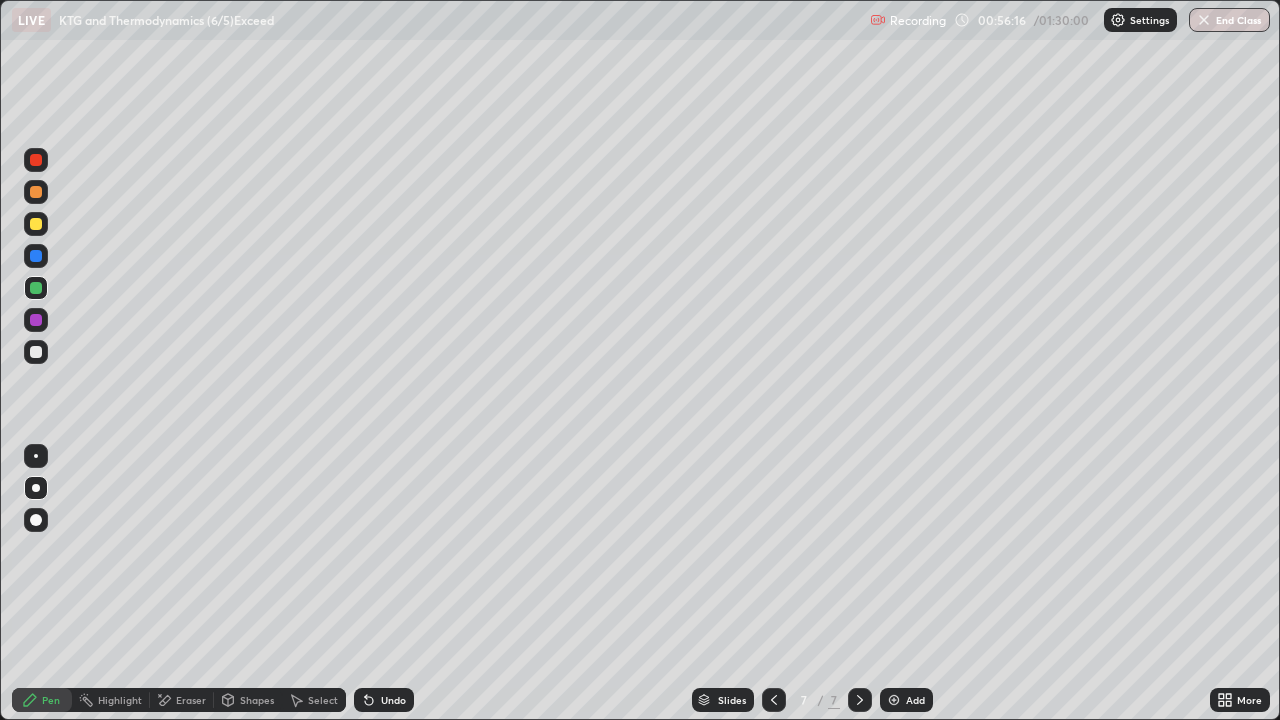click at bounding box center [36, 352] 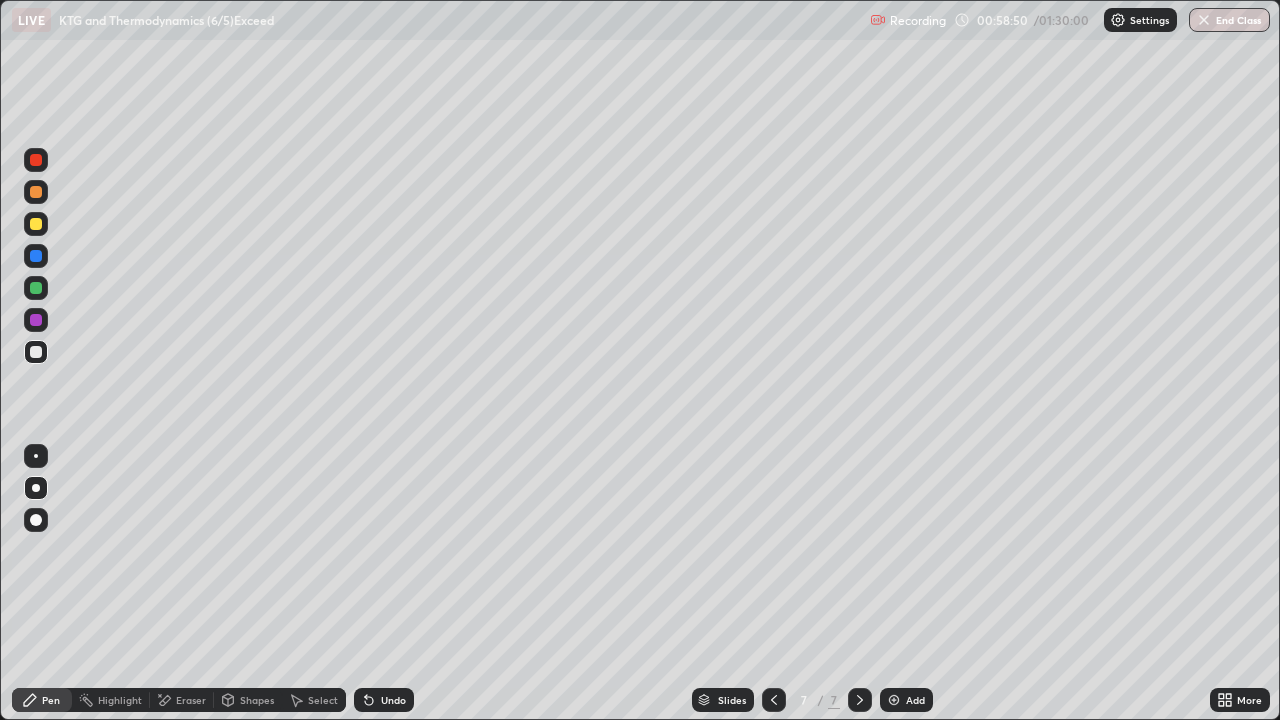 click at bounding box center (36, 224) 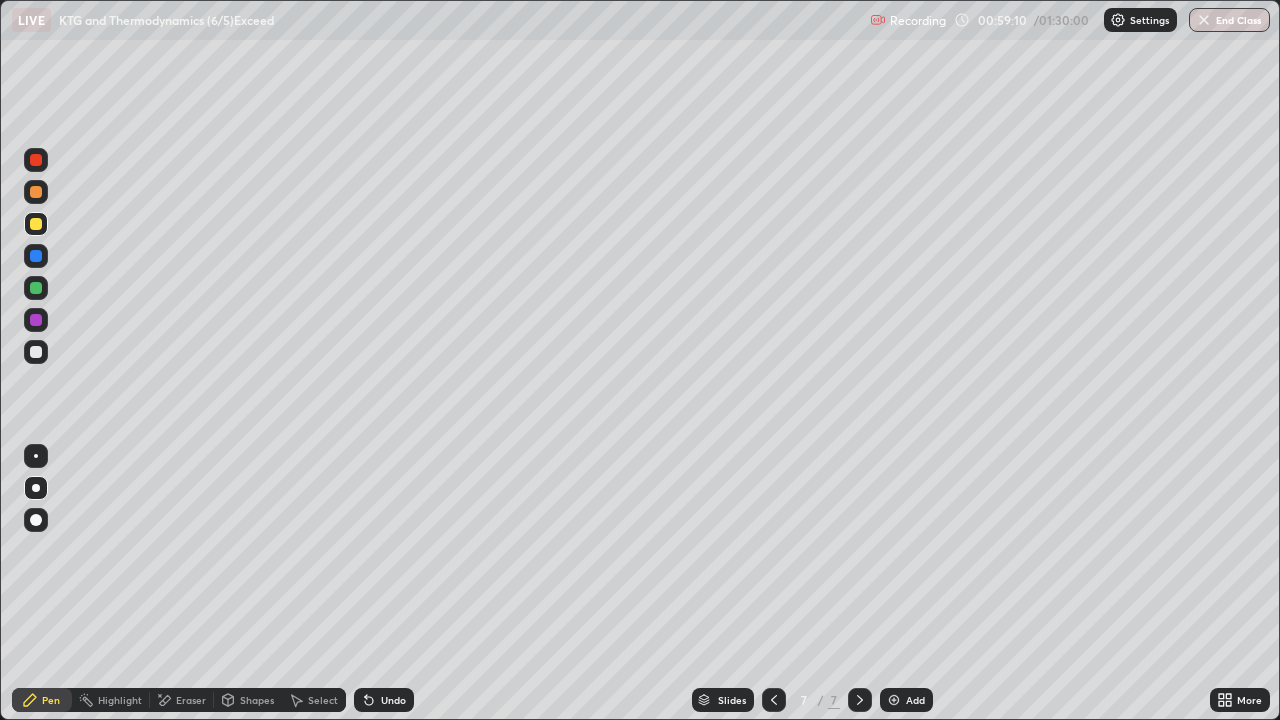 click at bounding box center [36, 352] 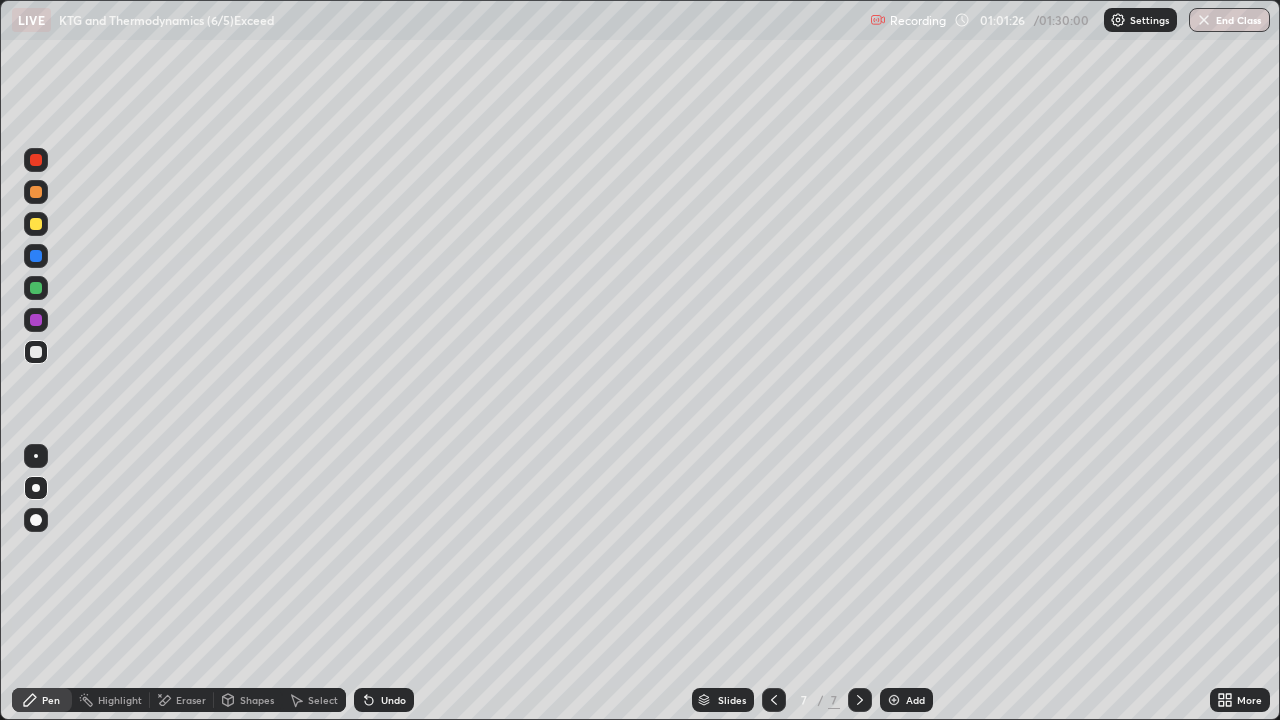 click at bounding box center [894, 700] 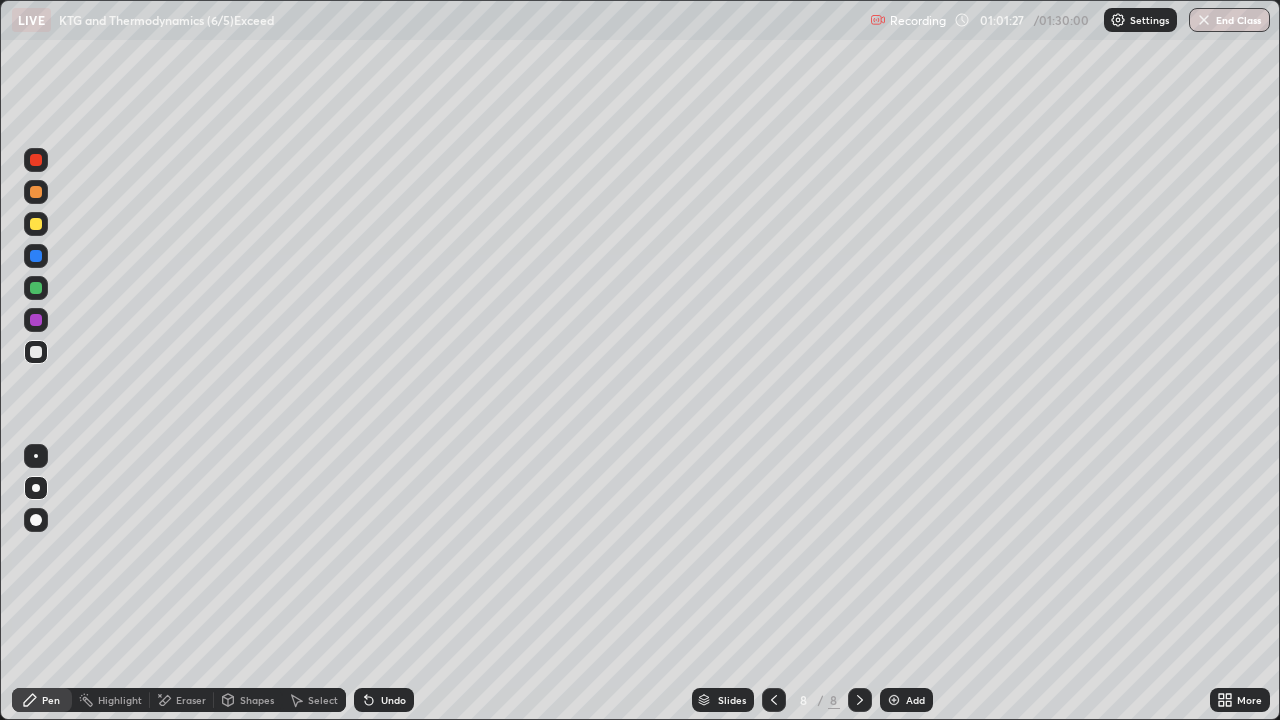 click at bounding box center [36, 224] 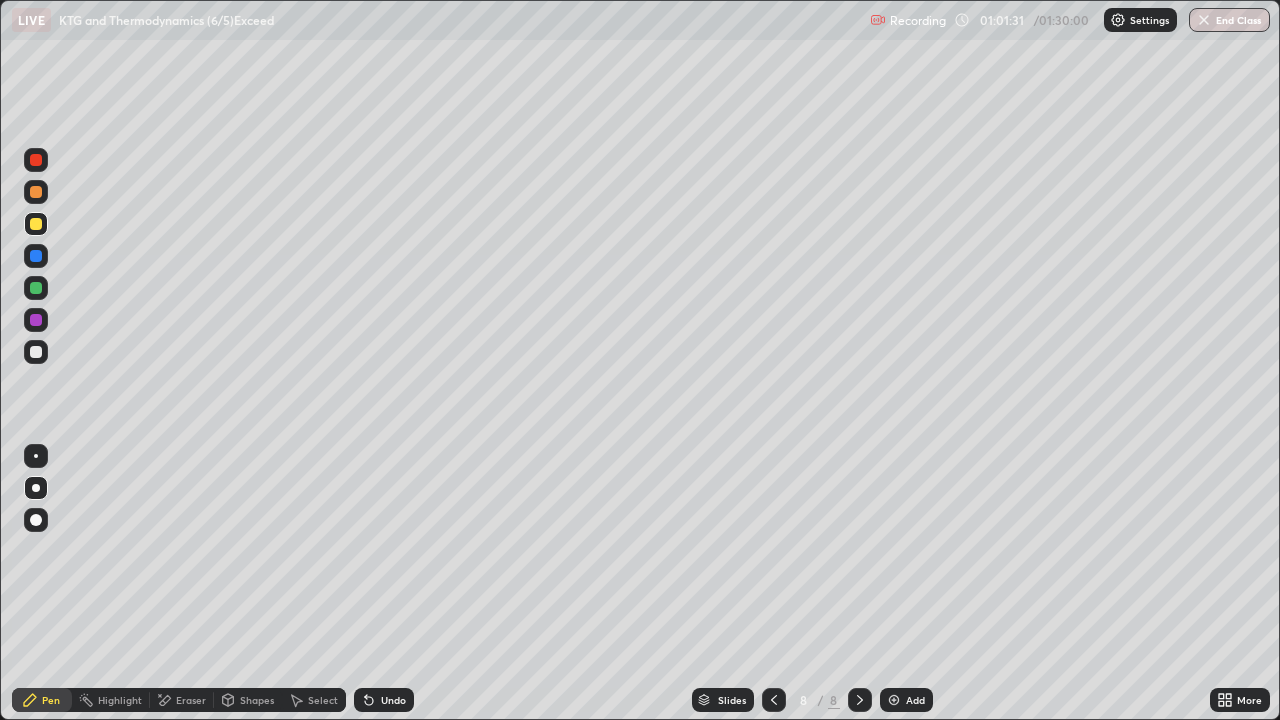 click on "Shapes" at bounding box center (257, 700) 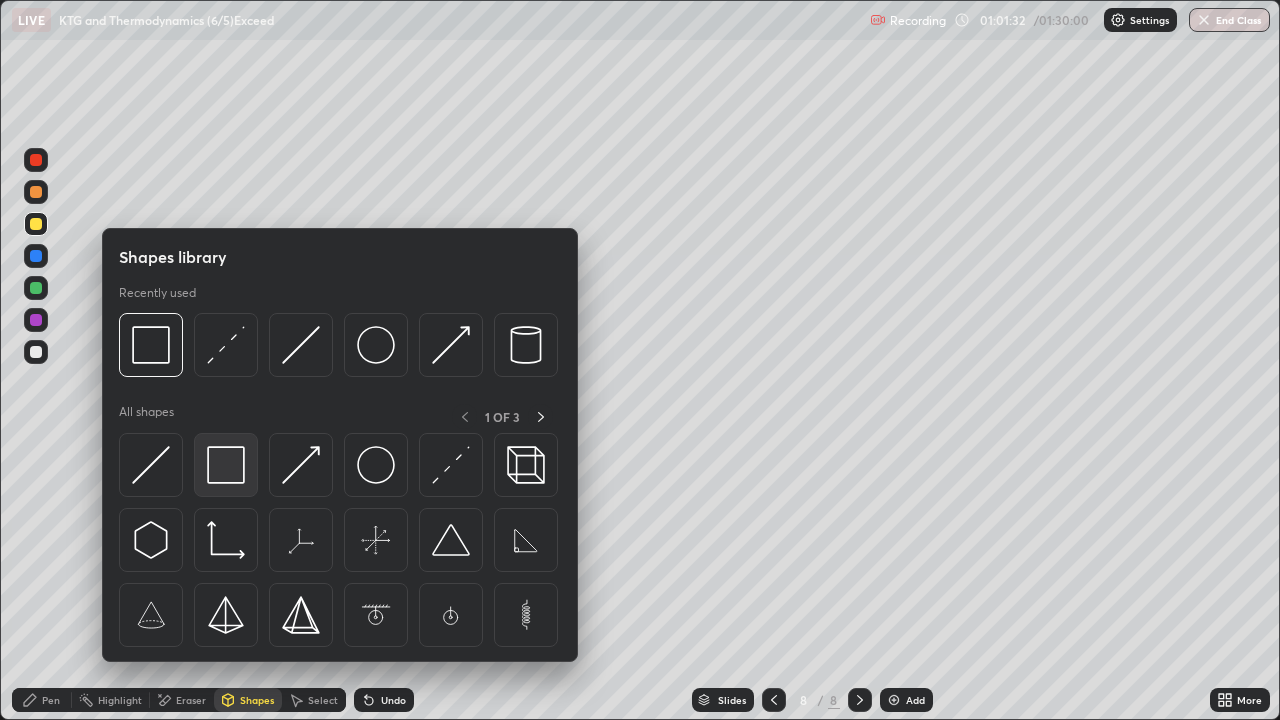 click at bounding box center (226, 465) 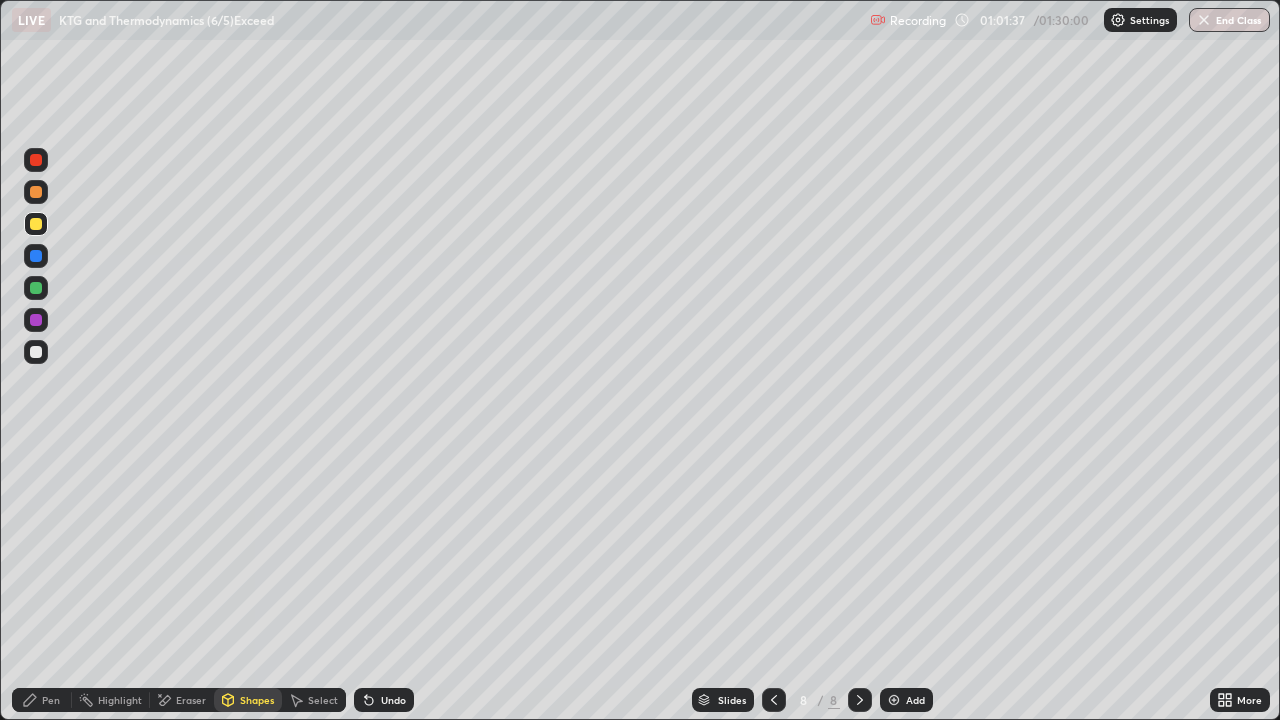 click on "Pen" at bounding box center [51, 700] 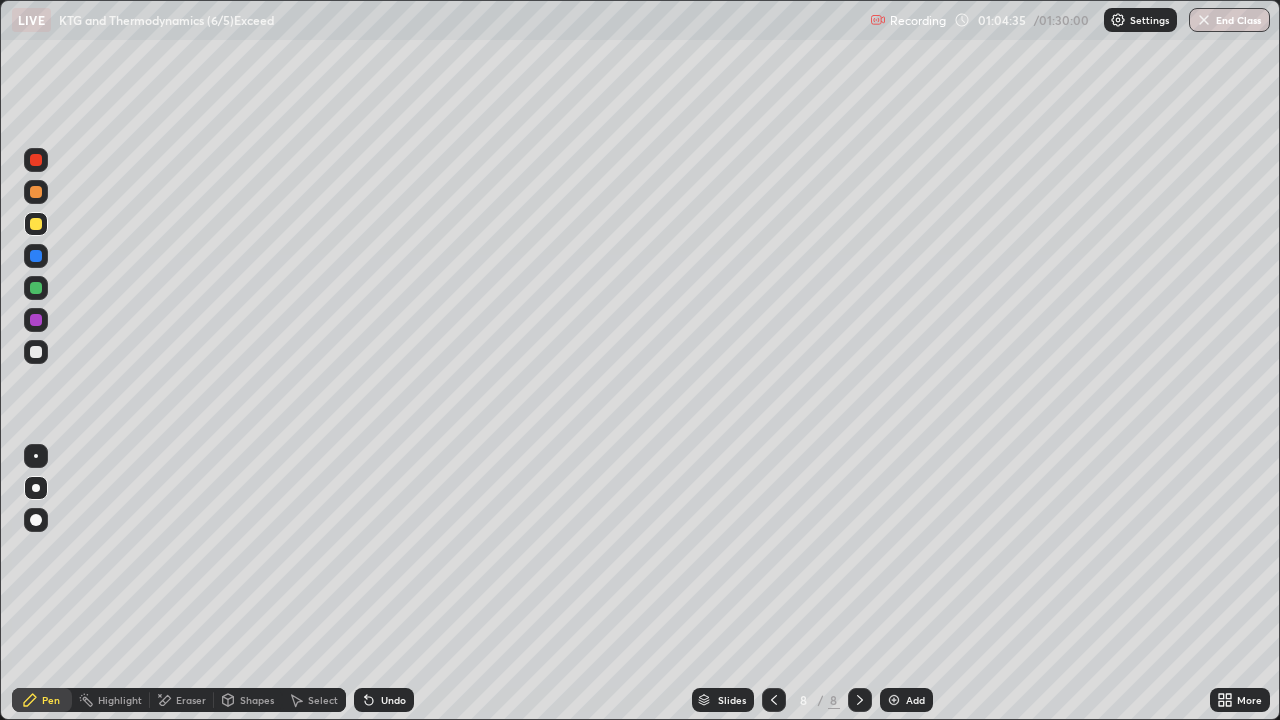 click at bounding box center [36, 352] 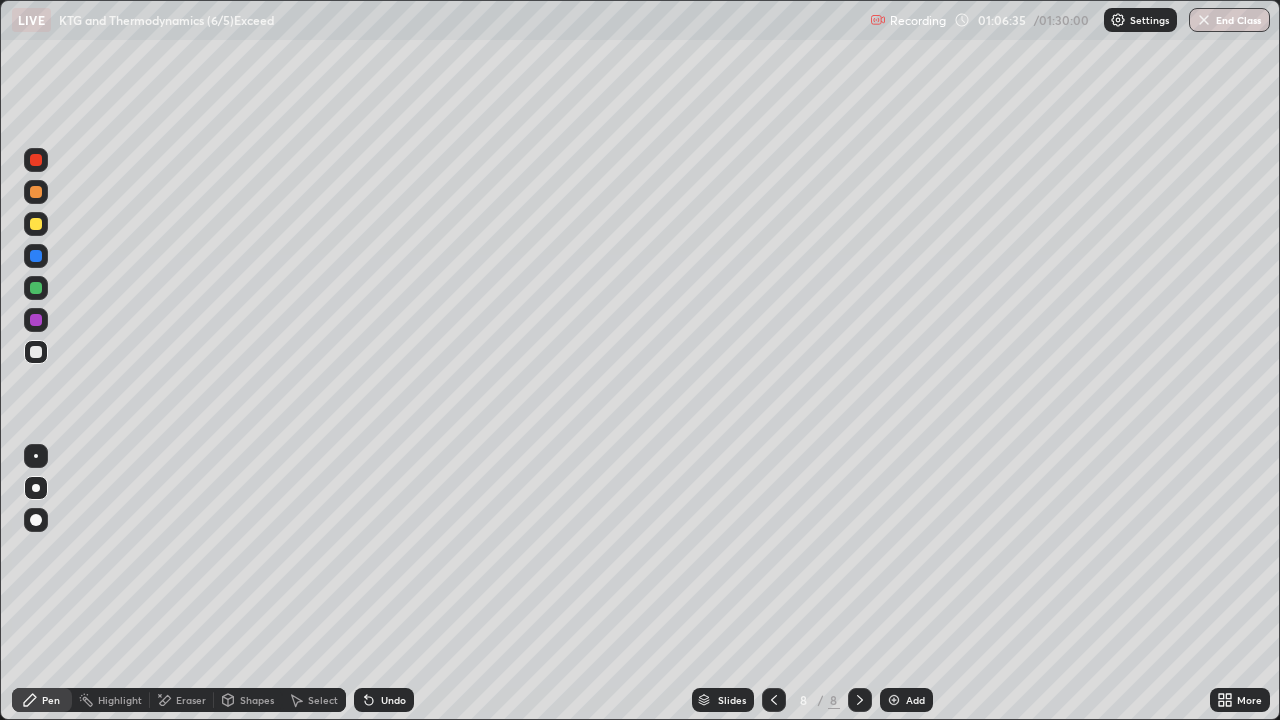 click at bounding box center (36, 288) 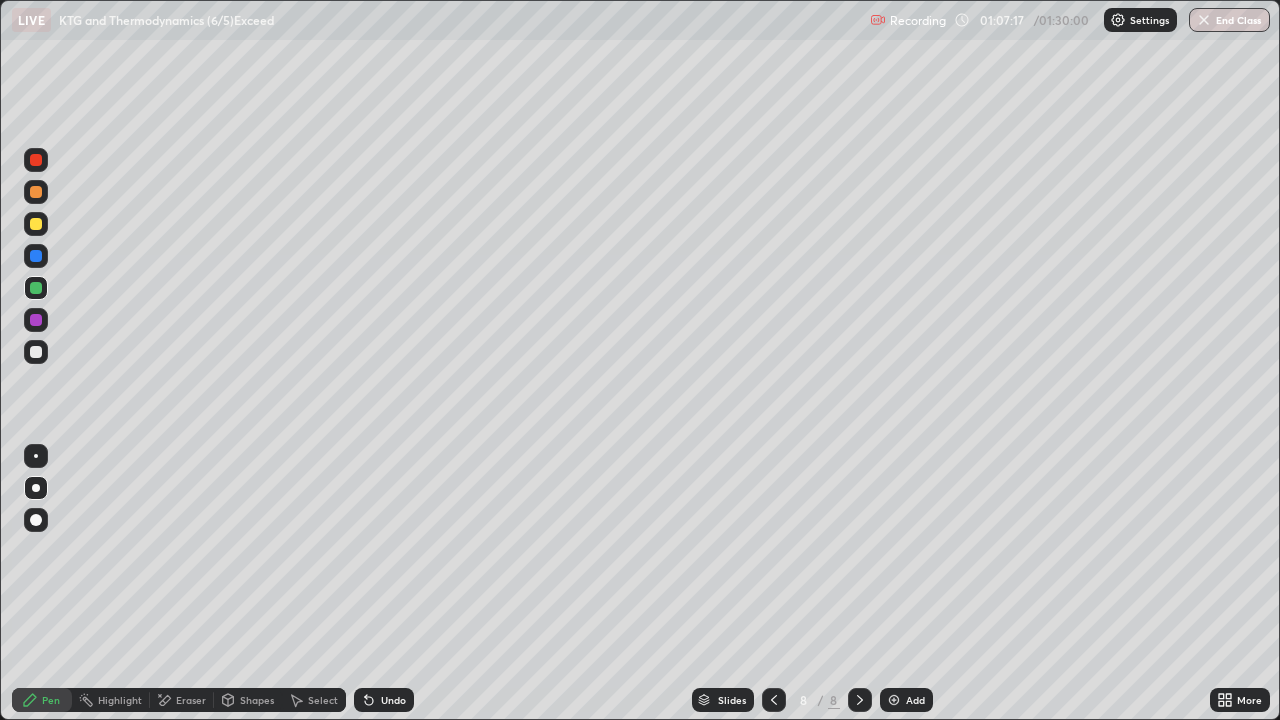 click at bounding box center [36, 352] 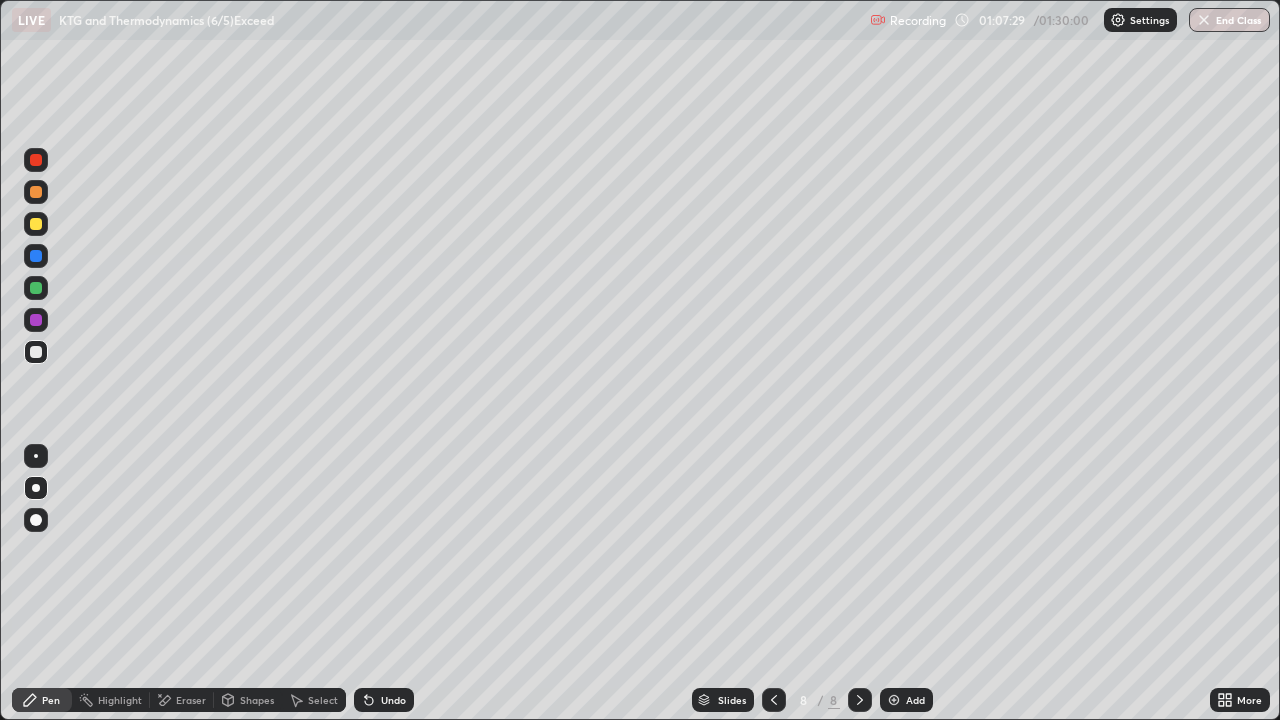 click at bounding box center [36, 320] 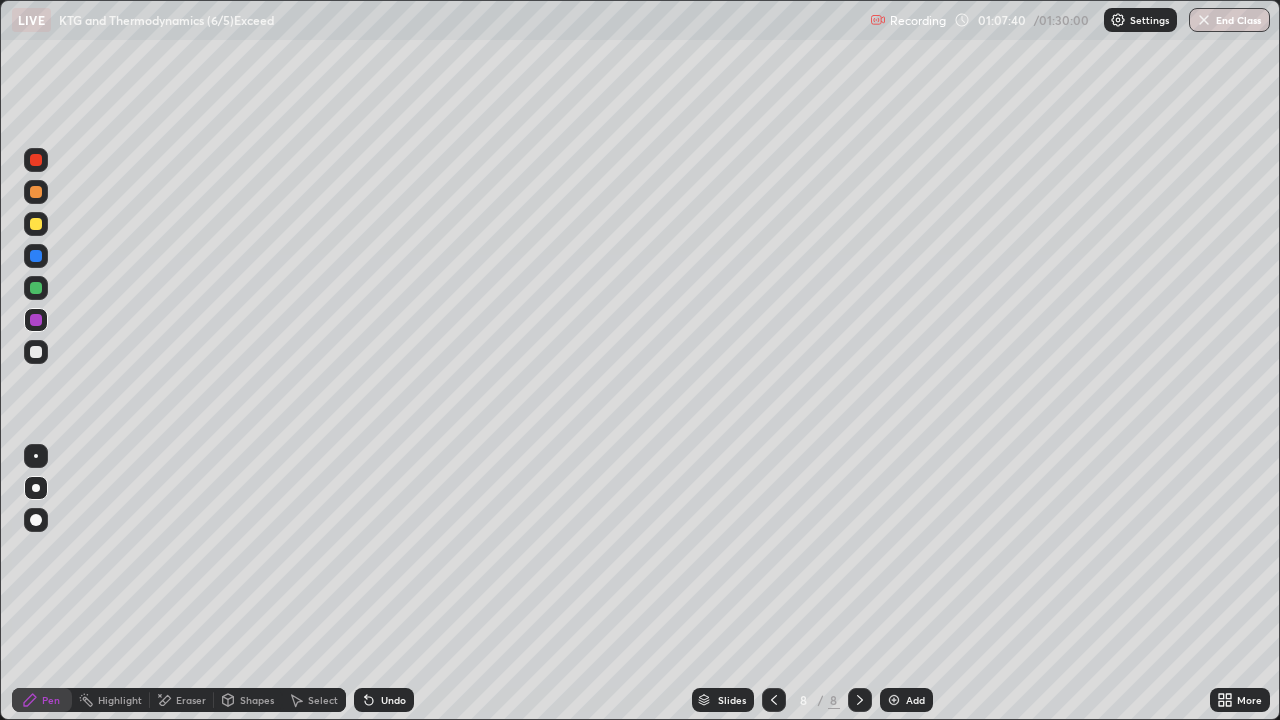 click at bounding box center (36, 352) 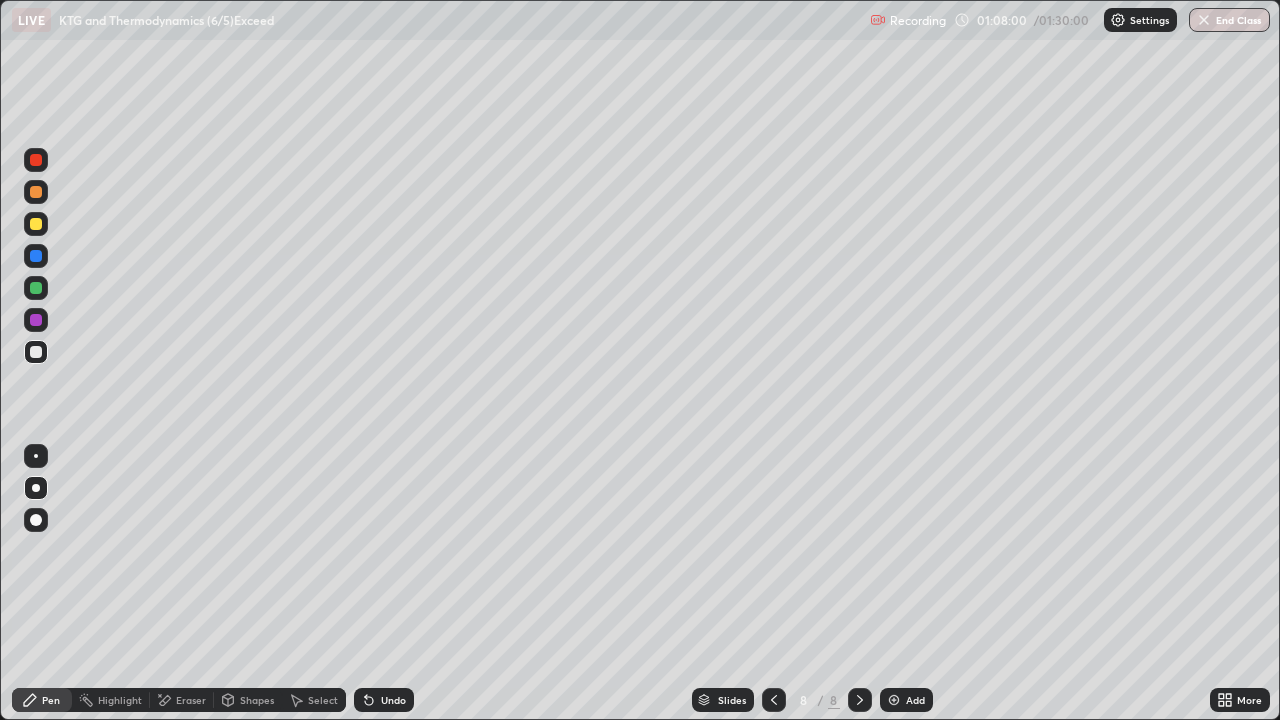 click at bounding box center (36, 288) 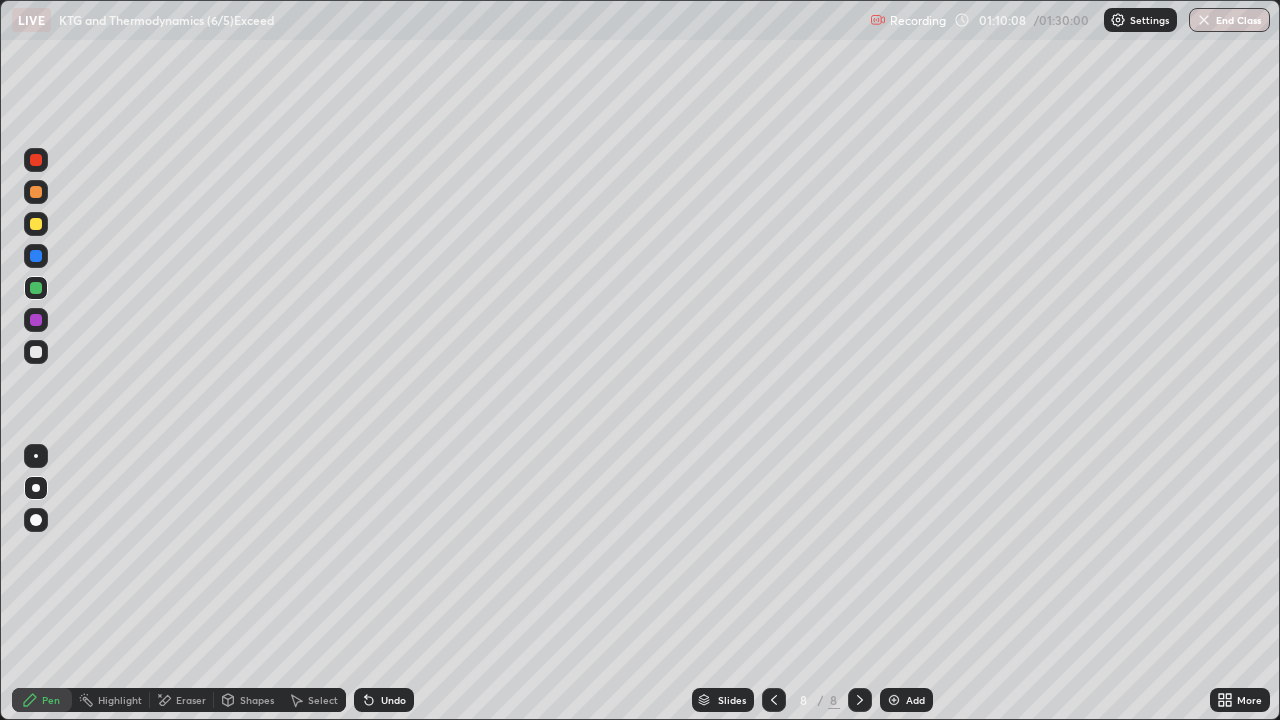 click at bounding box center [894, 700] 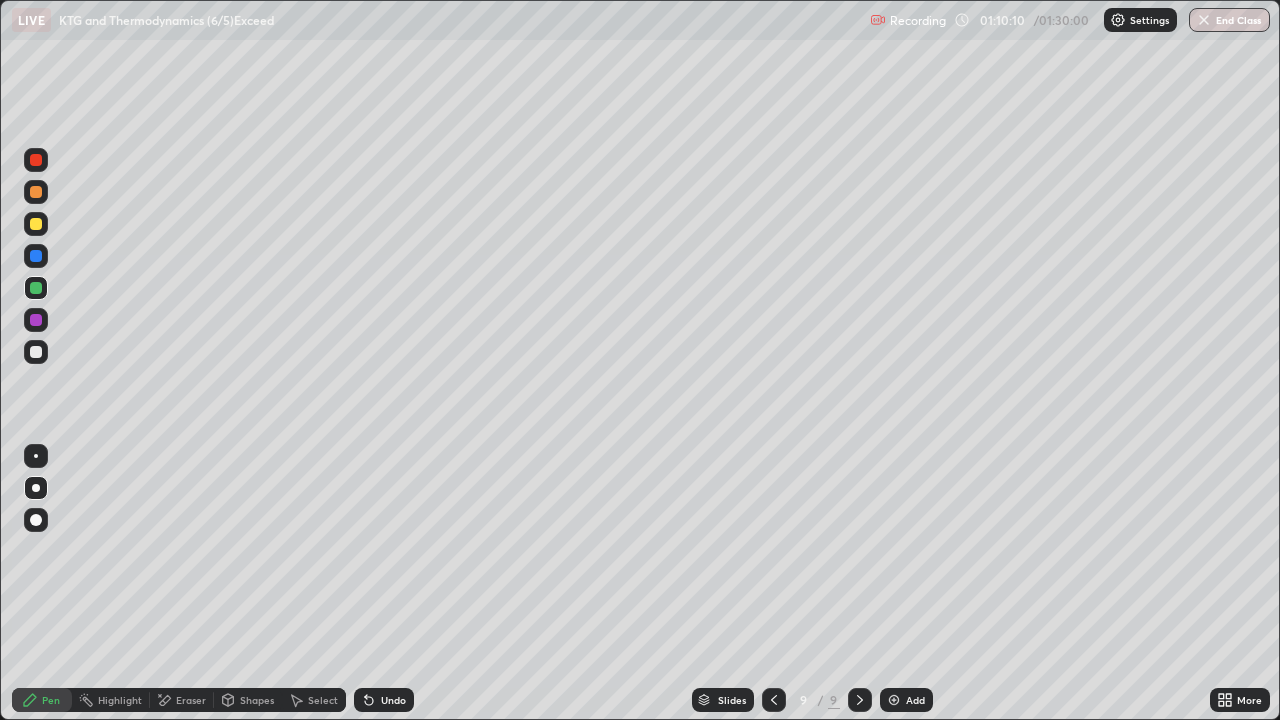 click at bounding box center [36, 224] 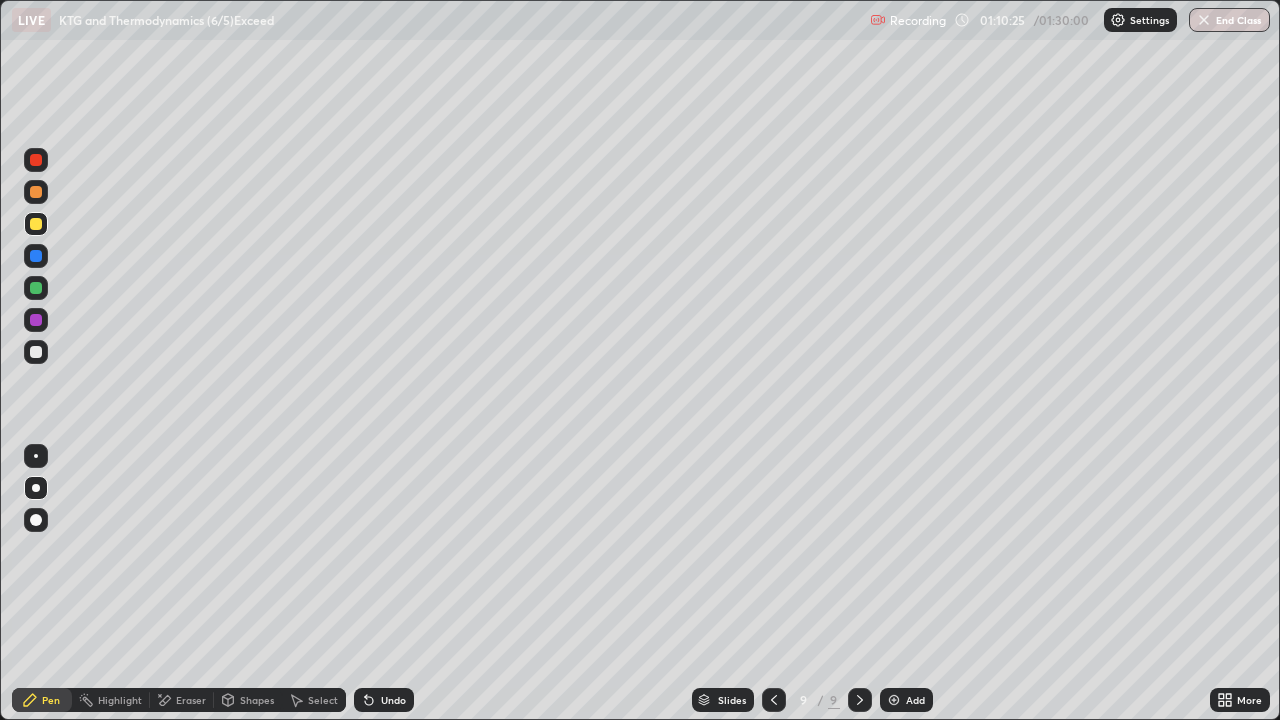 click on "Shapes" at bounding box center (248, 700) 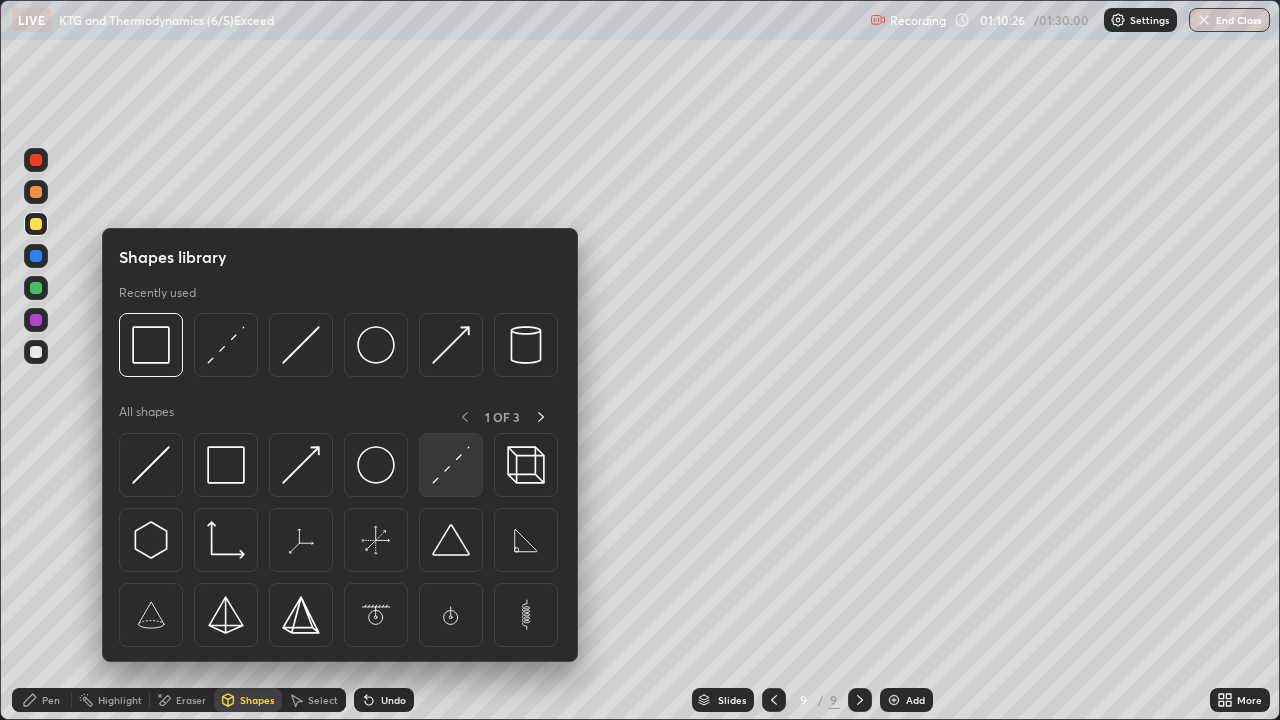click at bounding box center (451, 465) 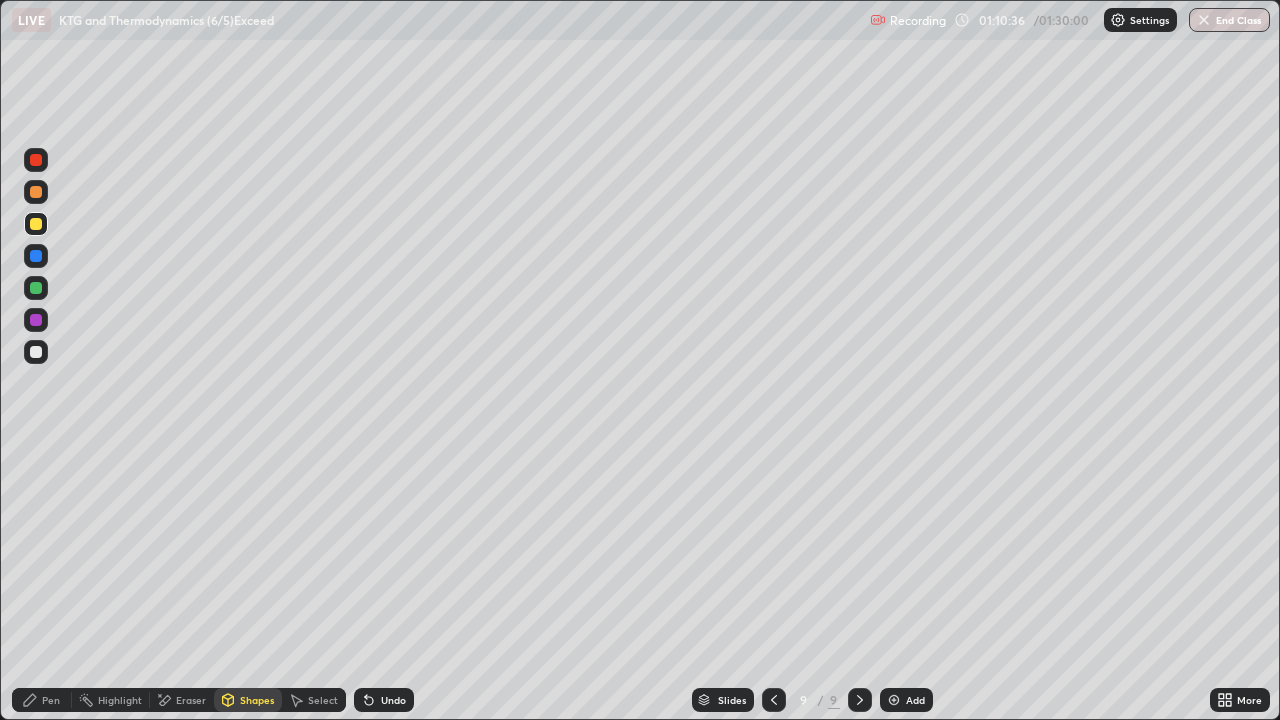 click at bounding box center [36, 352] 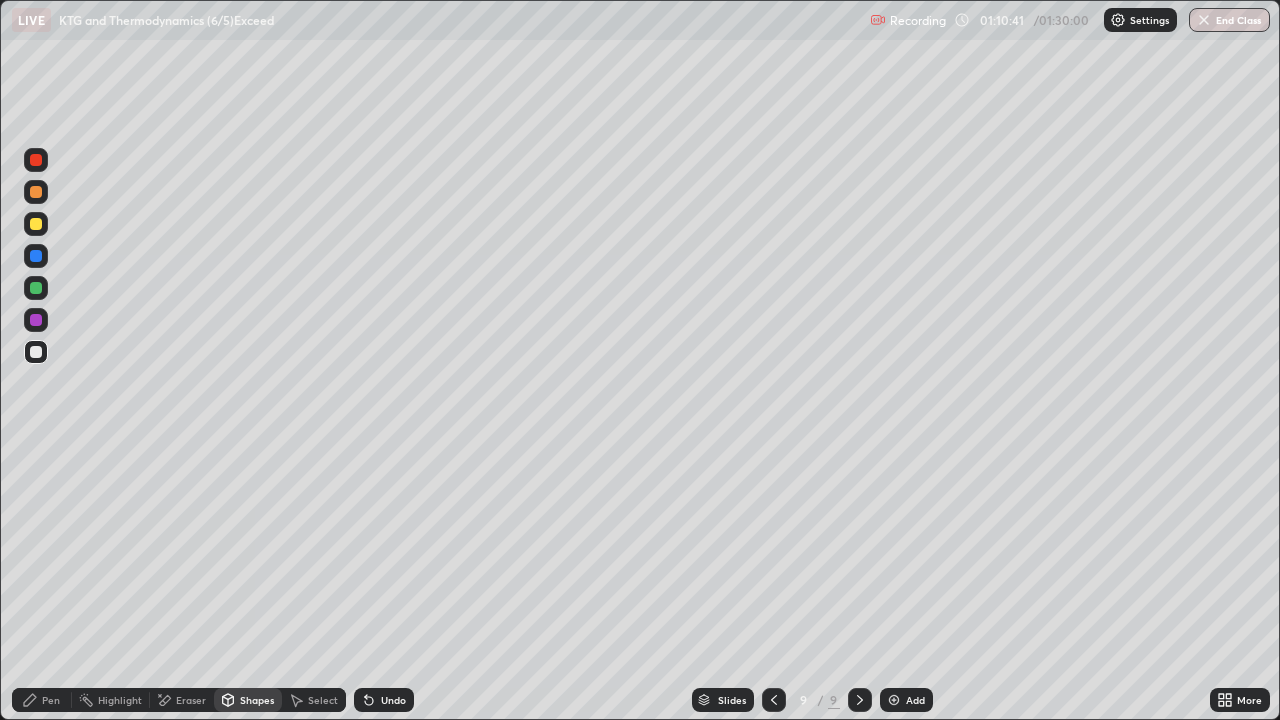 click 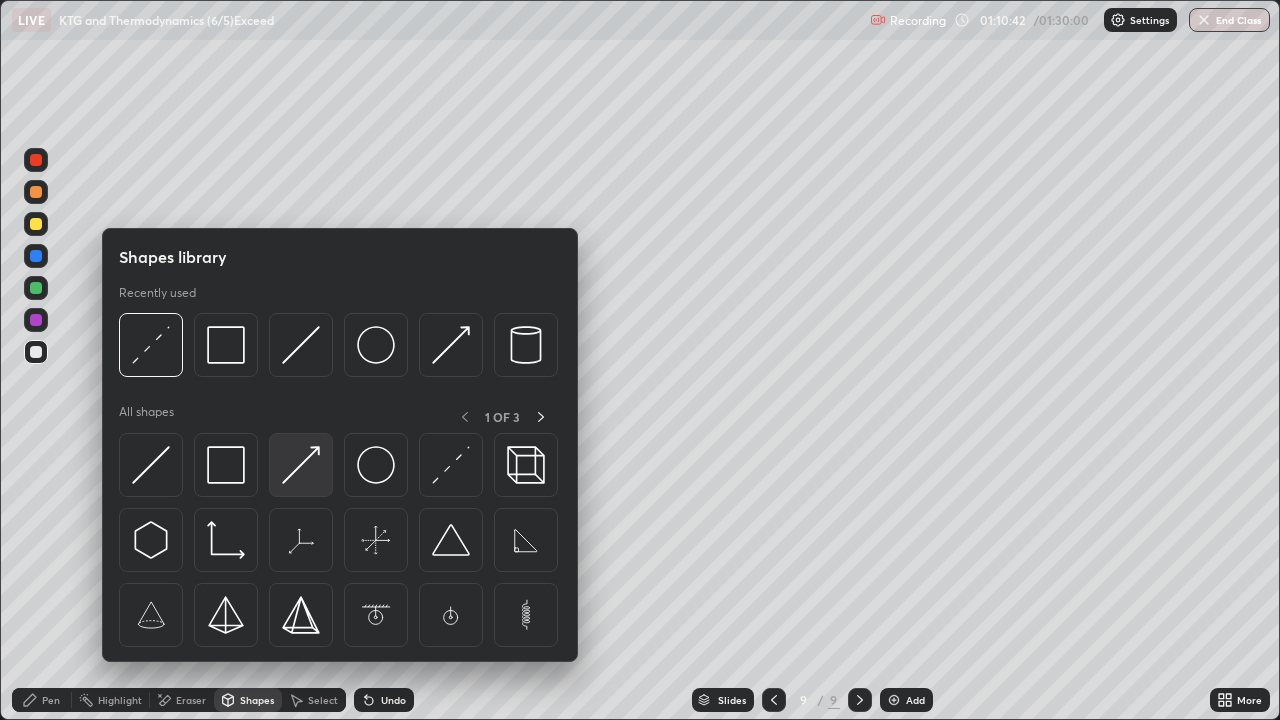 click at bounding box center (301, 465) 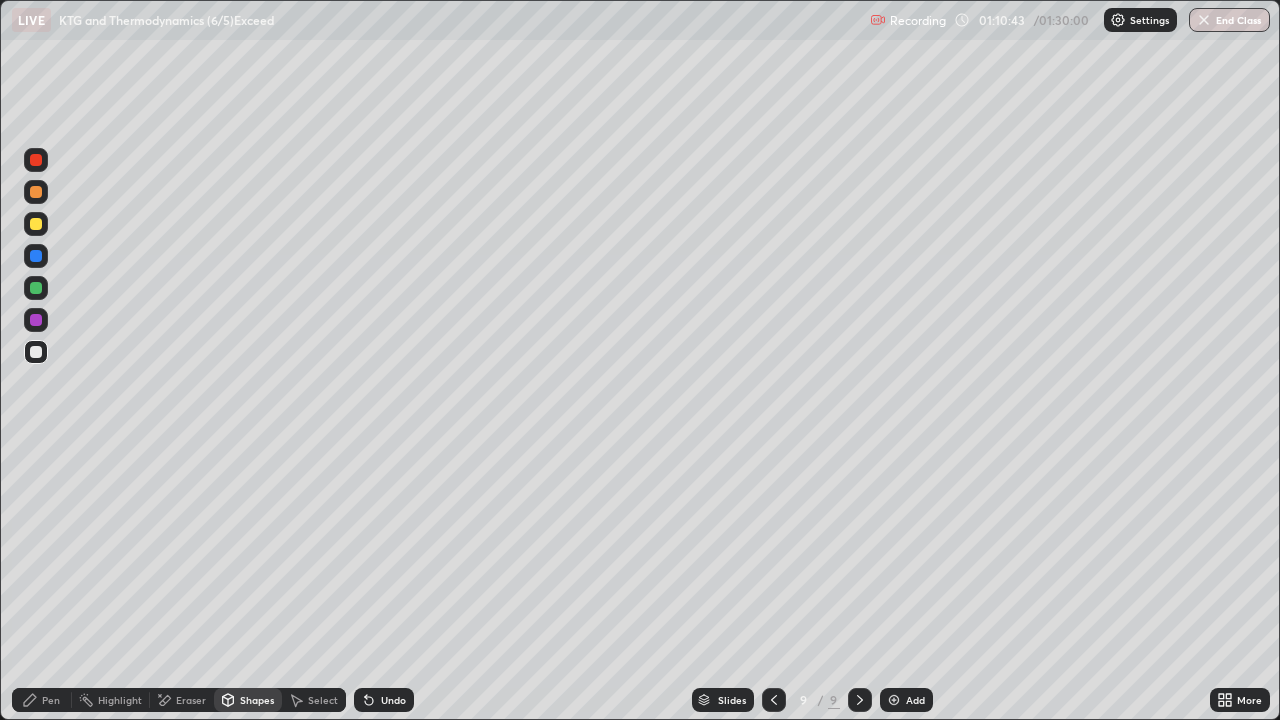 click at bounding box center [36, 224] 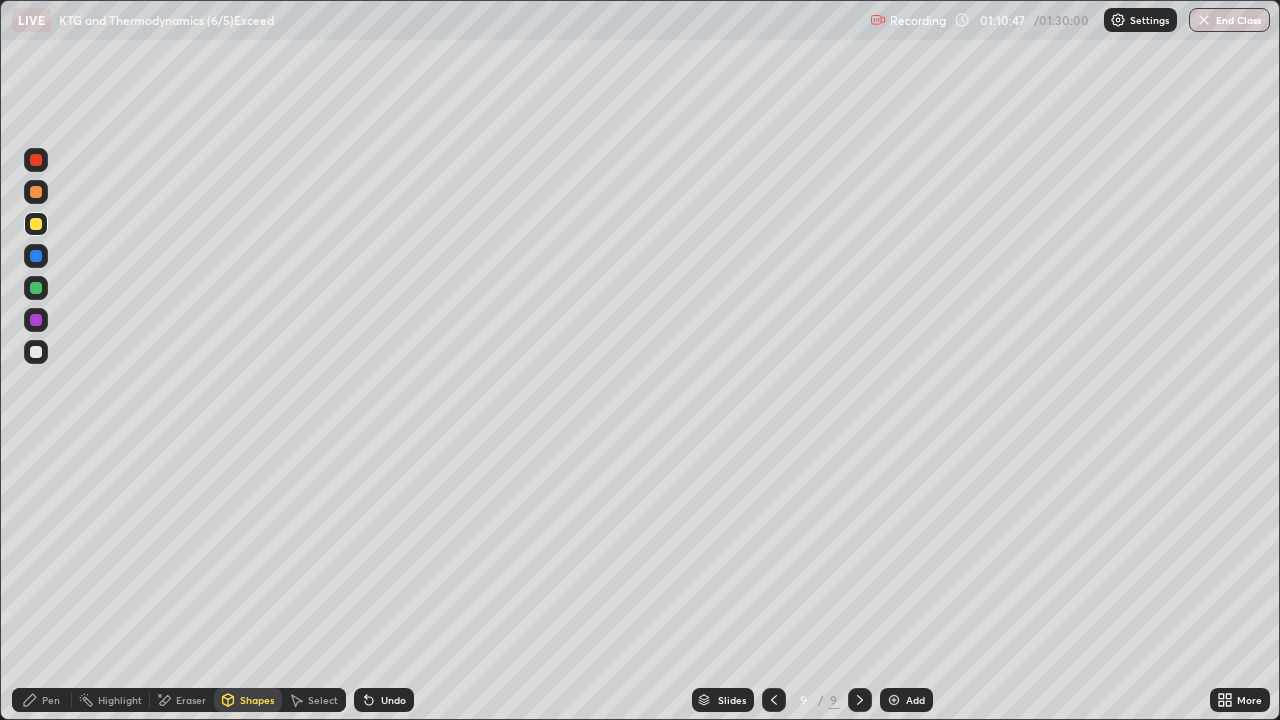 click on "Pen" at bounding box center [51, 700] 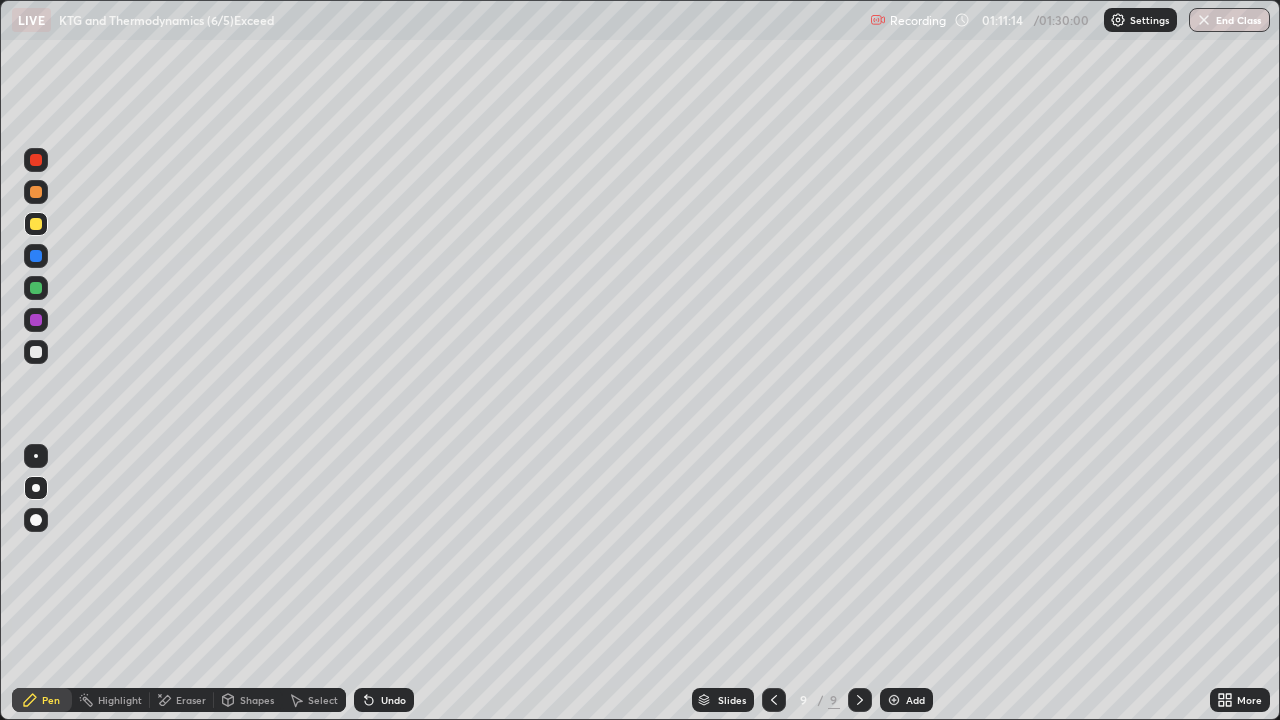 click at bounding box center [36, 352] 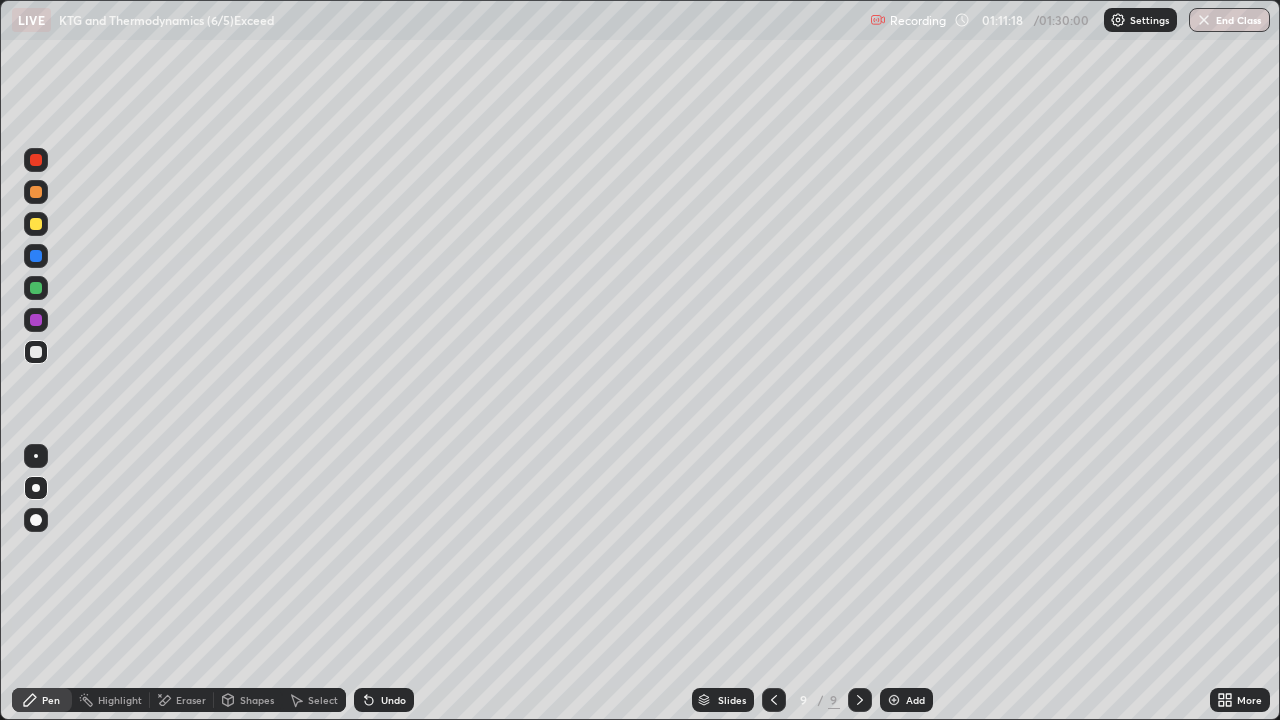 click on "Undo" at bounding box center [384, 700] 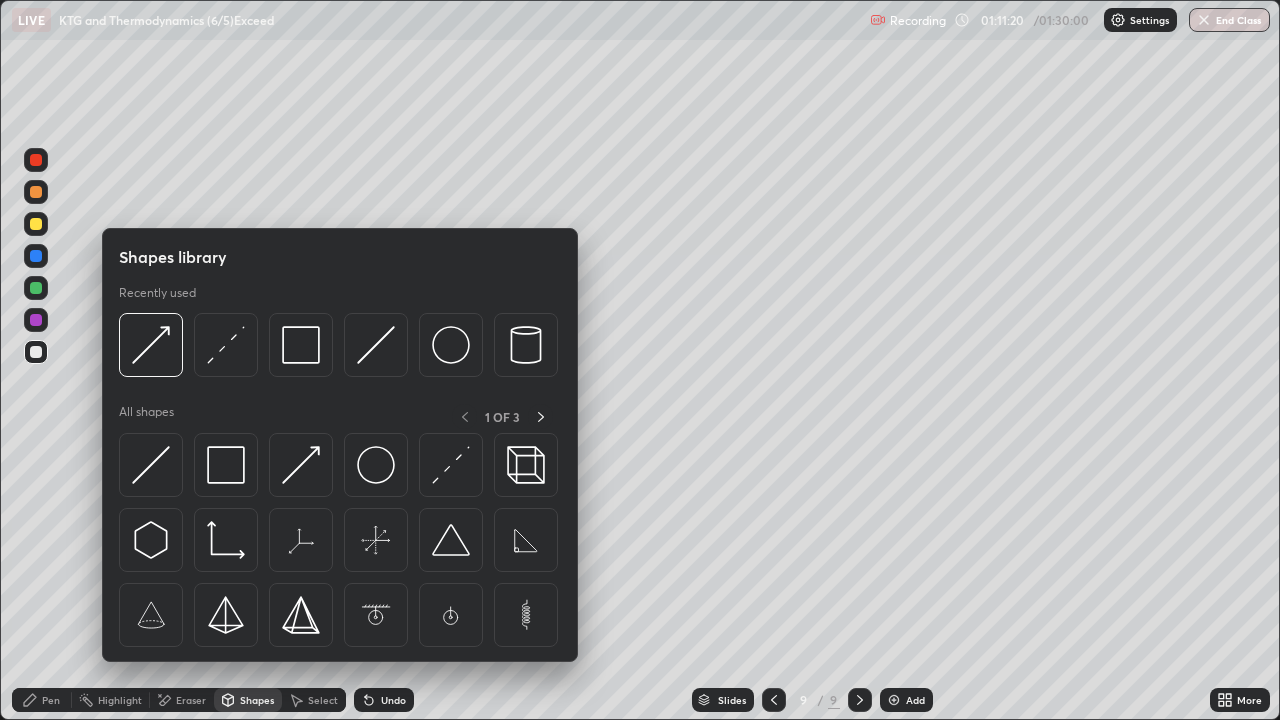 click at bounding box center [151, 465] 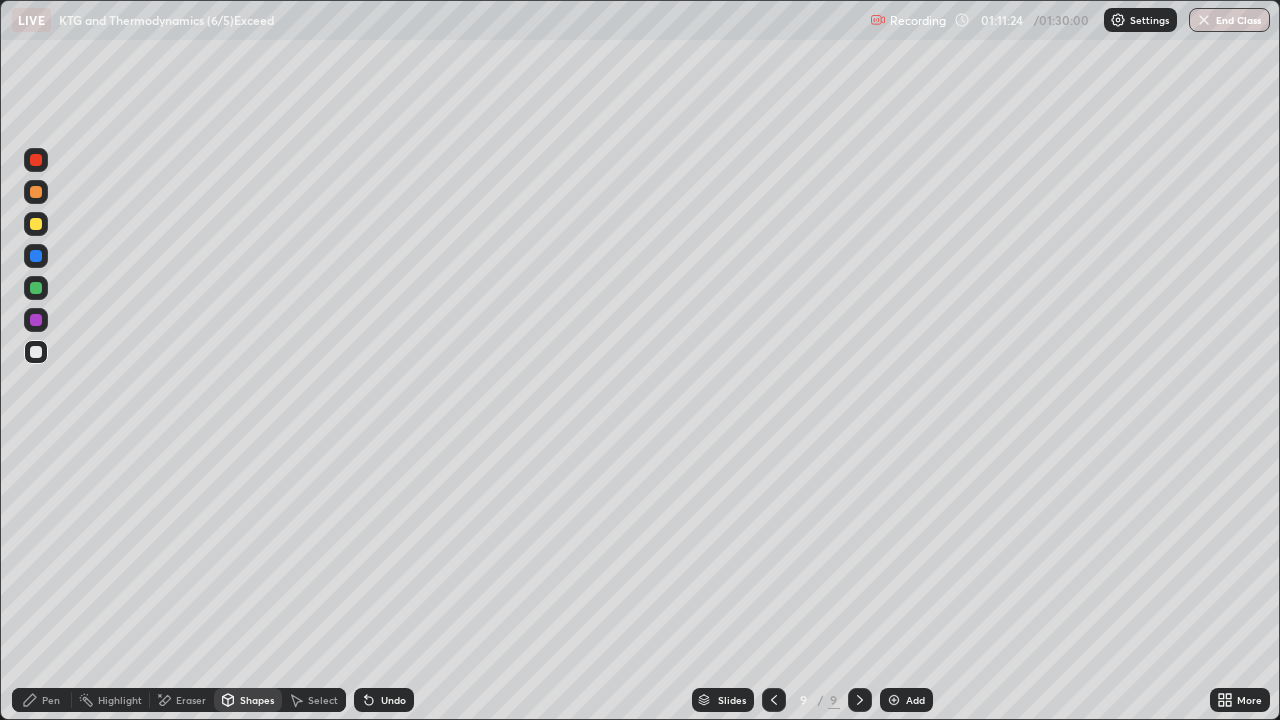 click on "Pen" at bounding box center (51, 700) 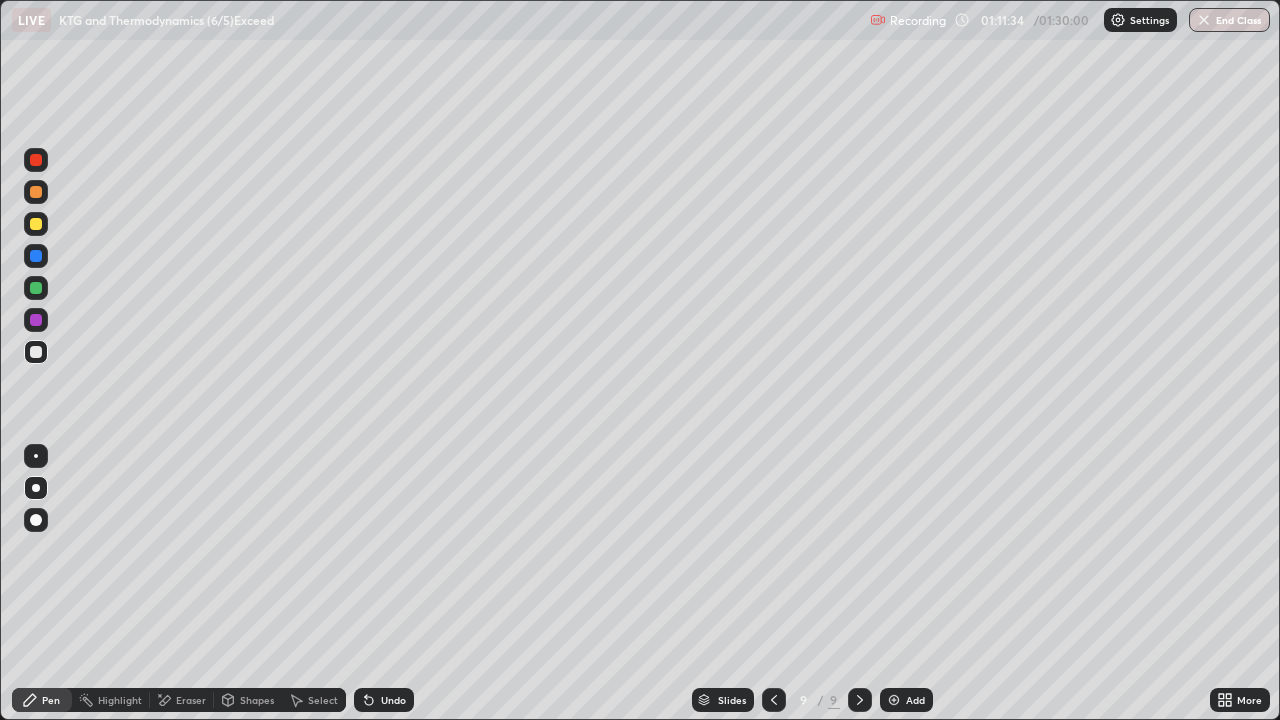 click on "Undo" at bounding box center (393, 700) 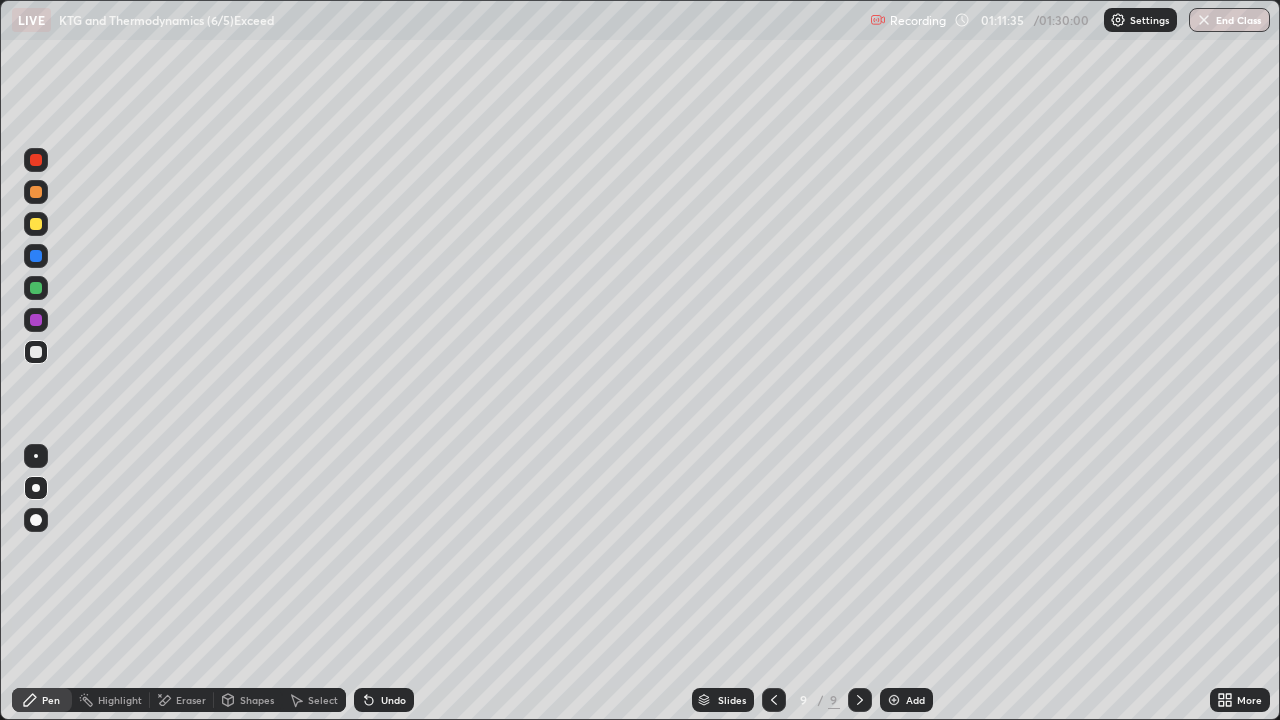 click on "Undo" at bounding box center [393, 700] 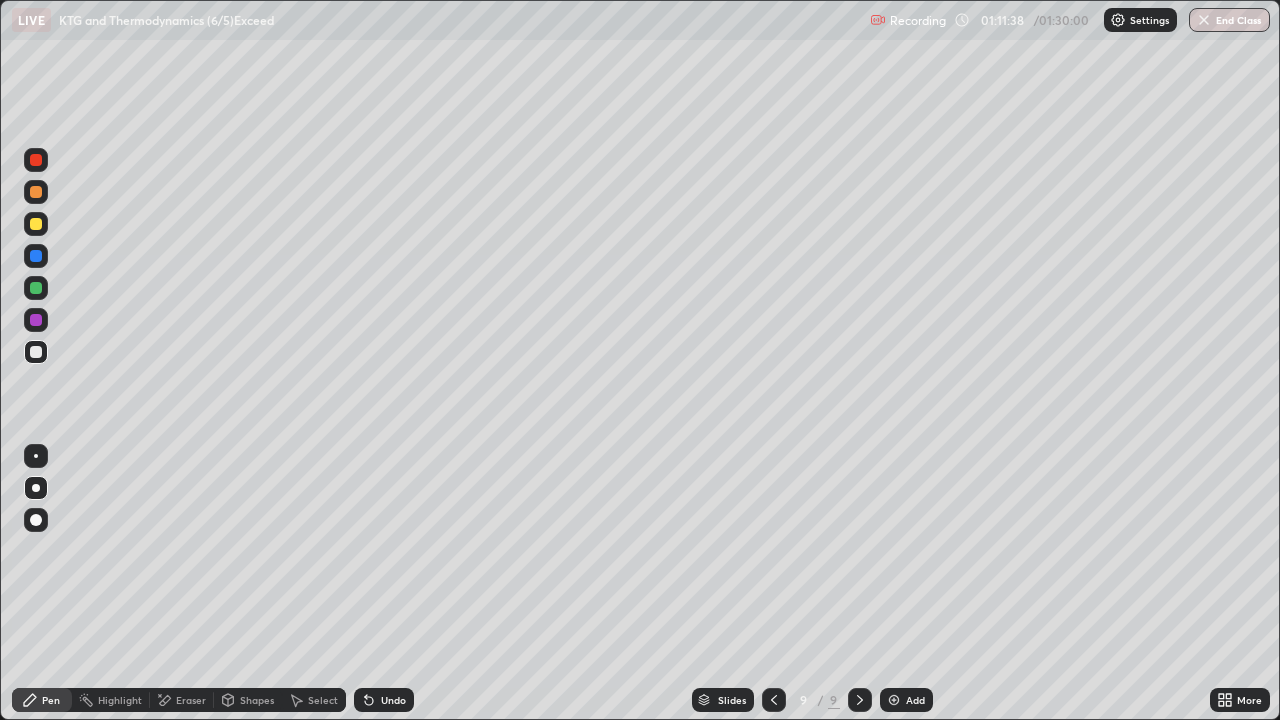 click on "Undo" at bounding box center (393, 700) 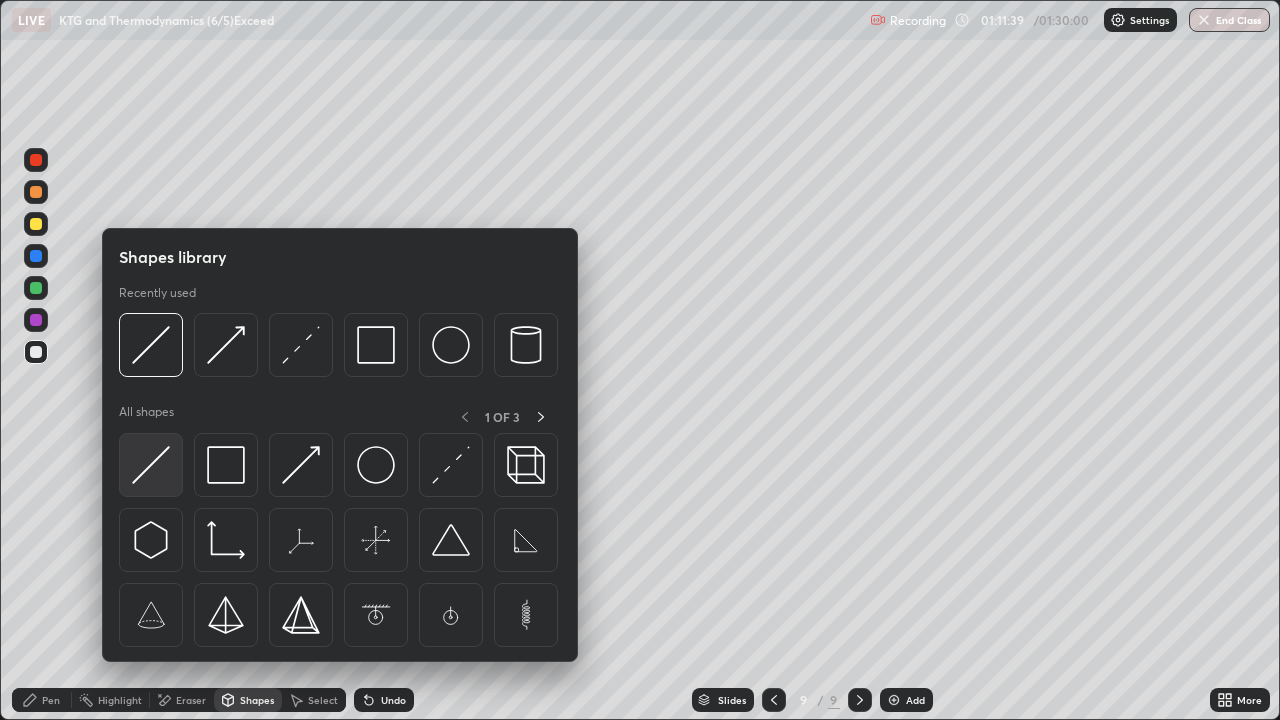 click at bounding box center (151, 465) 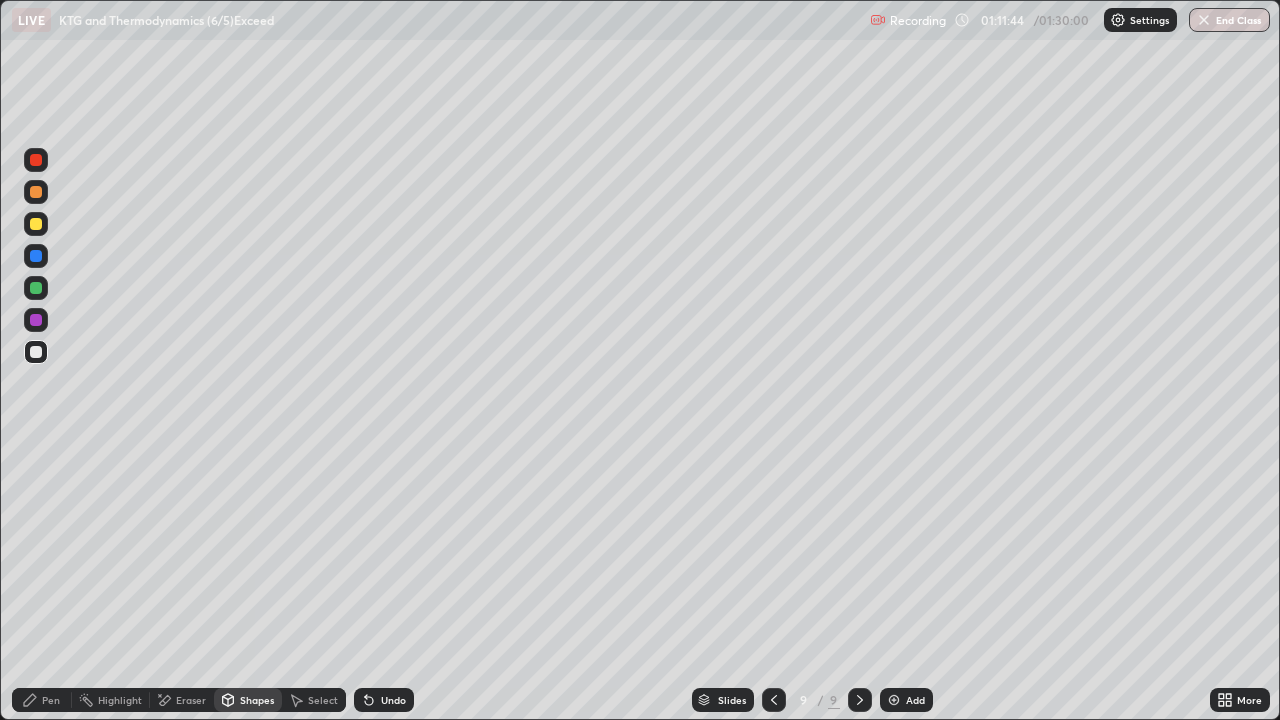click on "Pen" at bounding box center [51, 700] 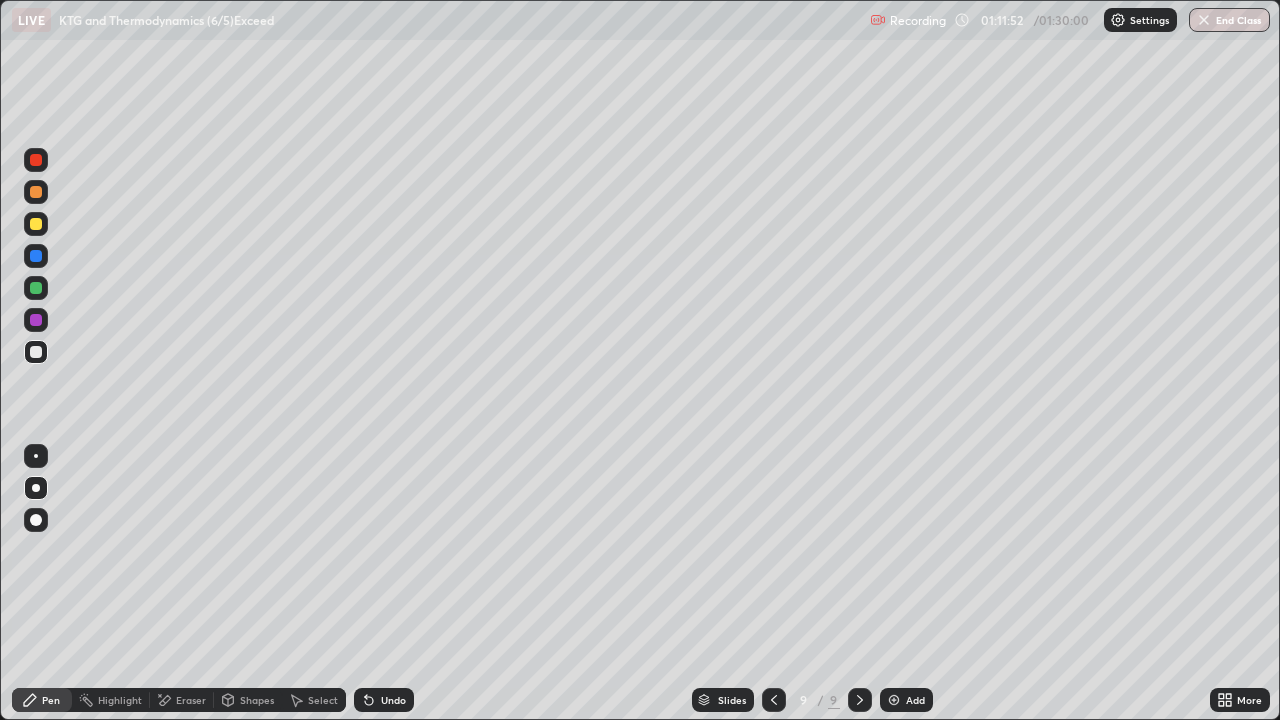 click on "Undo" at bounding box center [393, 700] 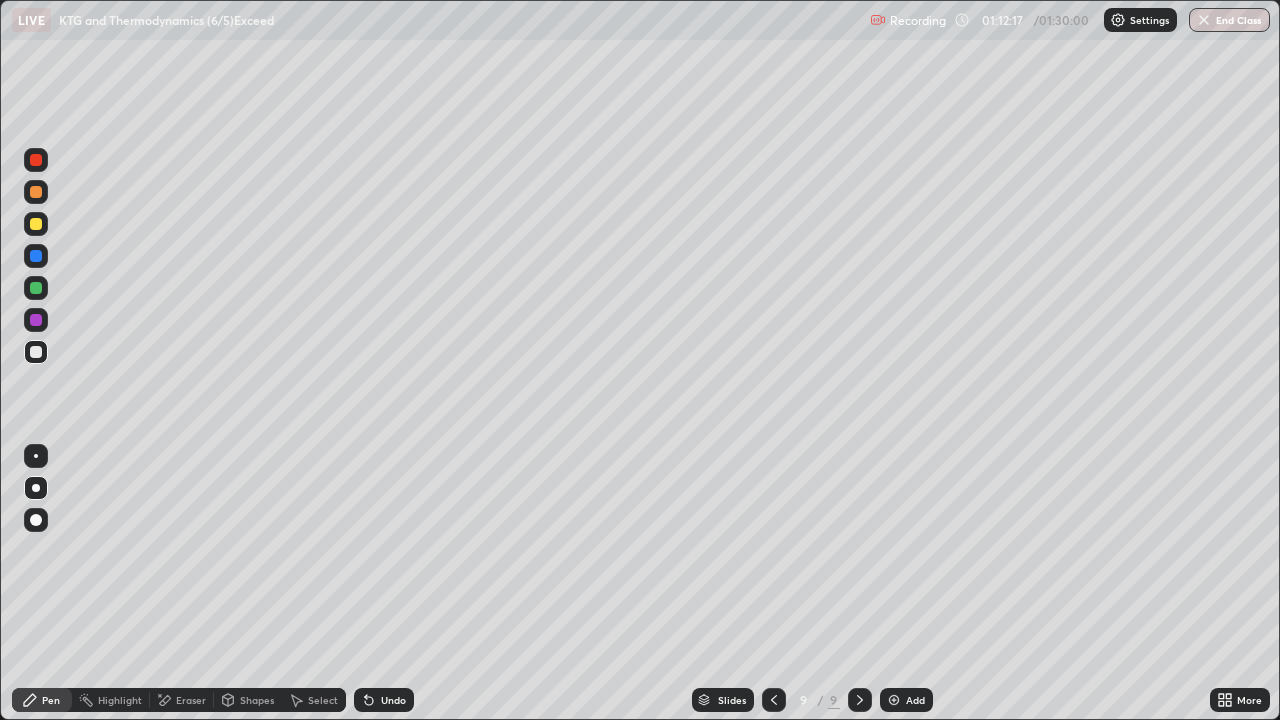 click on "Shapes" at bounding box center [257, 700] 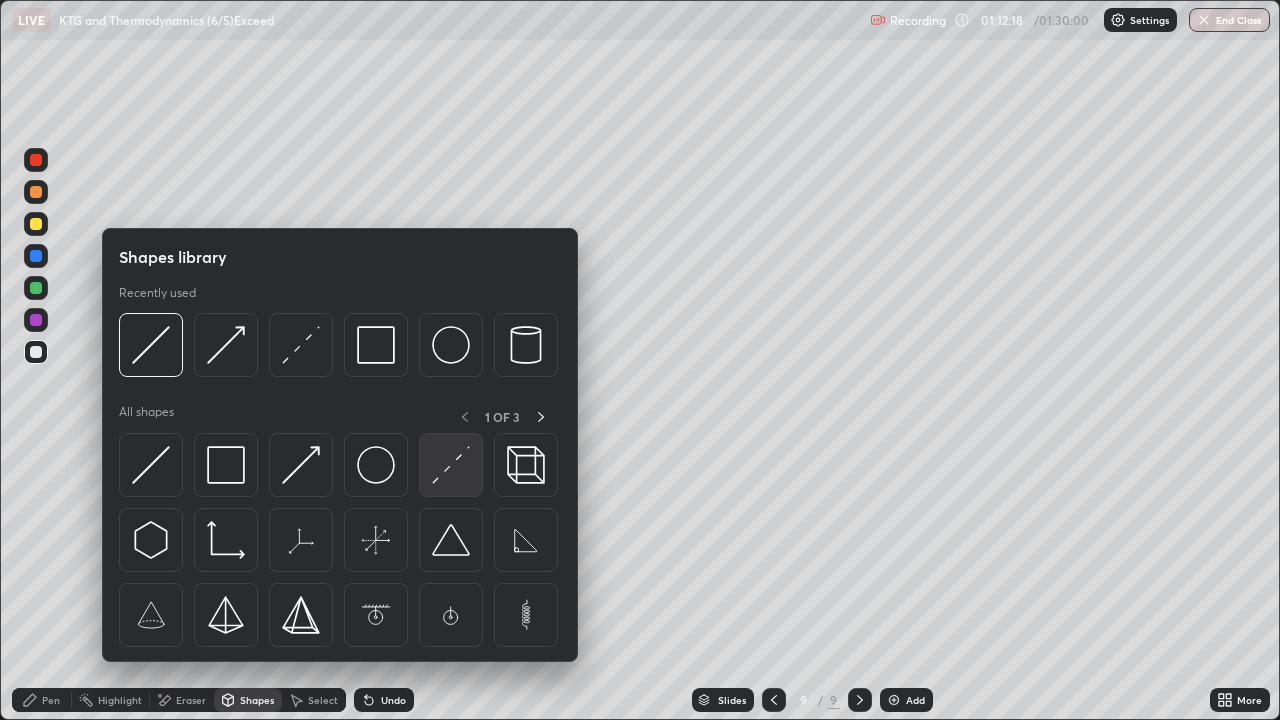 click at bounding box center [451, 465] 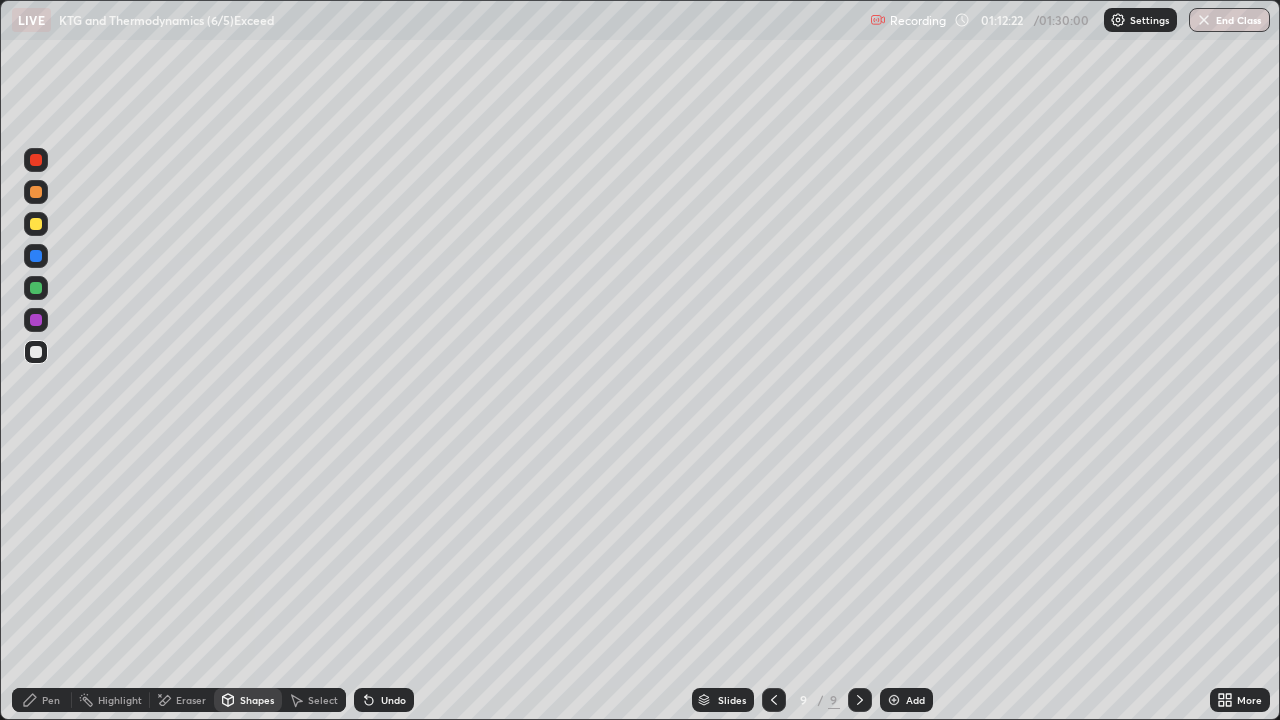 click on "Pen" at bounding box center [51, 700] 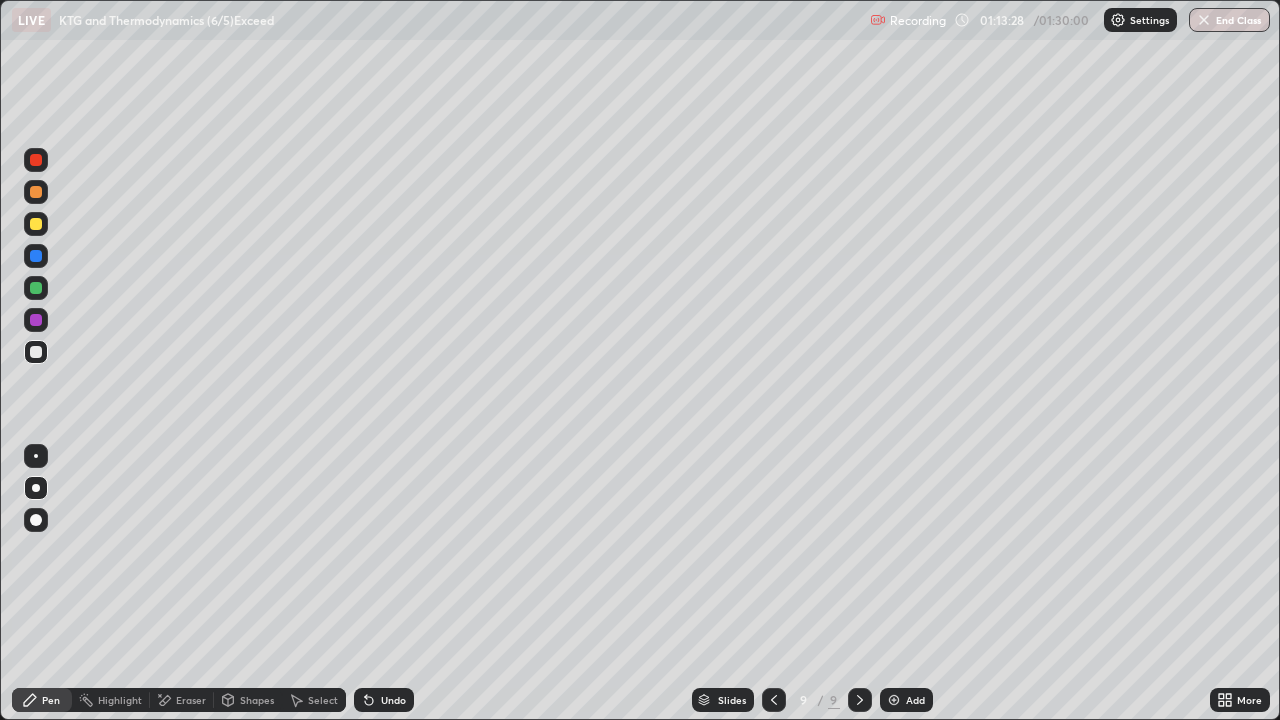 click on "Shapes" at bounding box center [248, 700] 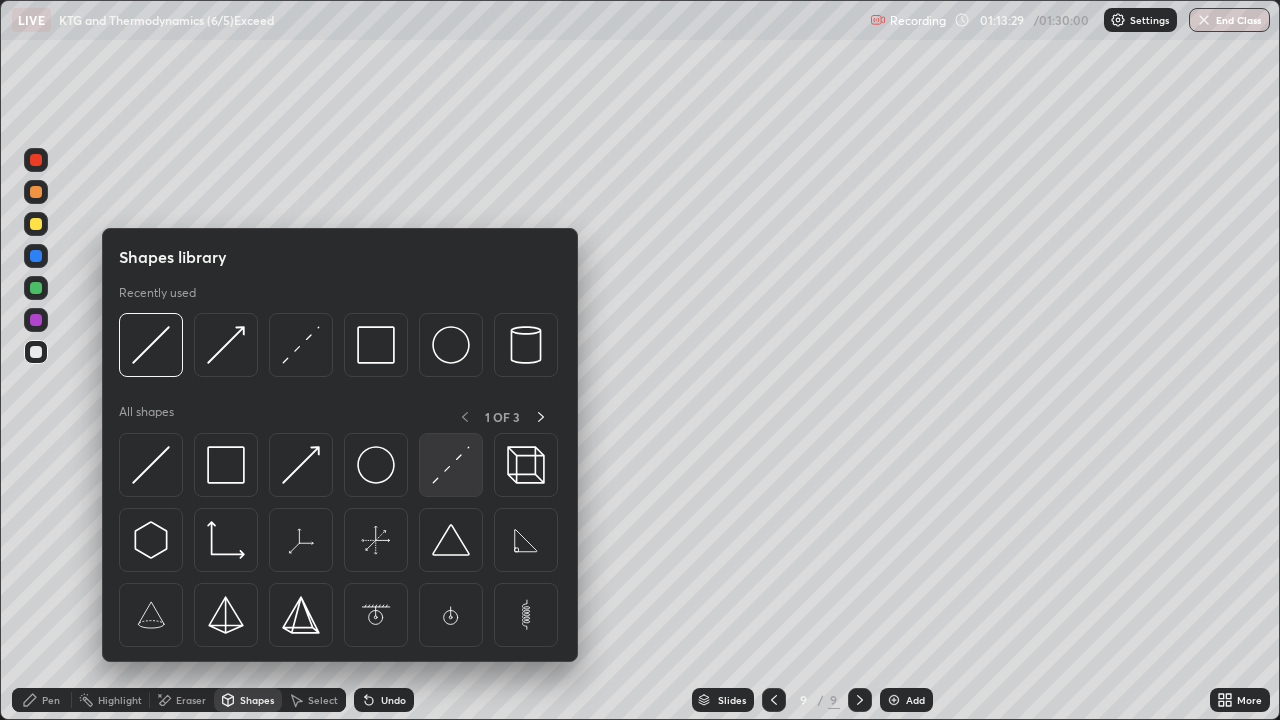 click at bounding box center [451, 465] 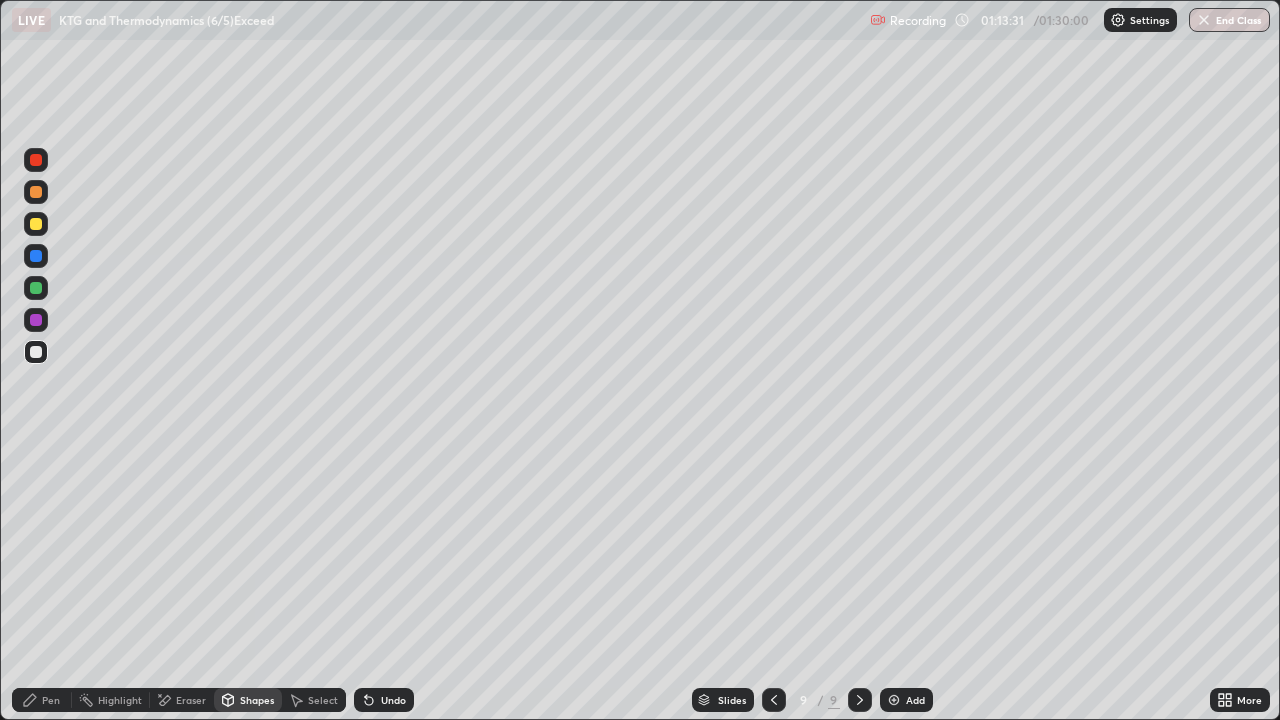click on "Undo" at bounding box center (393, 700) 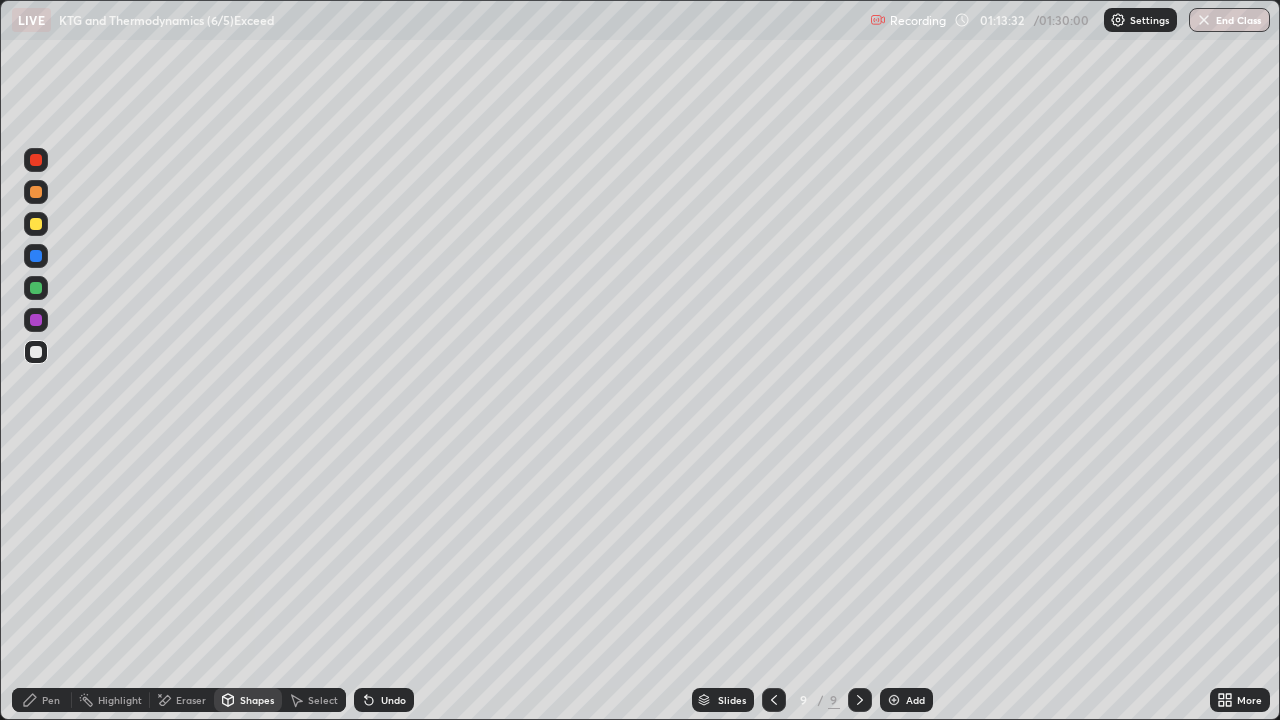 click at bounding box center [36, 320] 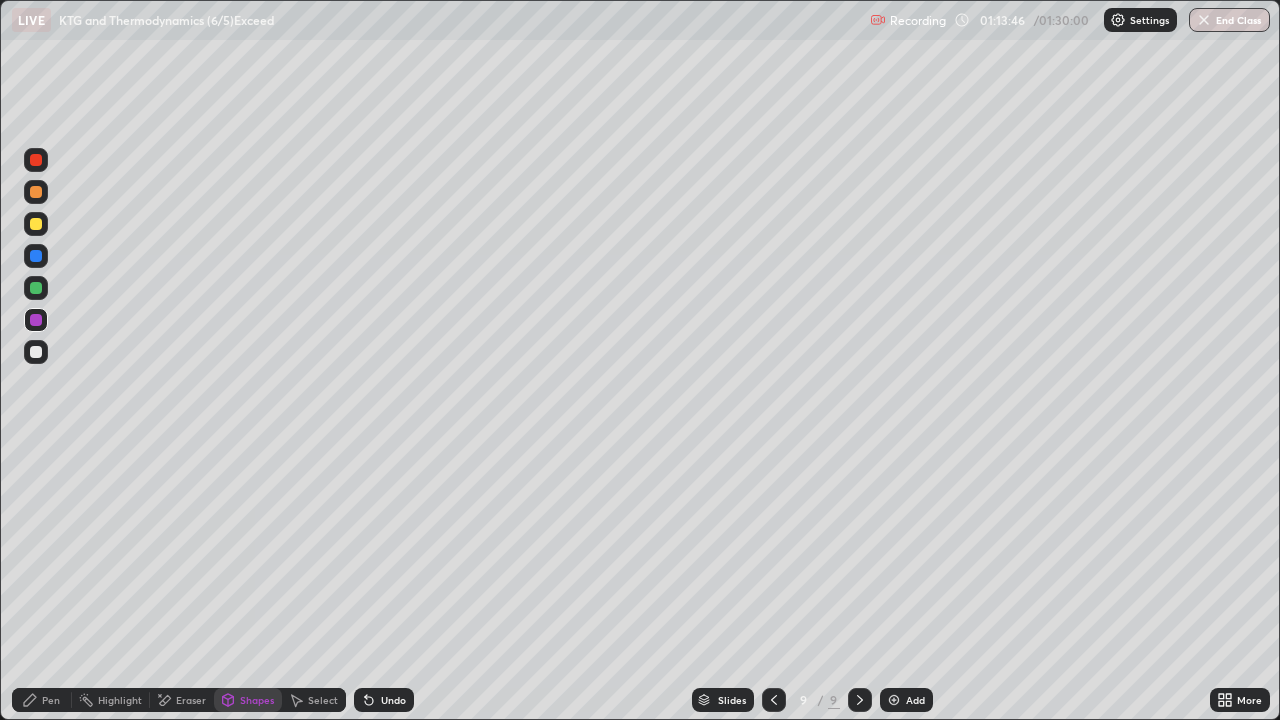 click on "Undo" at bounding box center [384, 700] 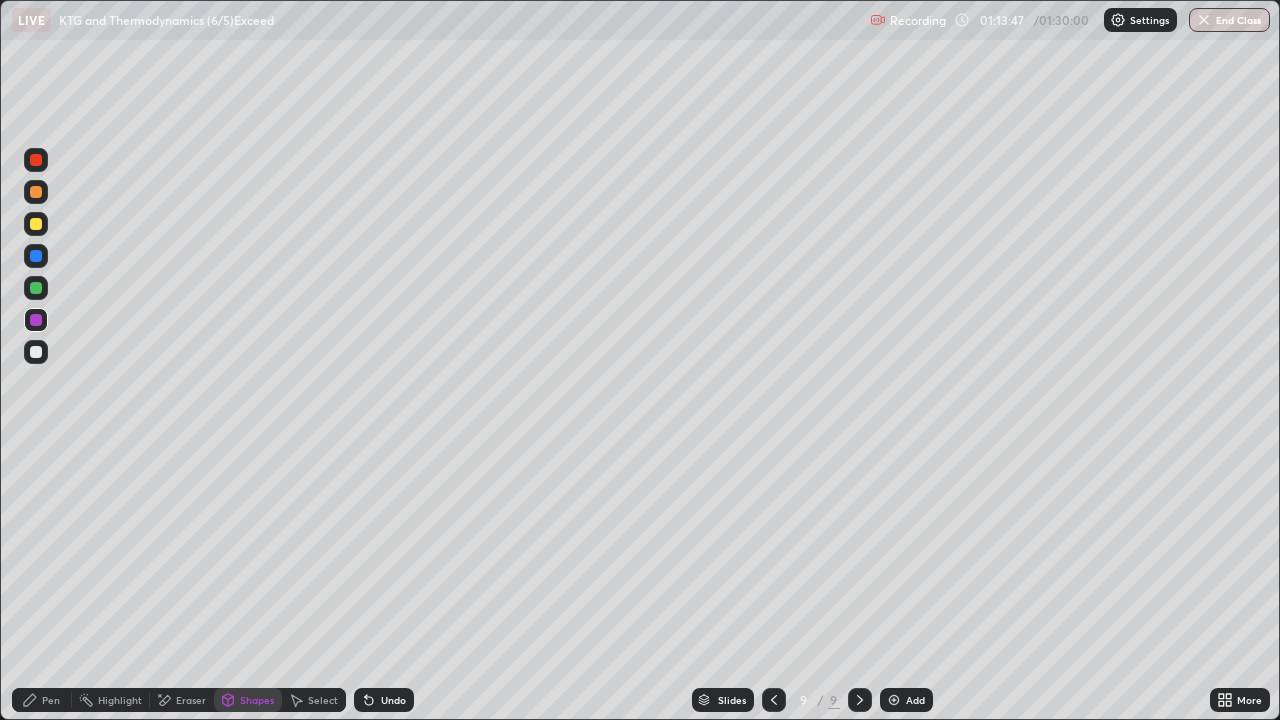click on "Undo" at bounding box center [384, 700] 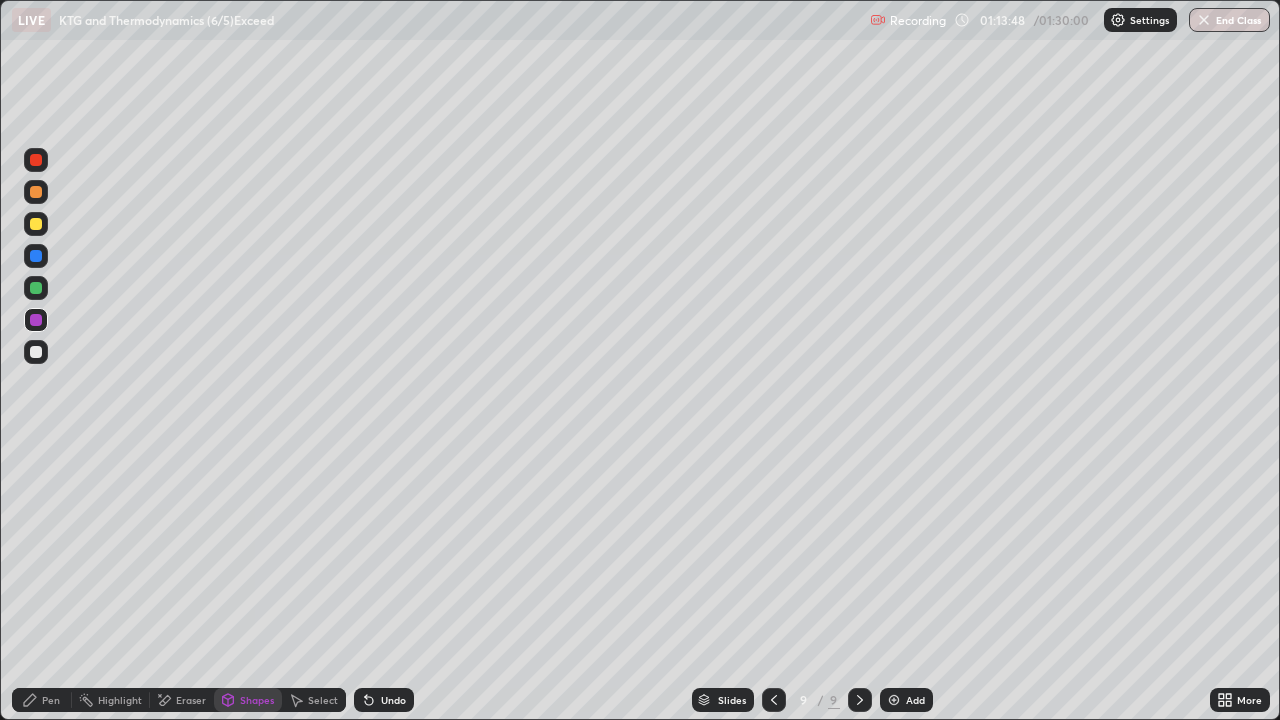 click on "Shapes" at bounding box center [248, 700] 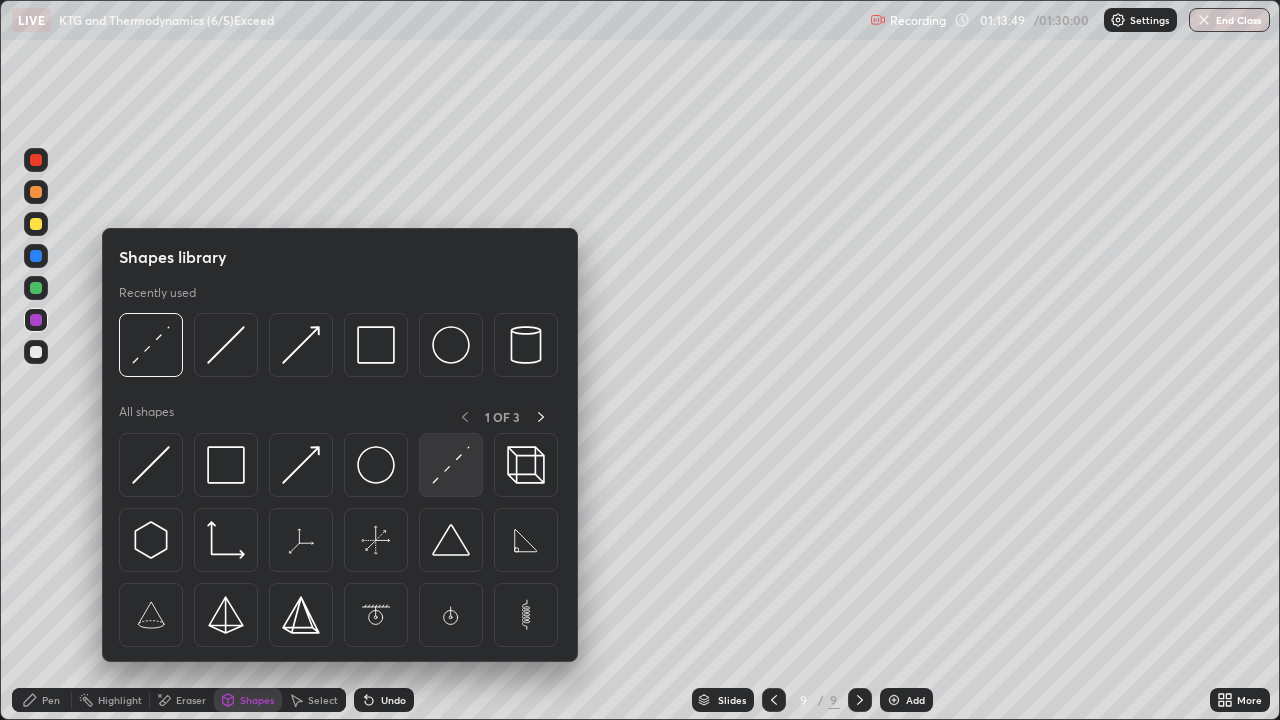 click at bounding box center [451, 465] 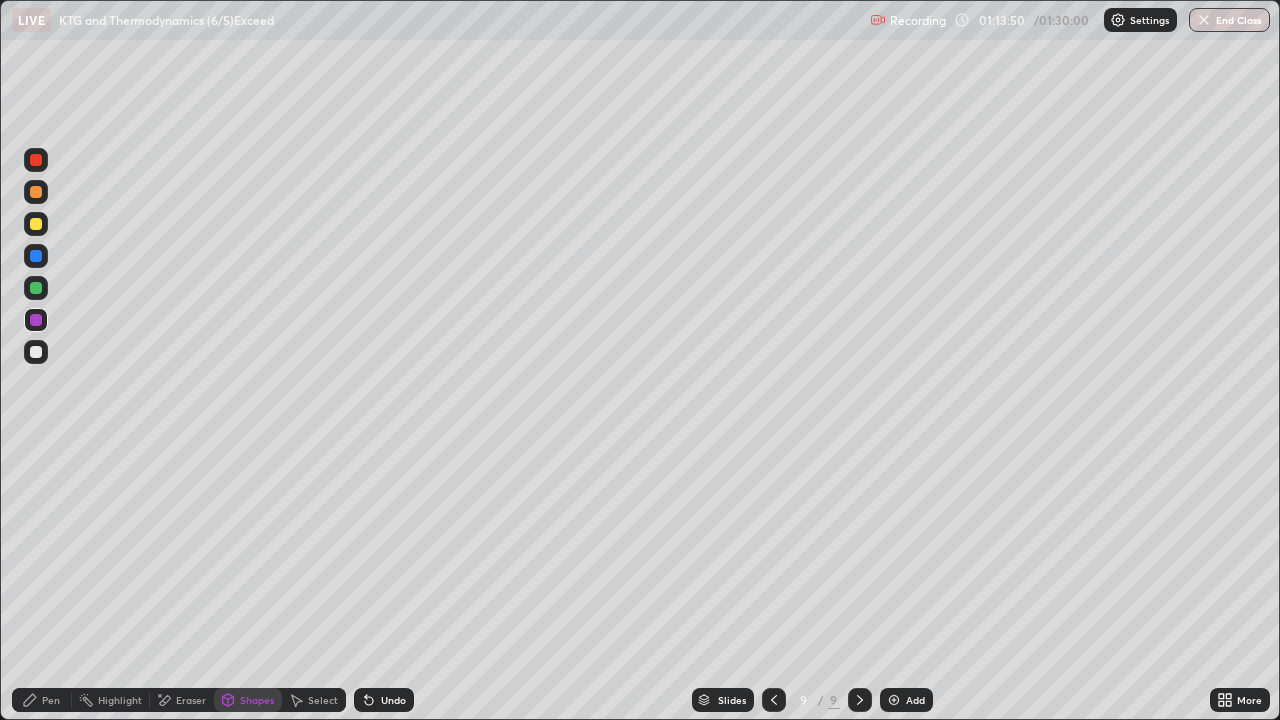 click at bounding box center (36, 256) 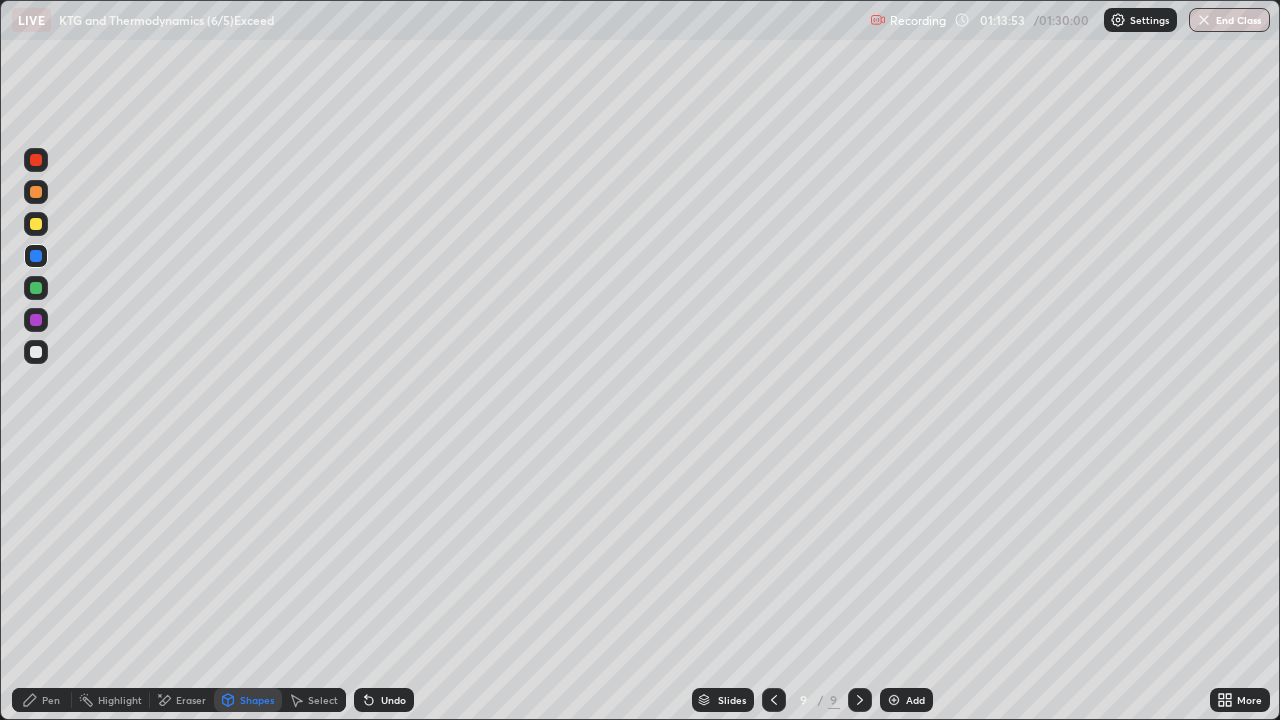 click on "Pen" at bounding box center [51, 700] 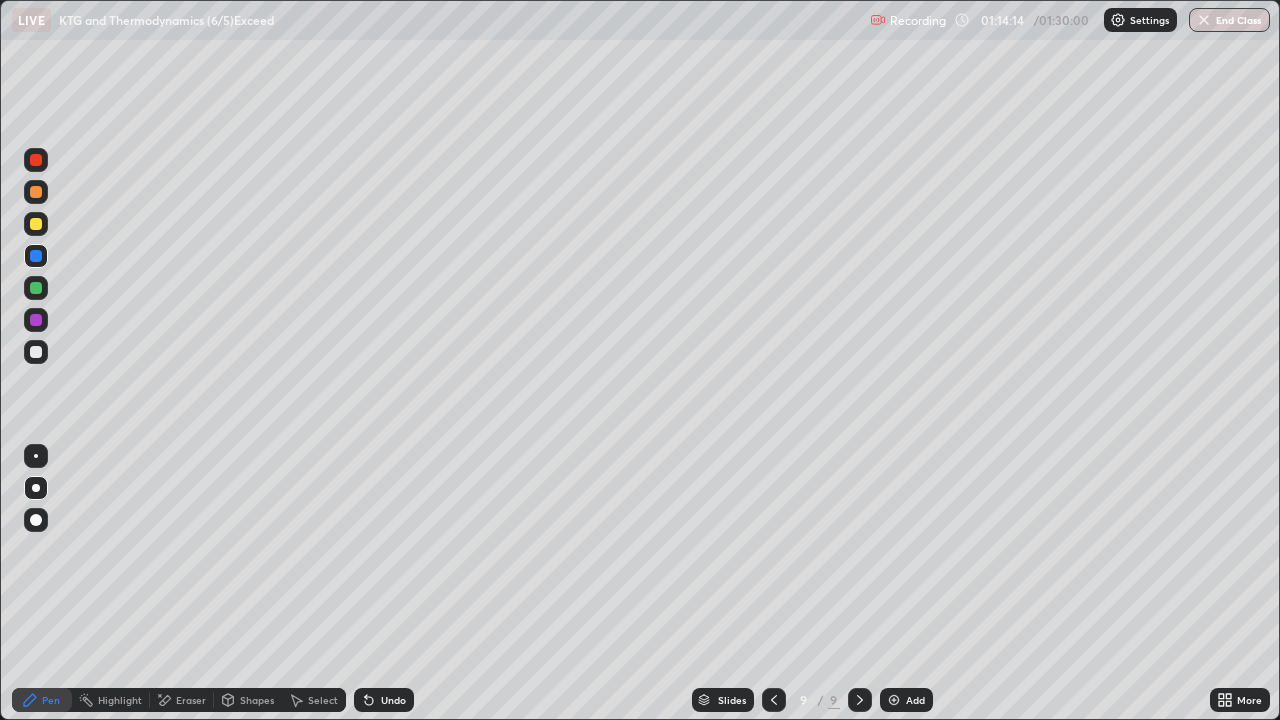 click at bounding box center [36, 352] 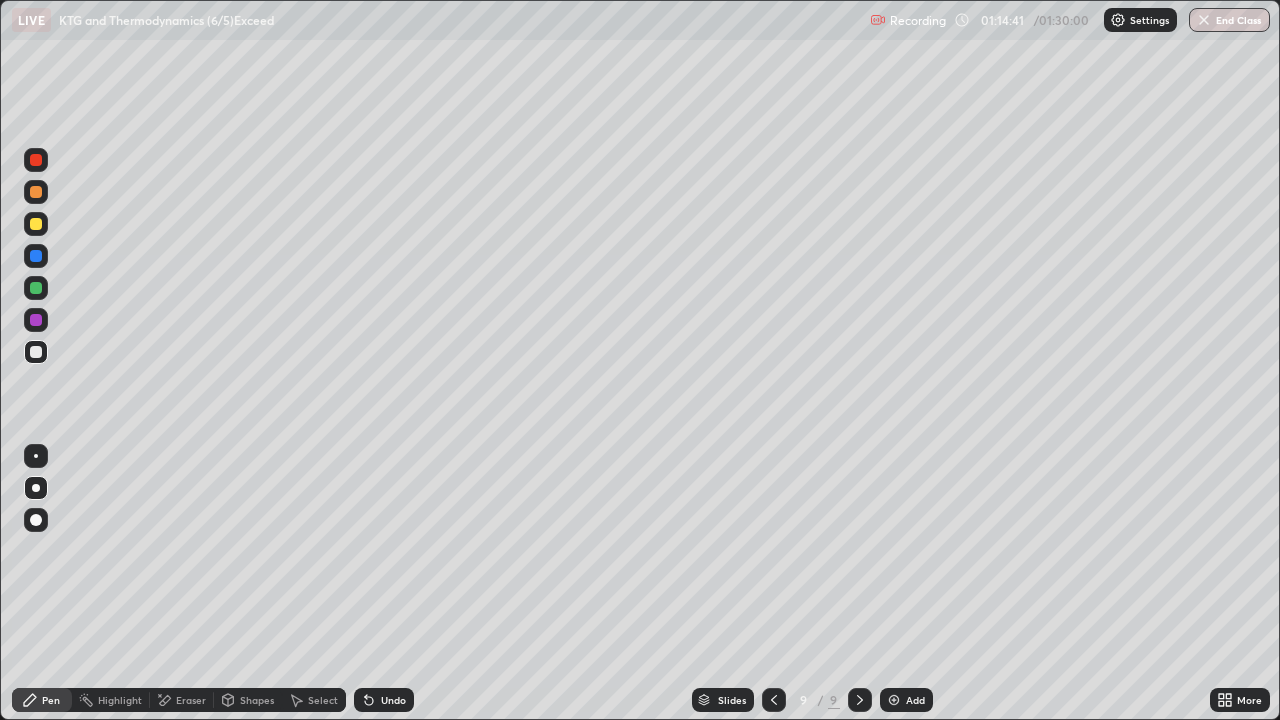 click on "Shapes" at bounding box center [257, 700] 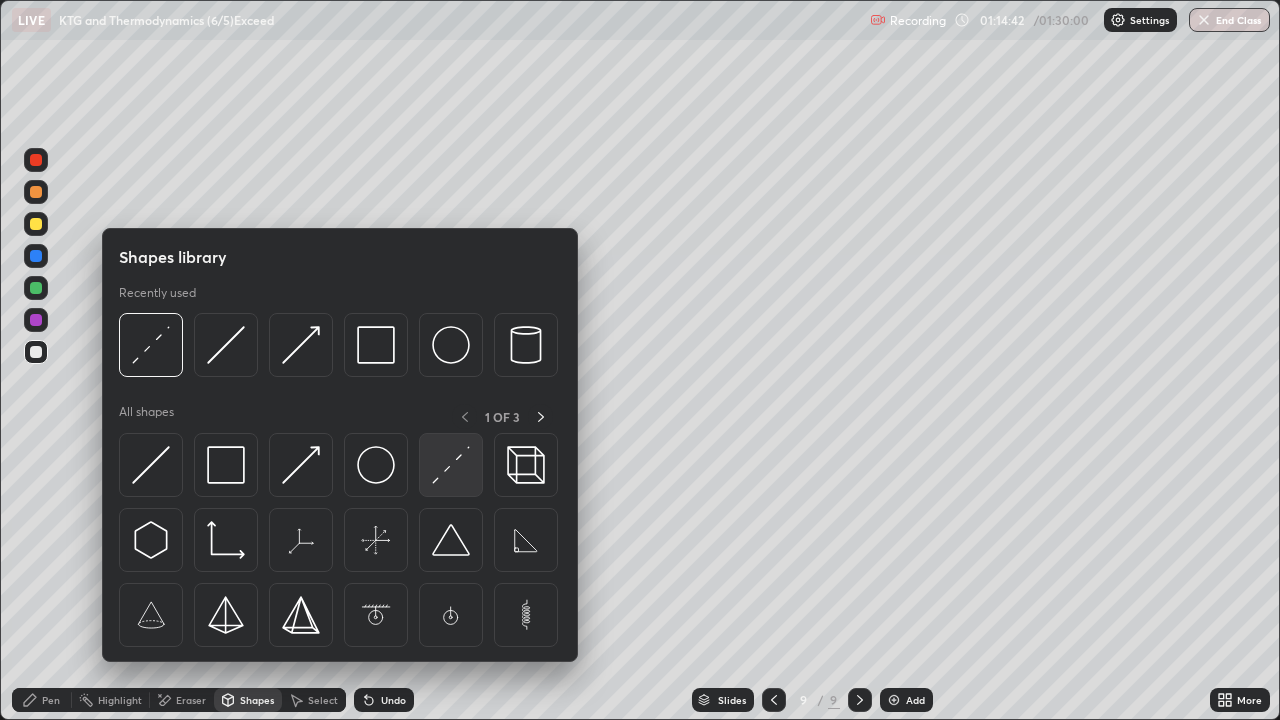 click at bounding box center [451, 465] 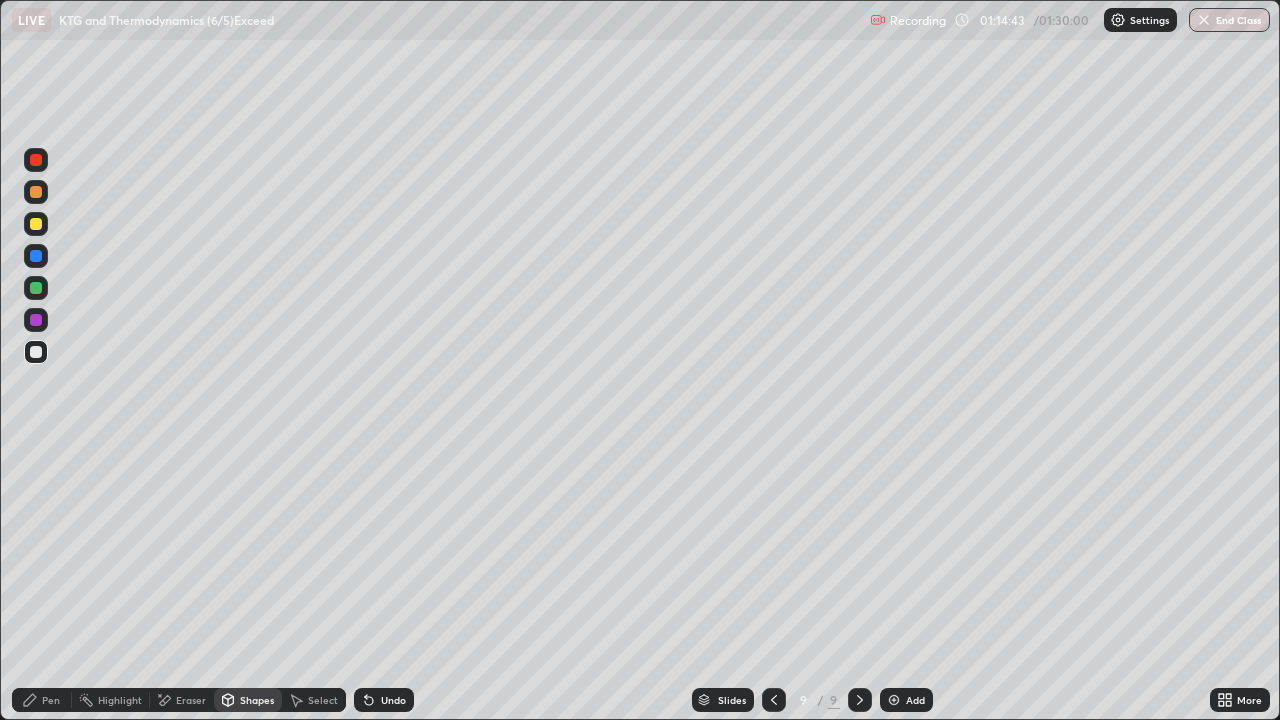 click at bounding box center [36, 224] 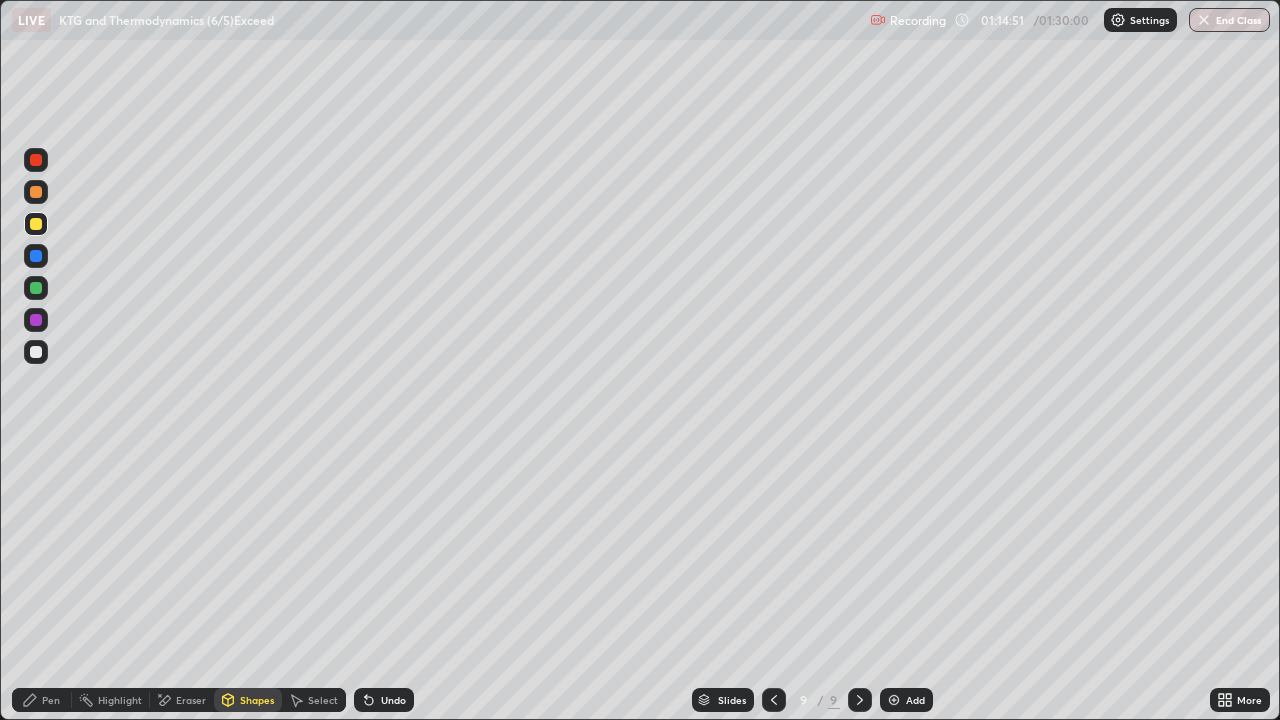 click on "Pen" at bounding box center (51, 700) 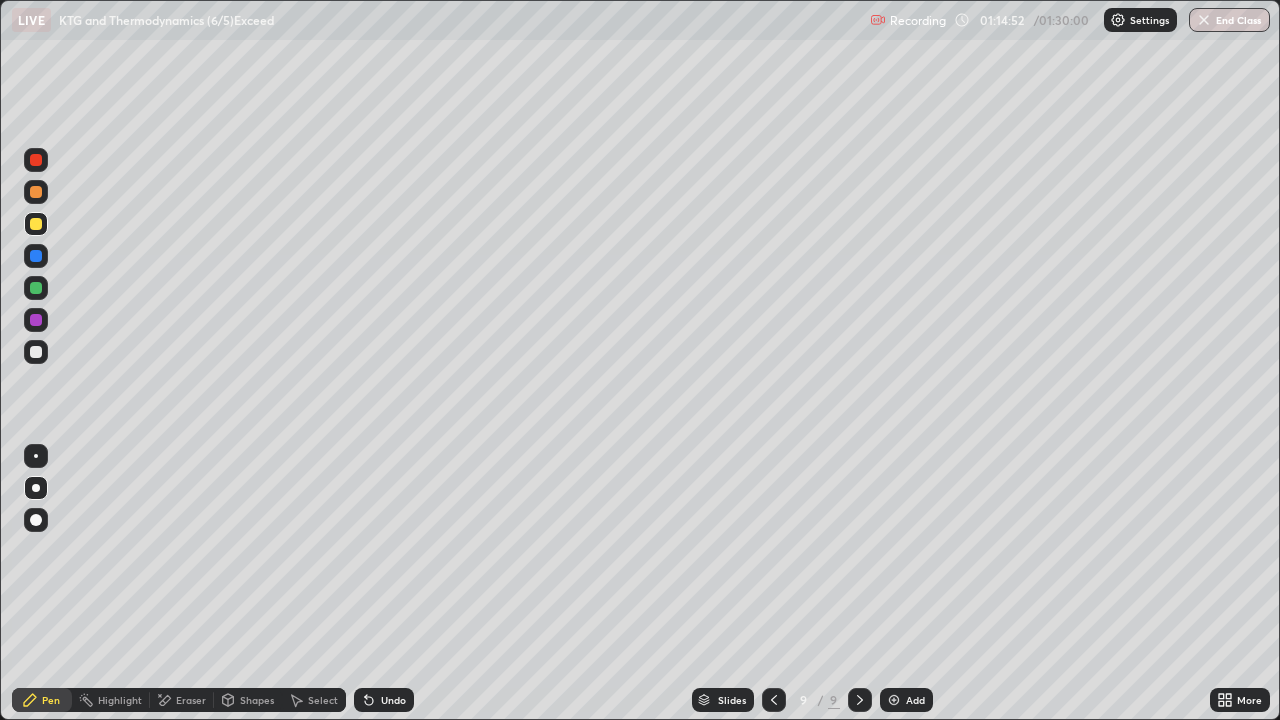 click at bounding box center [36, 352] 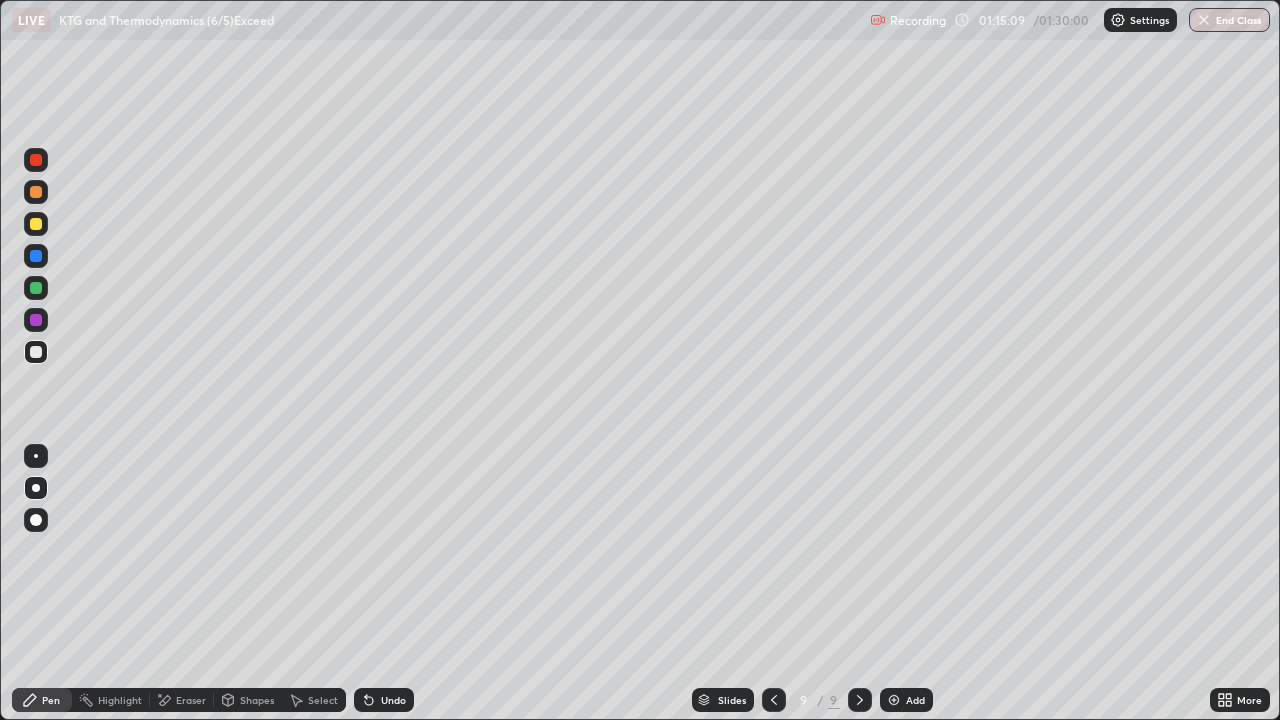 click at bounding box center [36, 288] 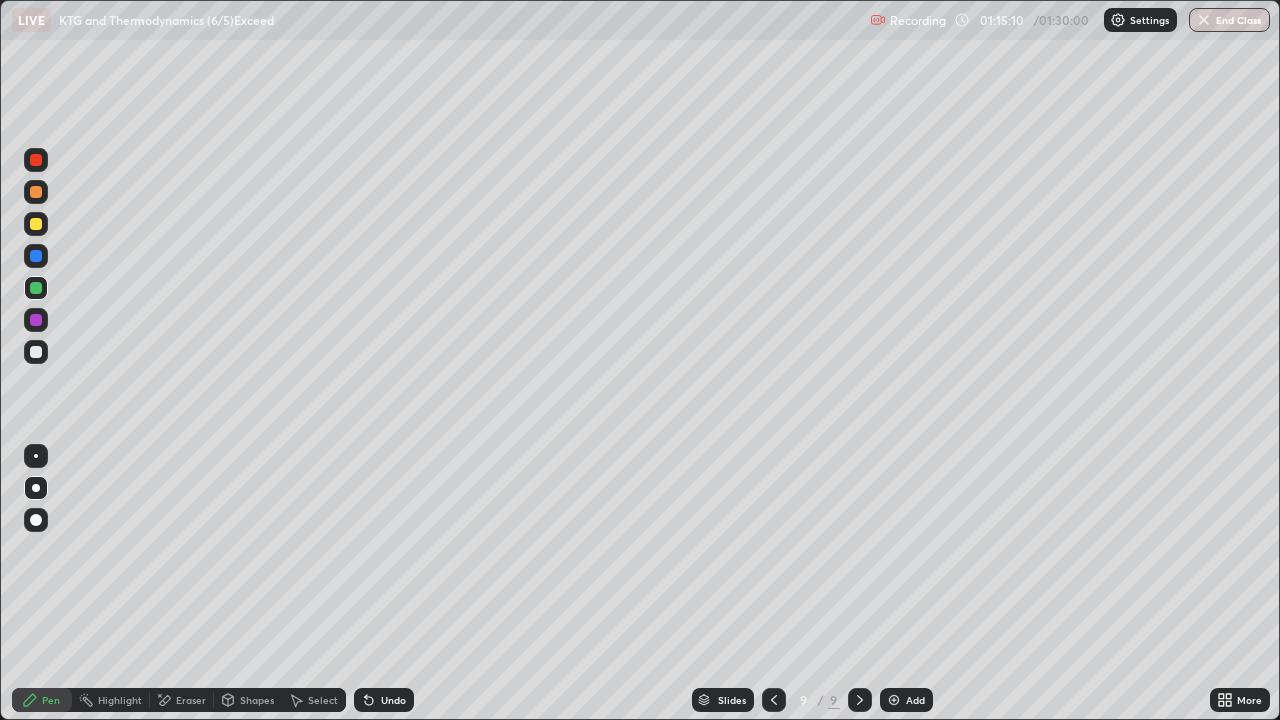 click on "Shapes" at bounding box center (257, 700) 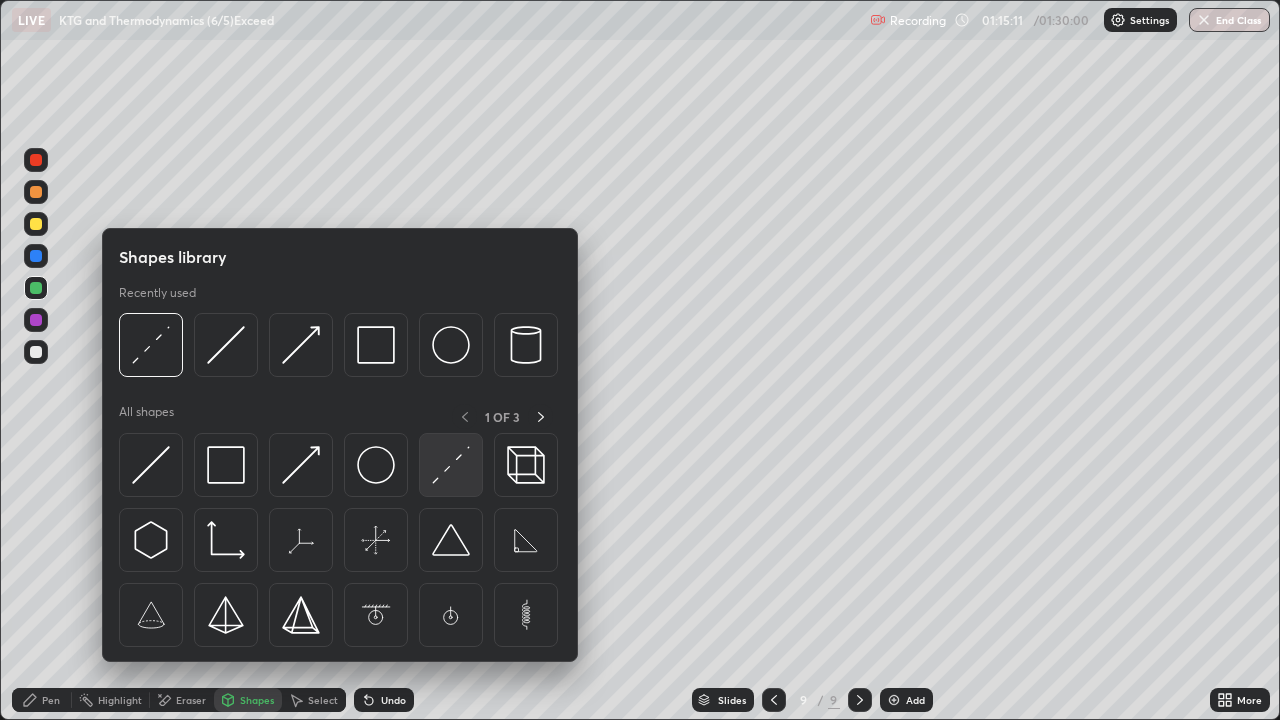 click at bounding box center [451, 465] 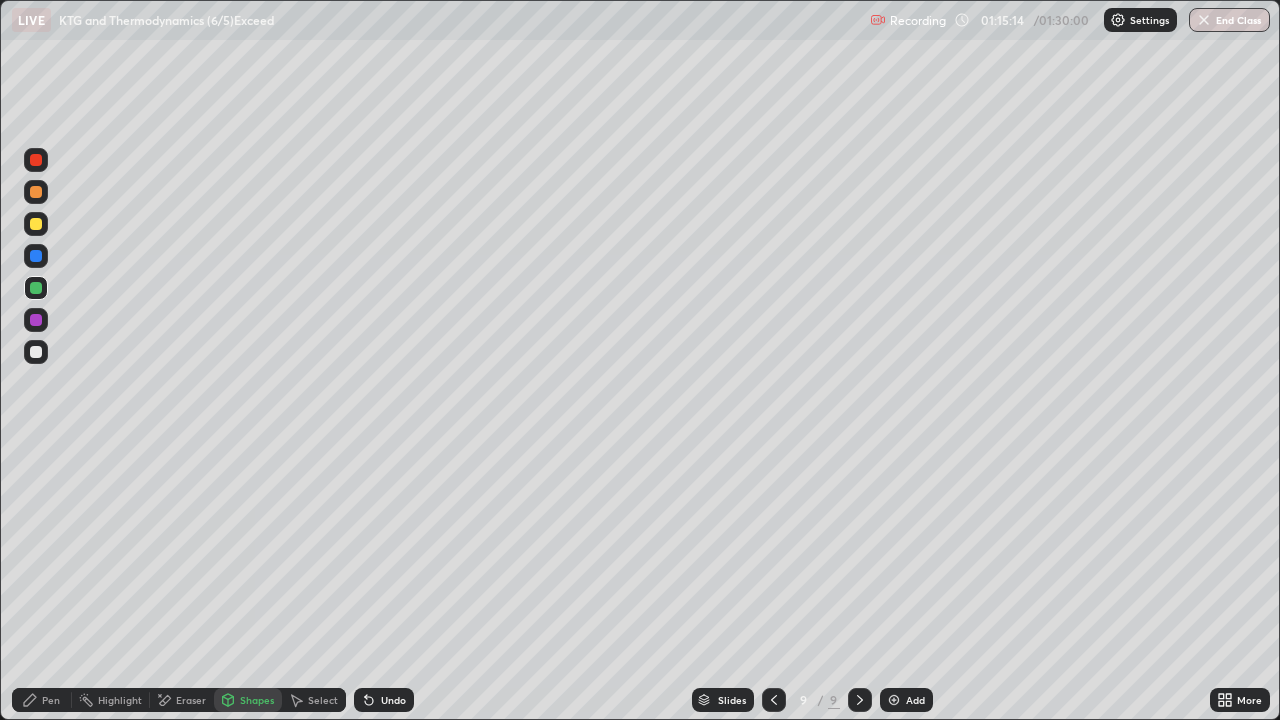 click on "Pen" at bounding box center [51, 700] 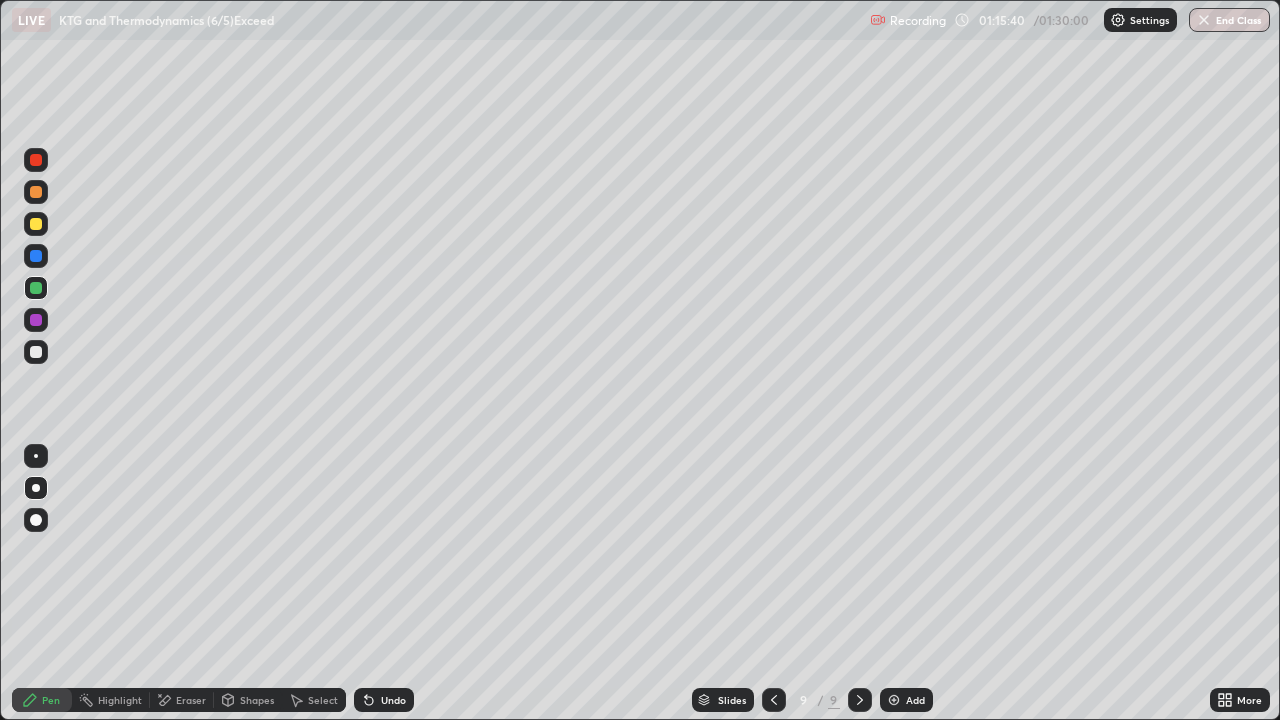 click at bounding box center (36, 352) 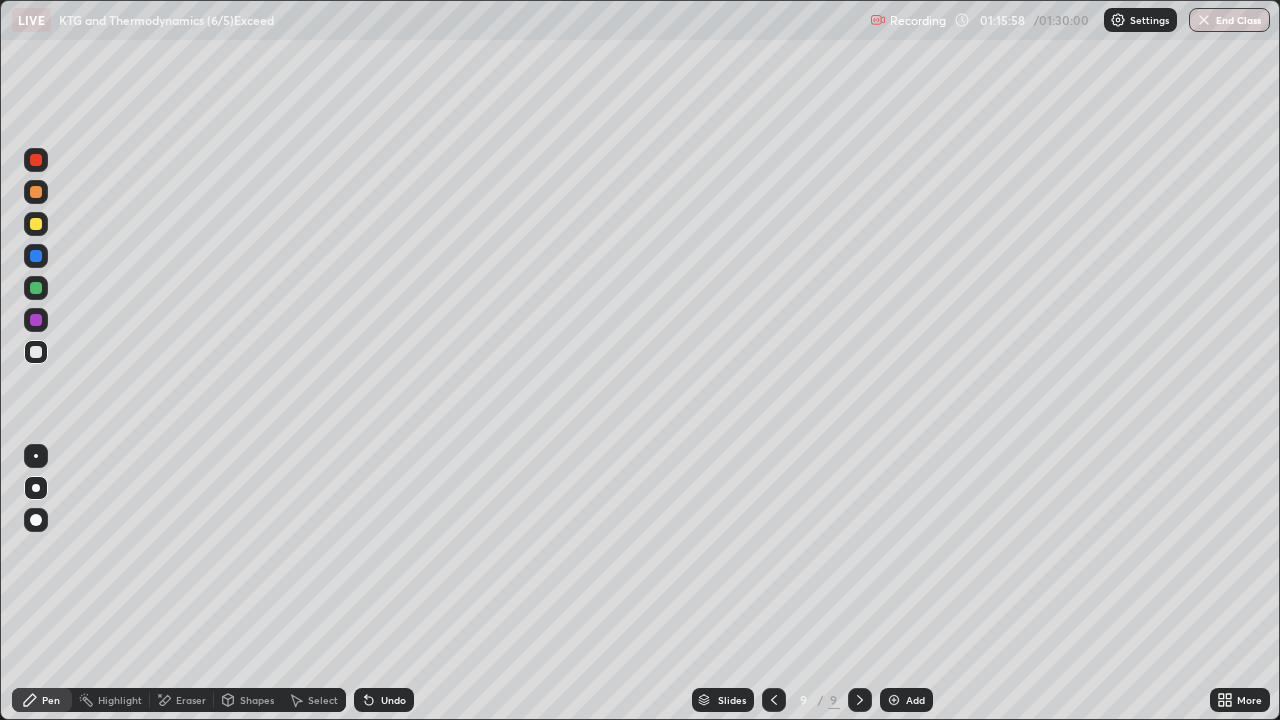 click at bounding box center (36, 288) 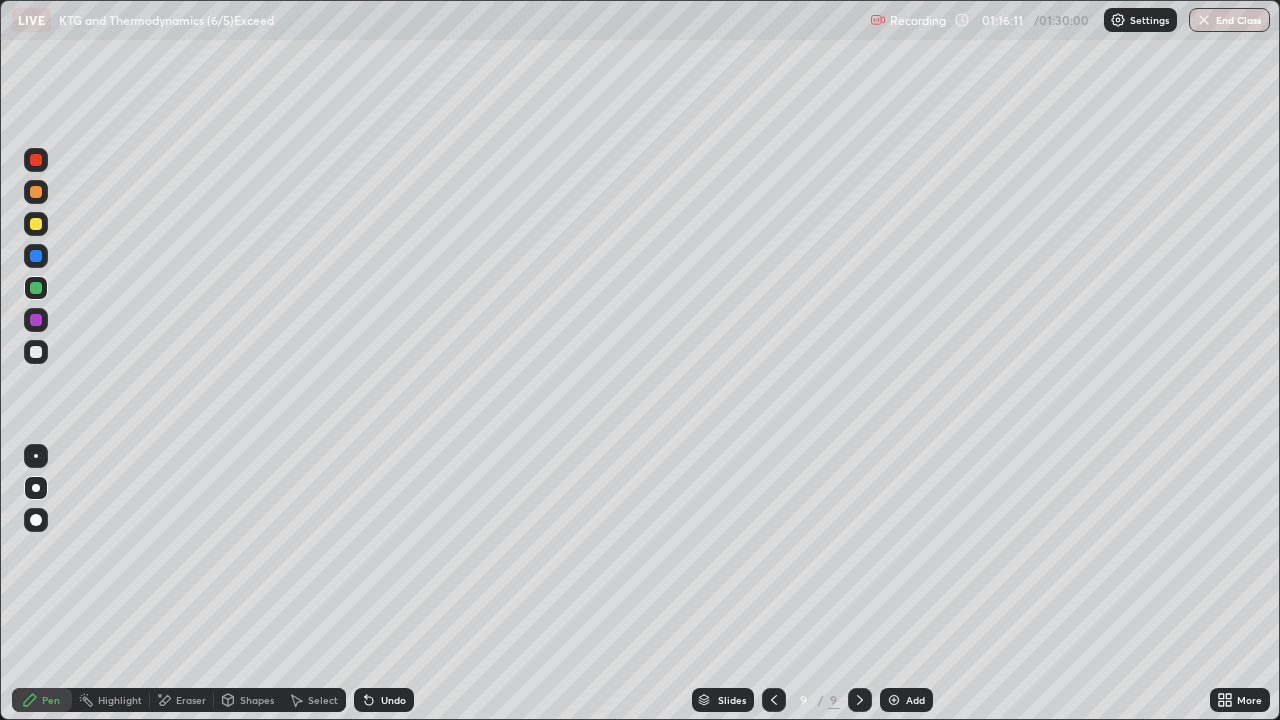 click at bounding box center [36, 352] 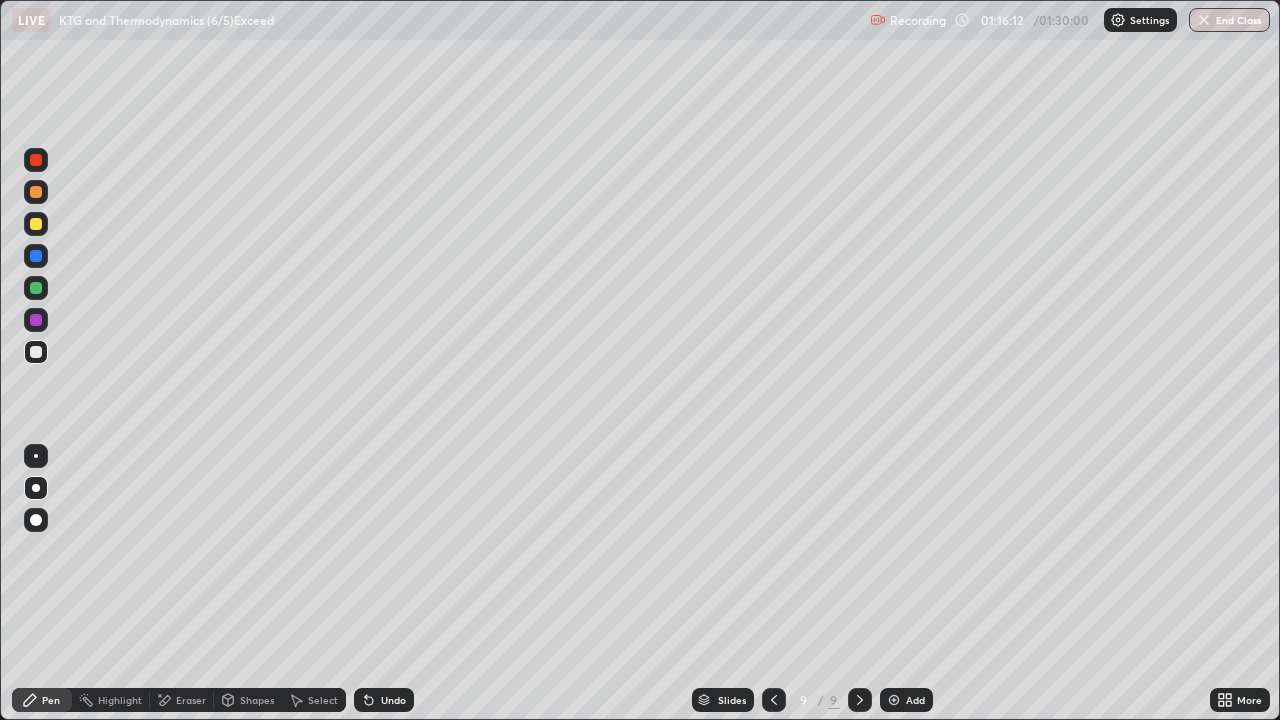 click at bounding box center [36, 256] 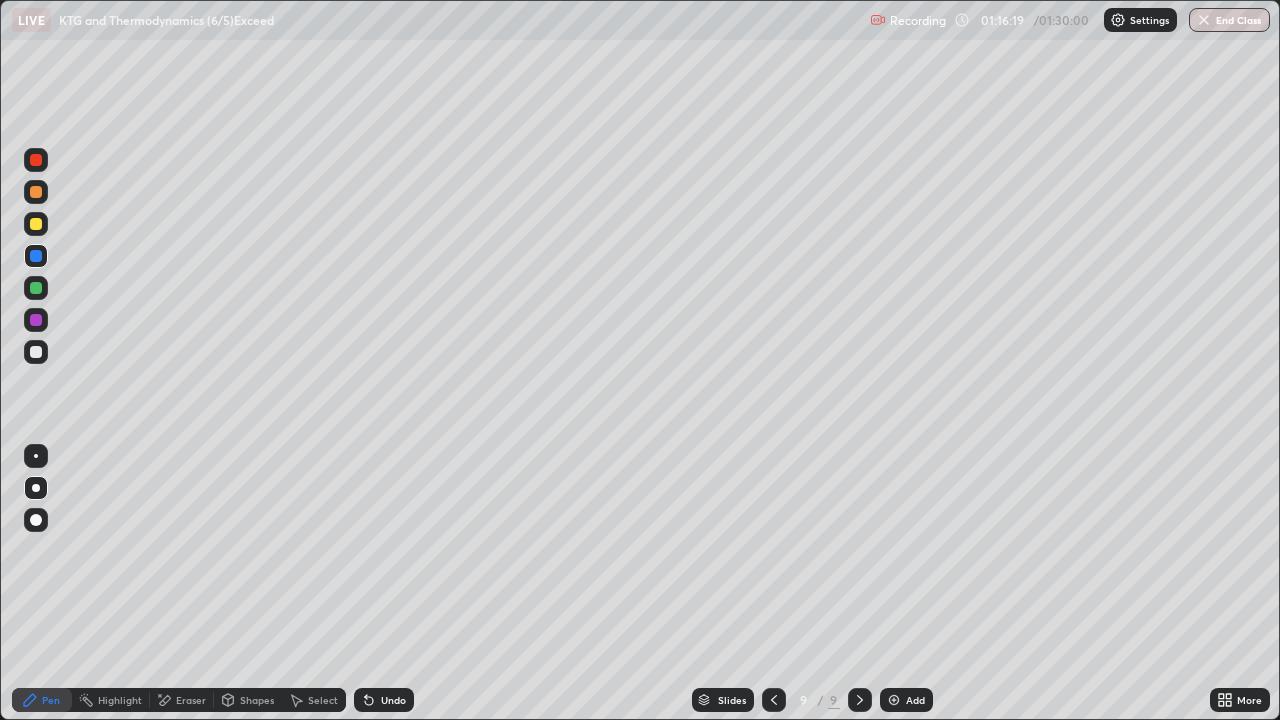 click at bounding box center [36, 352] 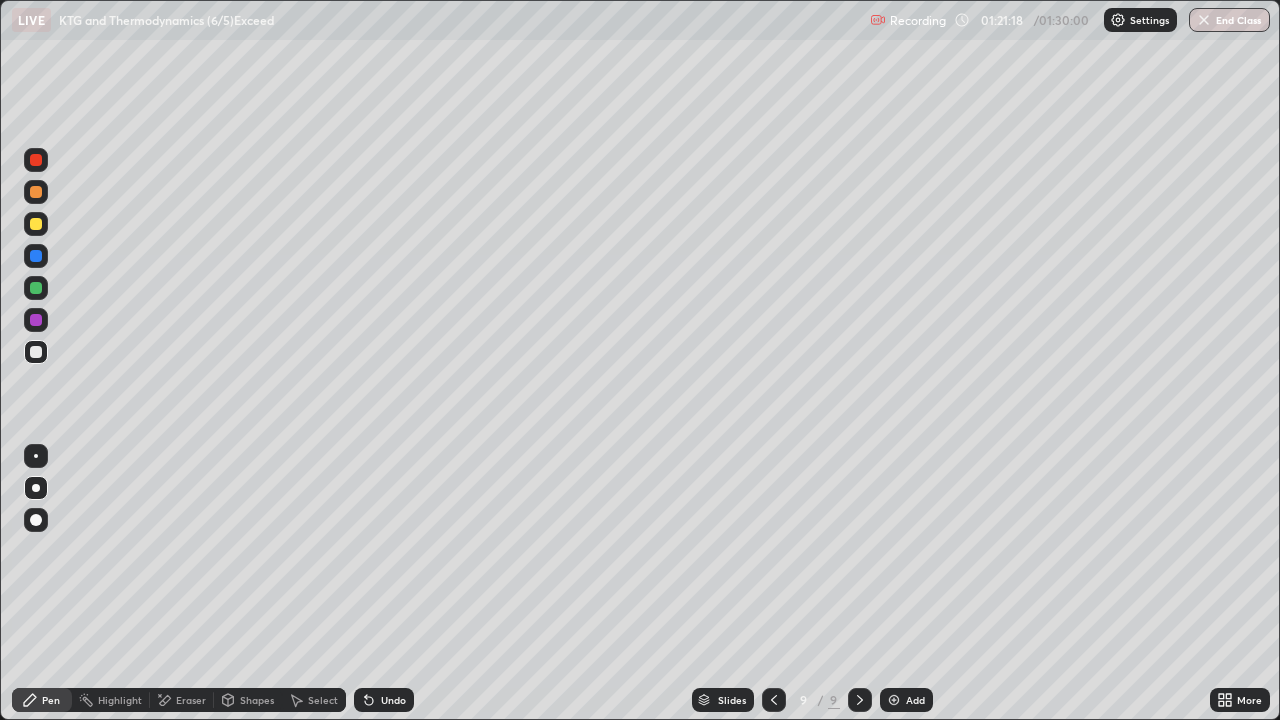 click at bounding box center (36, 352) 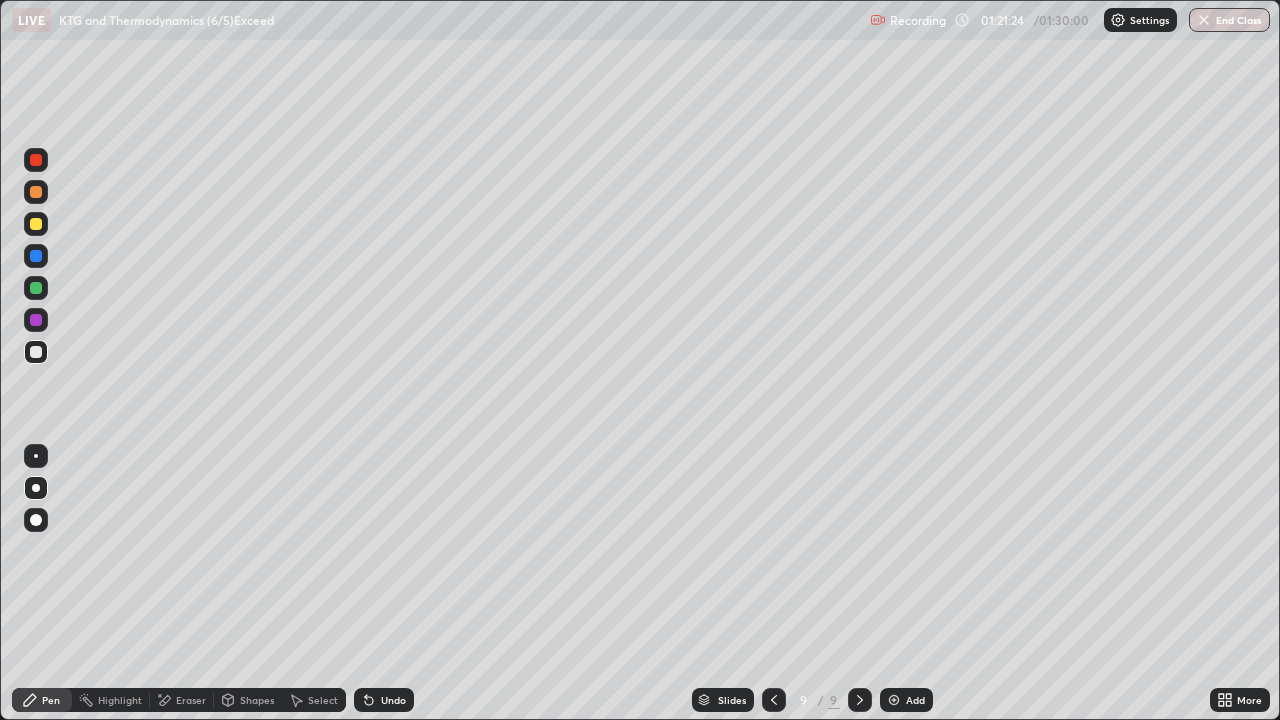 click 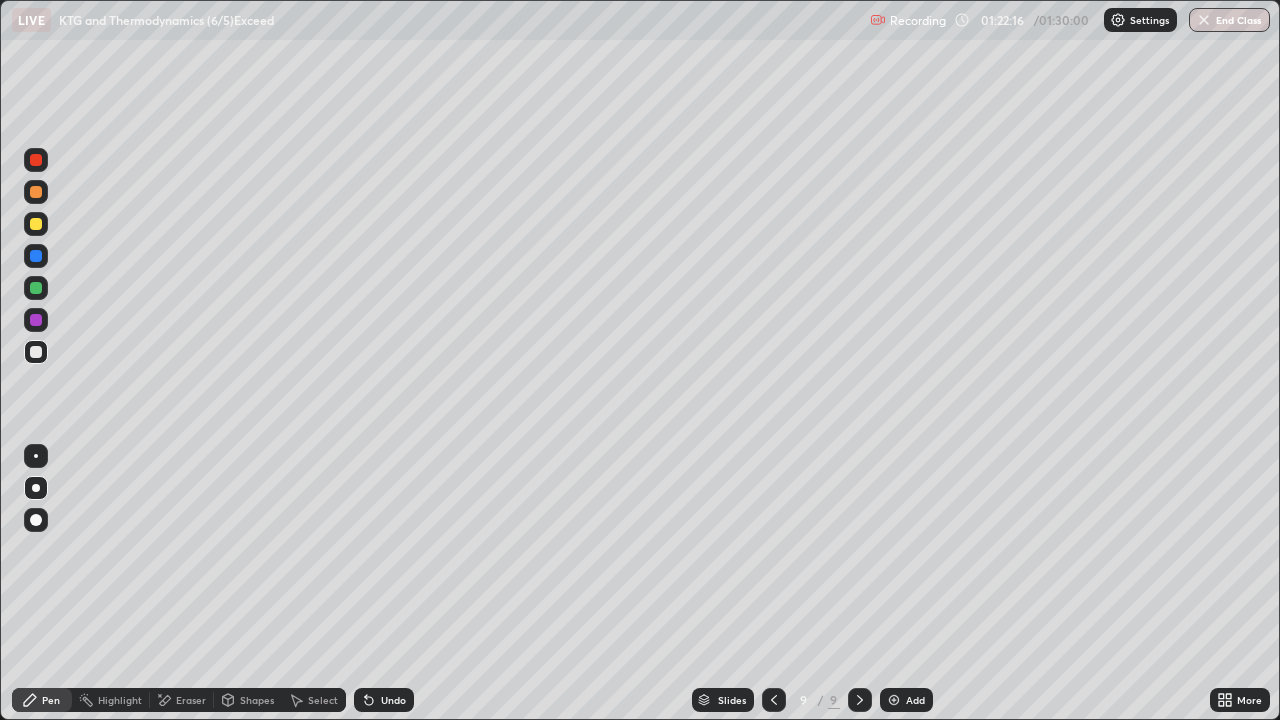 click at bounding box center (36, 288) 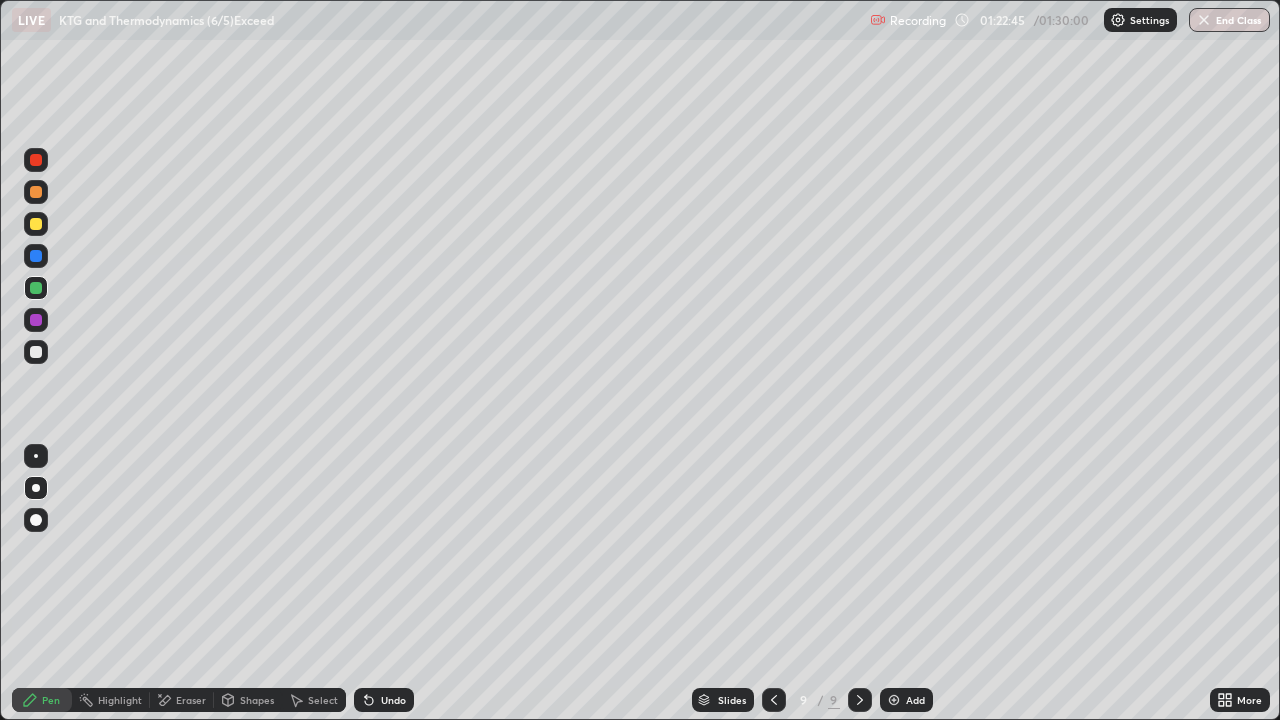 click 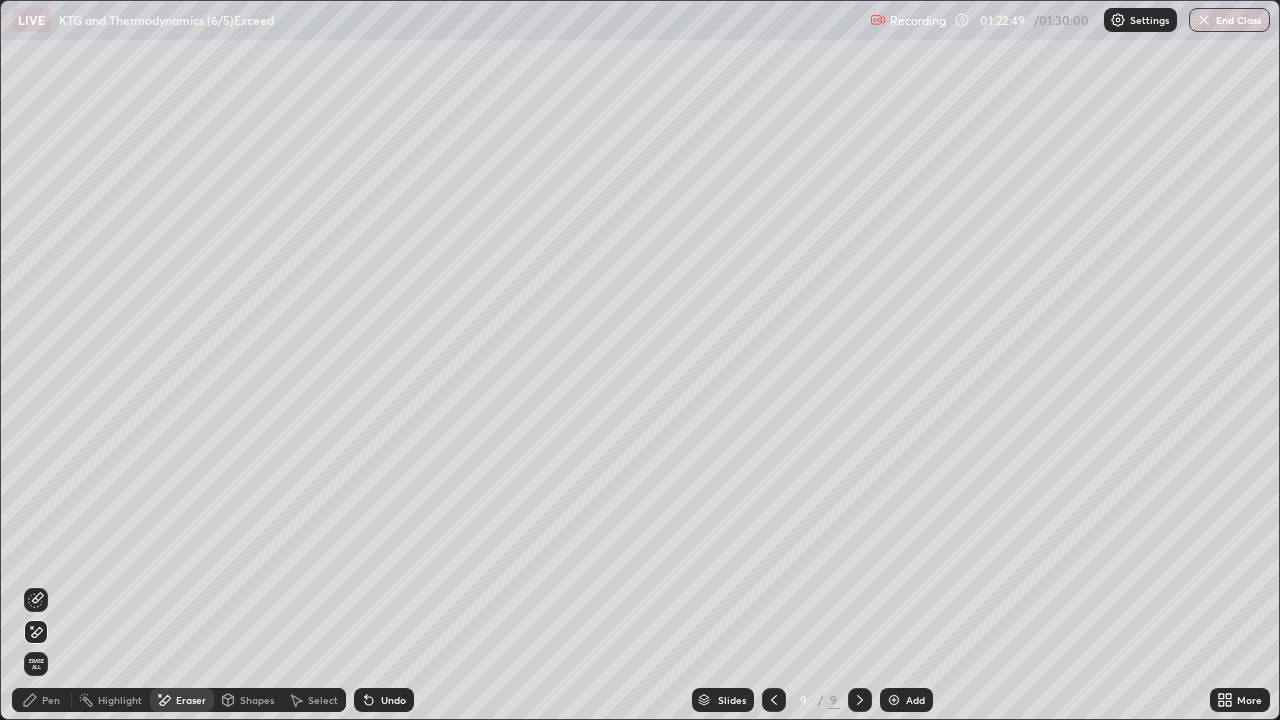 click on "Pen" at bounding box center (51, 700) 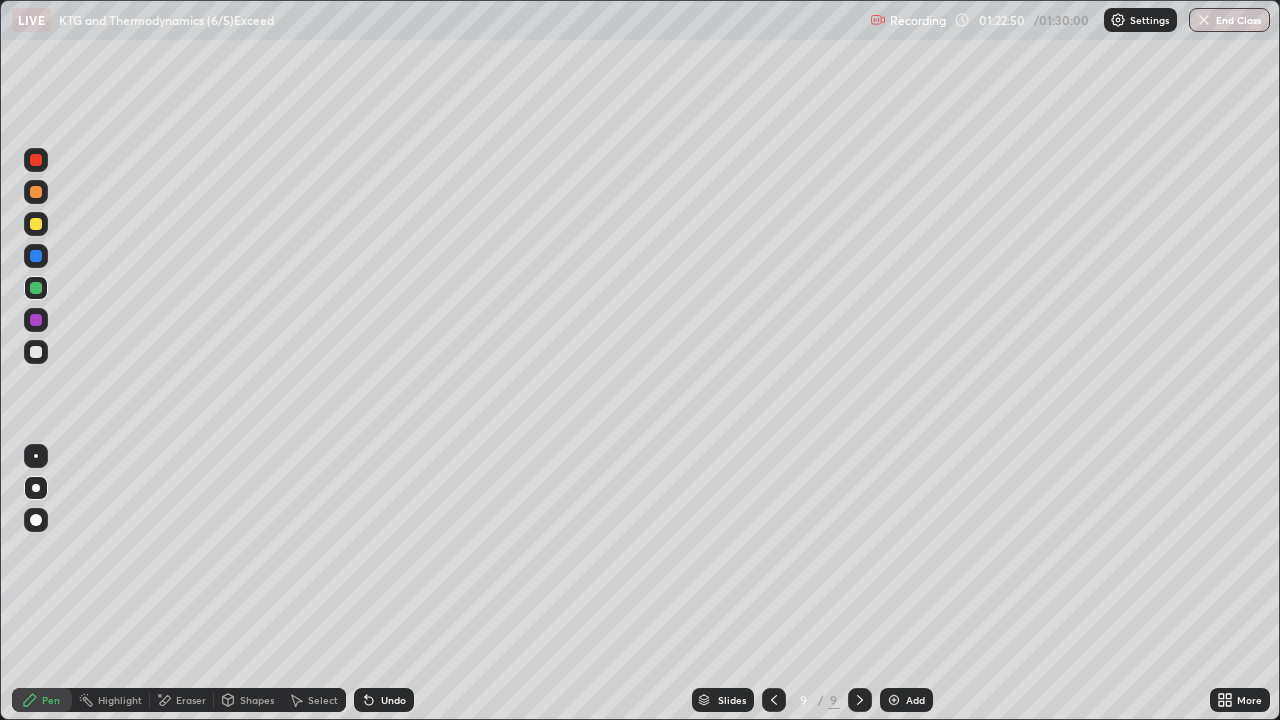 click at bounding box center [36, 256] 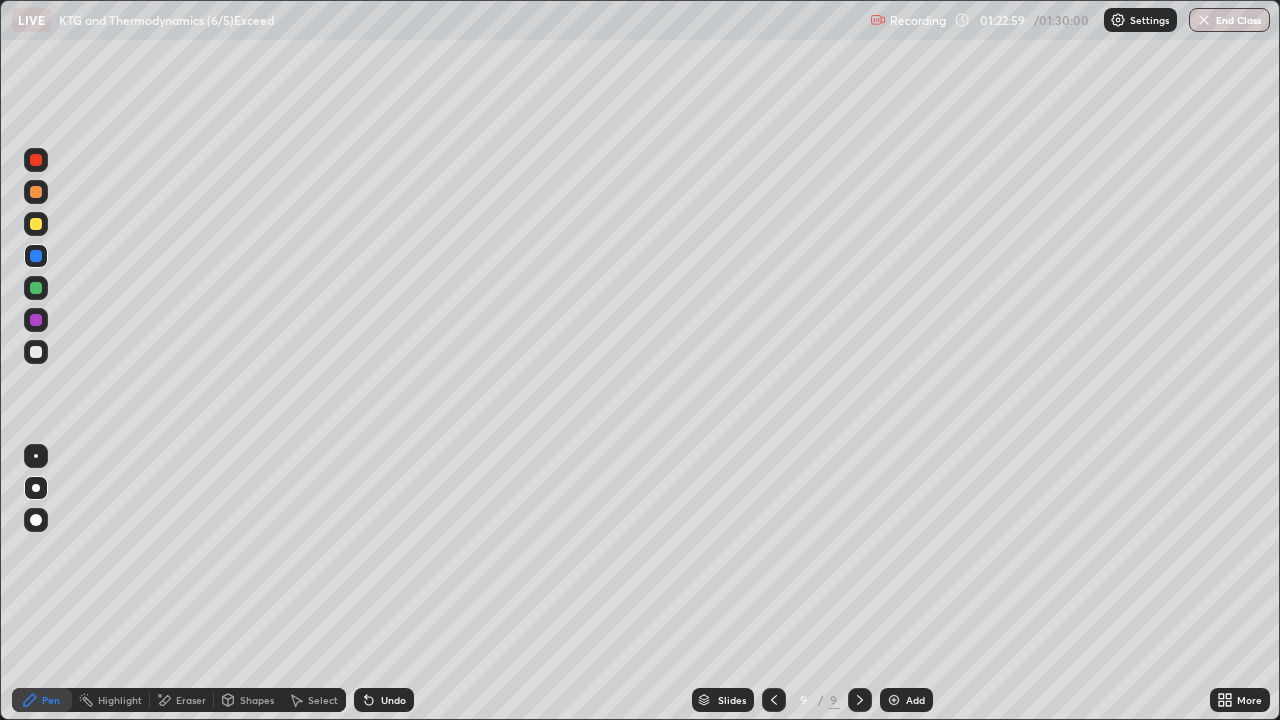 click at bounding box center [36, 352] 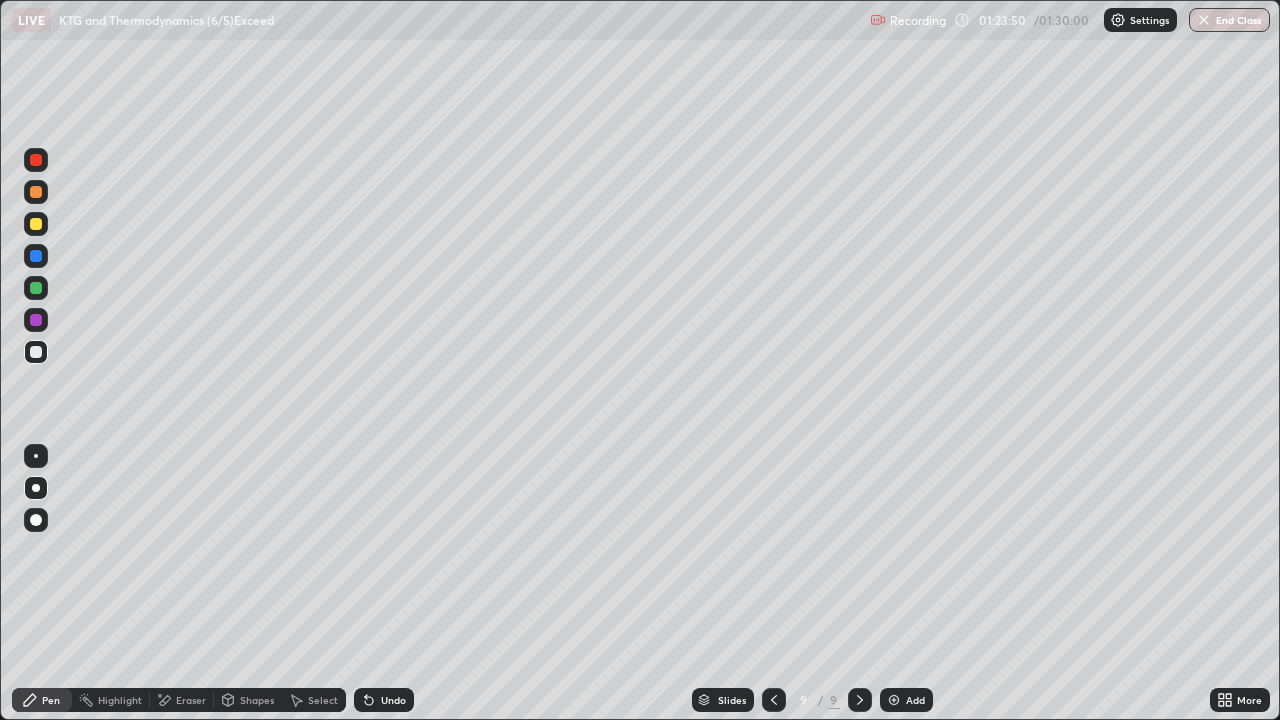 click at bounding box center (36, 224) 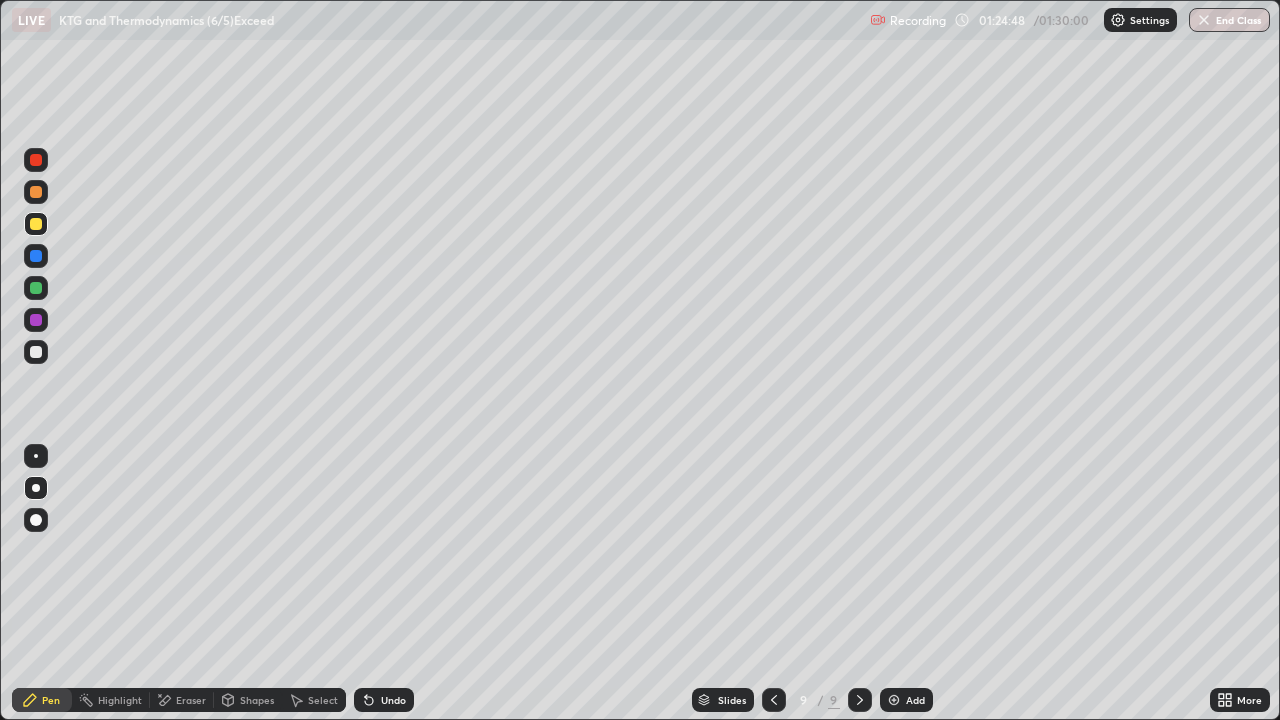 click on "Eraser" at bounding box center (182, 700) 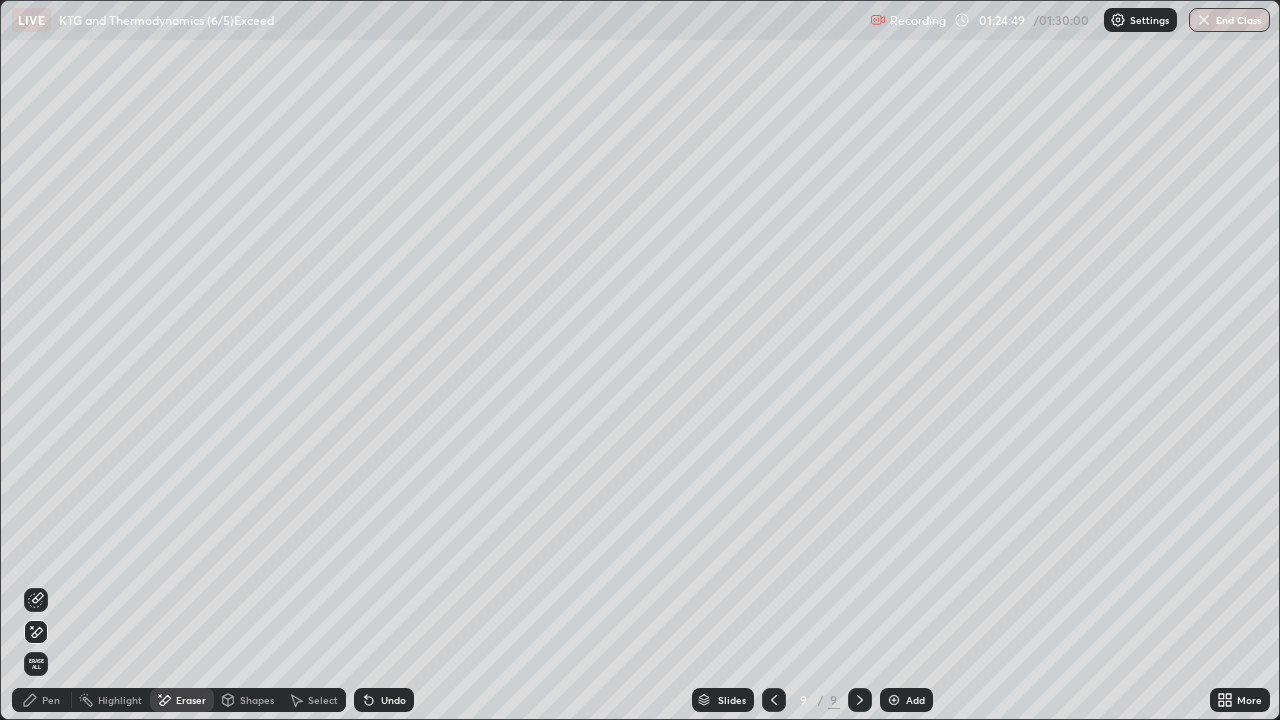 click 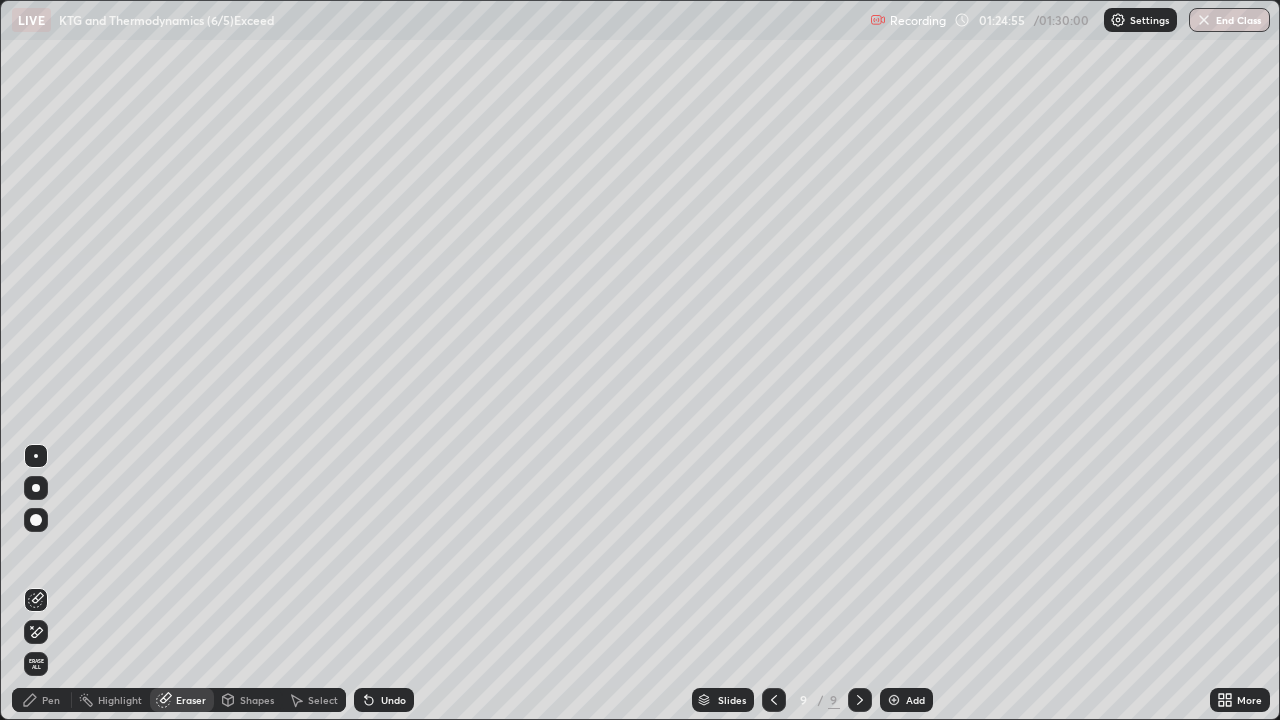click on "Pen" at bounding box center (51, 700) 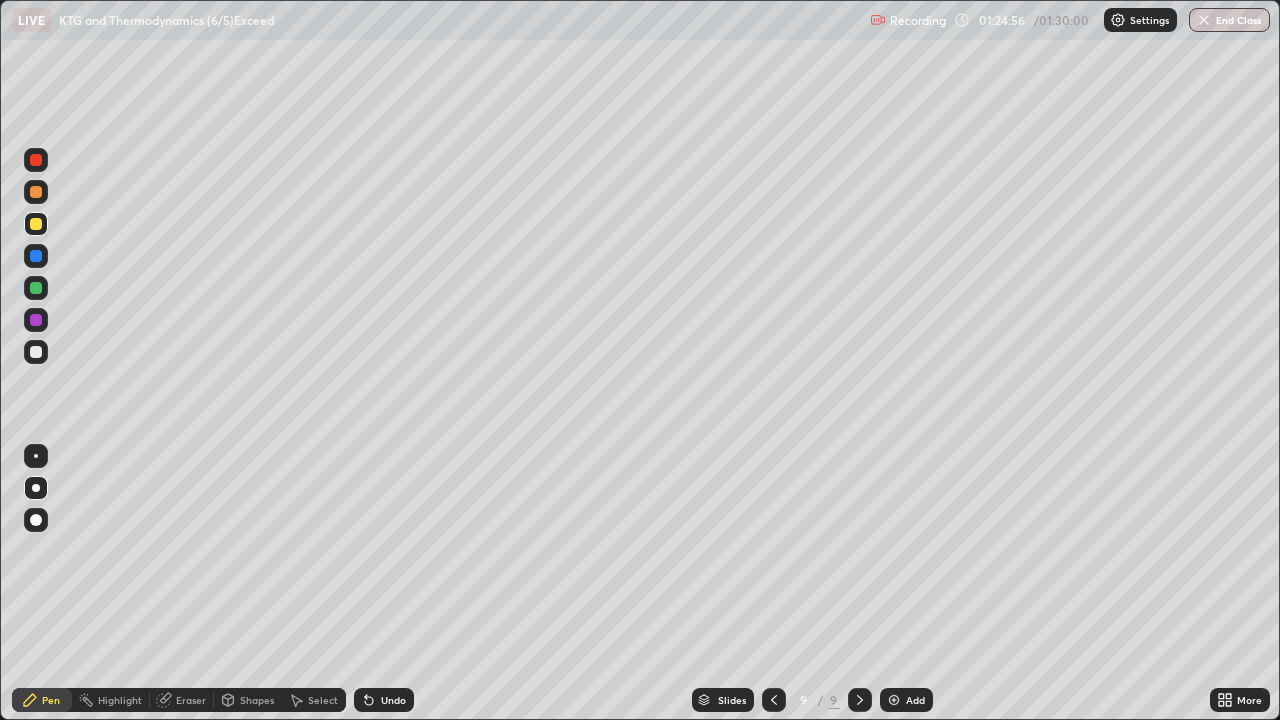 click at bounding box center (36, 352) 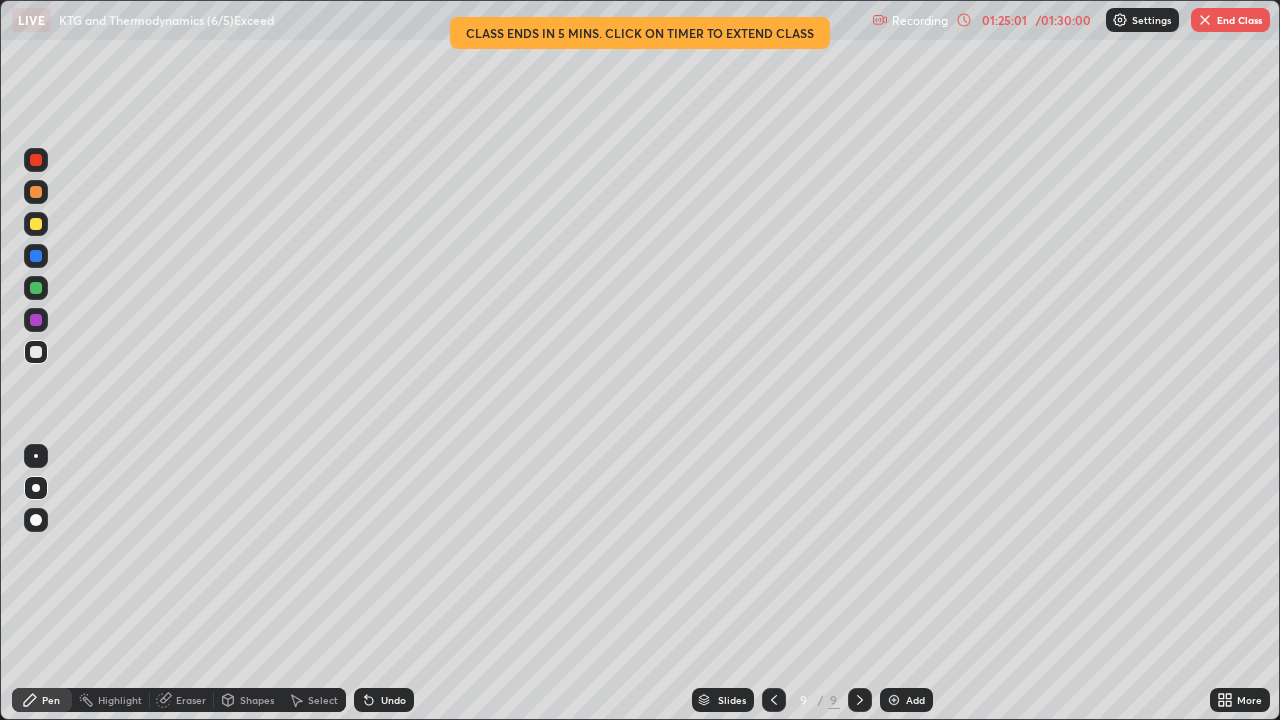 click on "Undo" at bounding box center (393, 700) 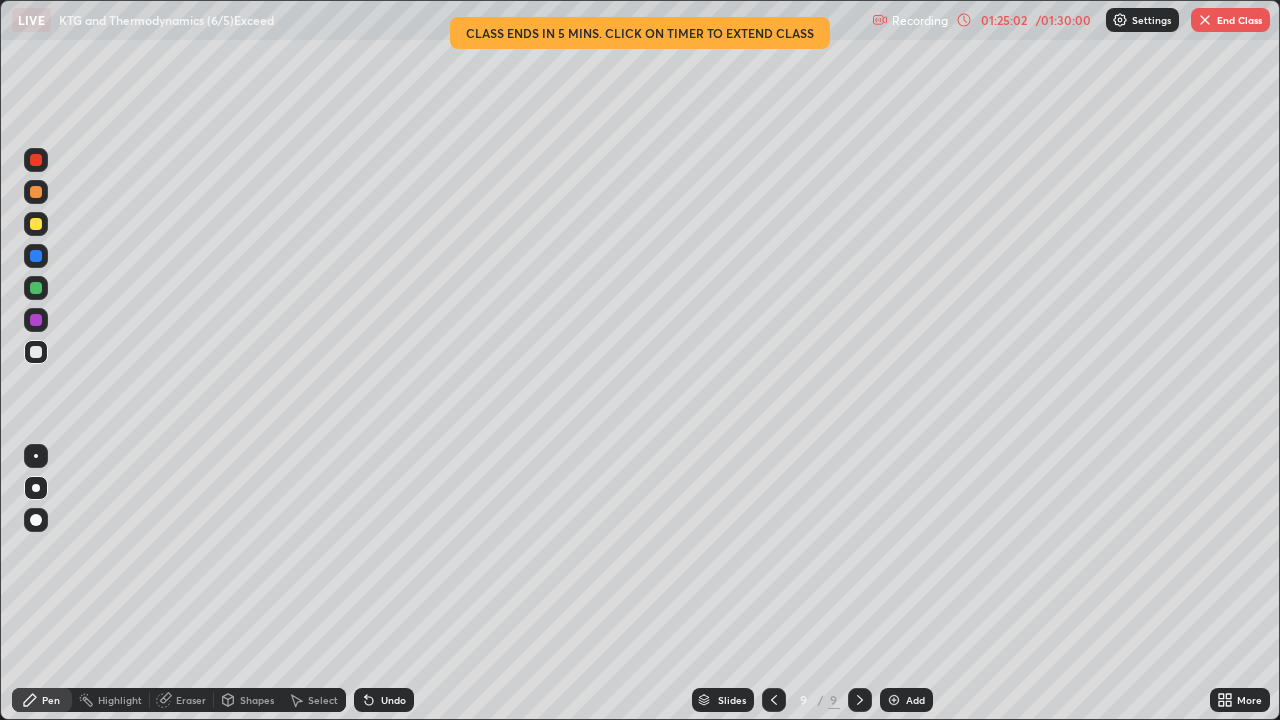 click on "Undo" at bounding box center (384, 700) 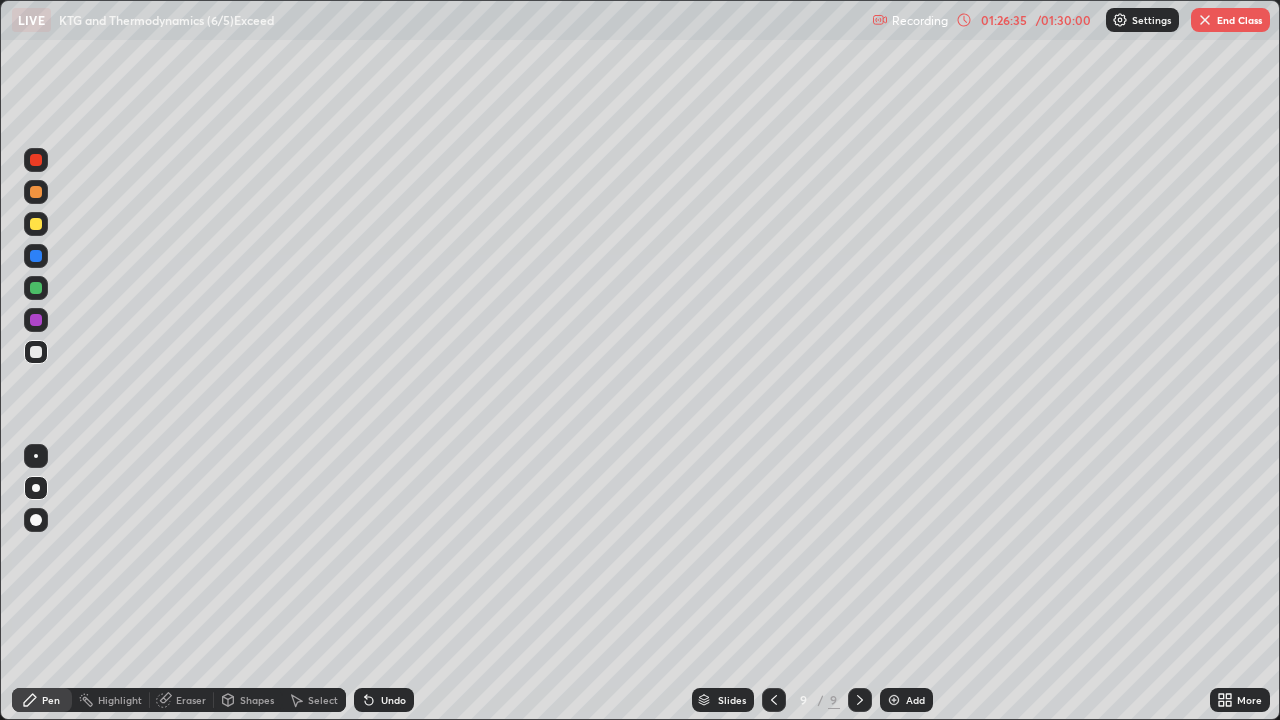 click at bounding box center [36, 288] 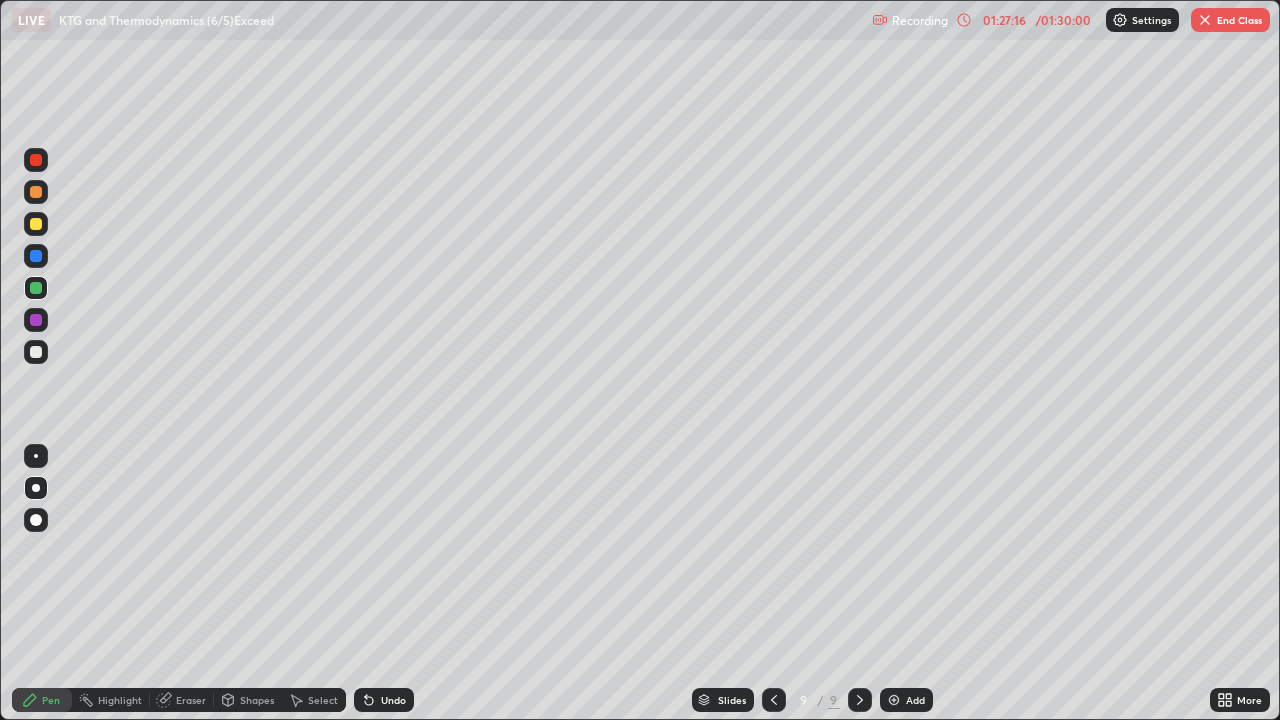 click at bounding box center [894, 700] 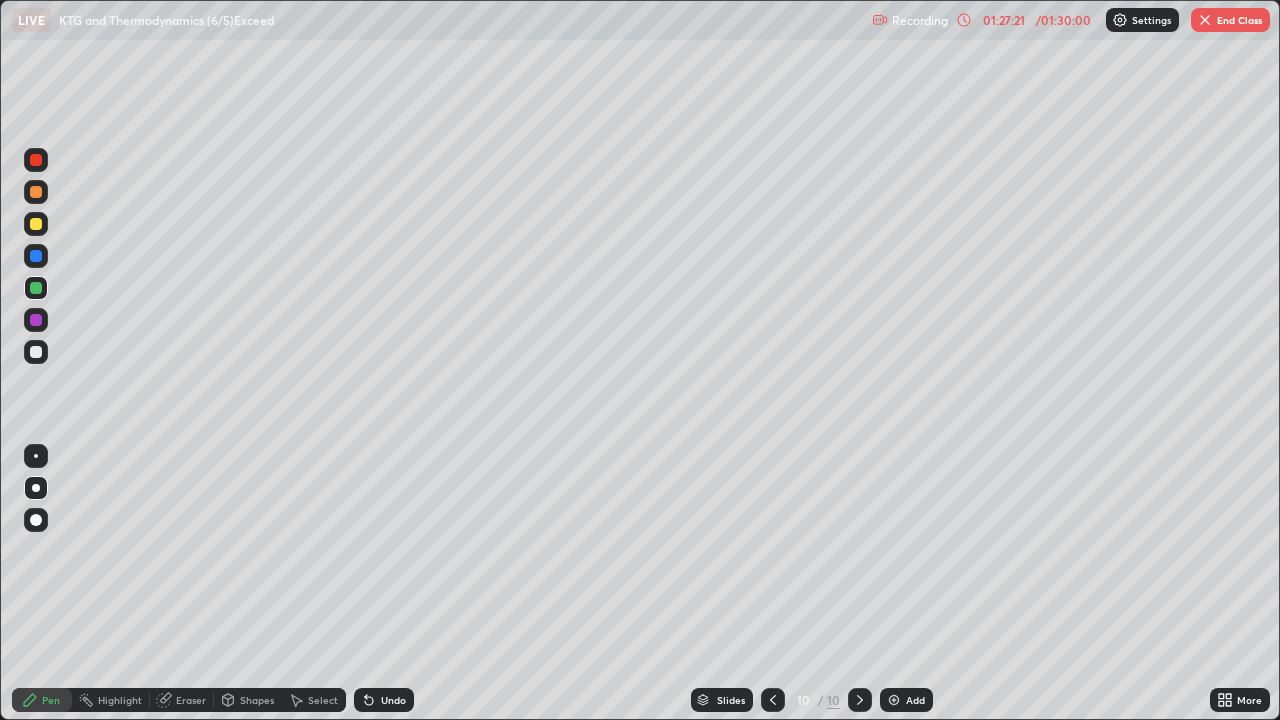 click 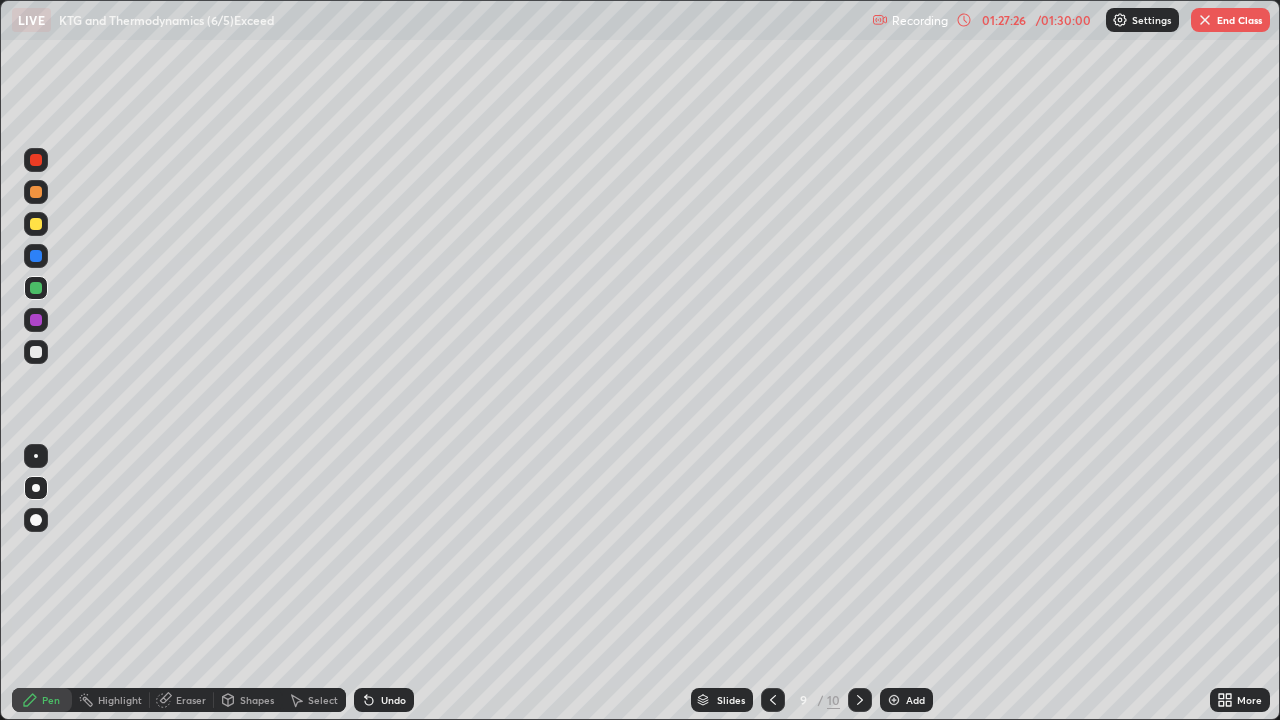 click at bounding box center [860, 700] 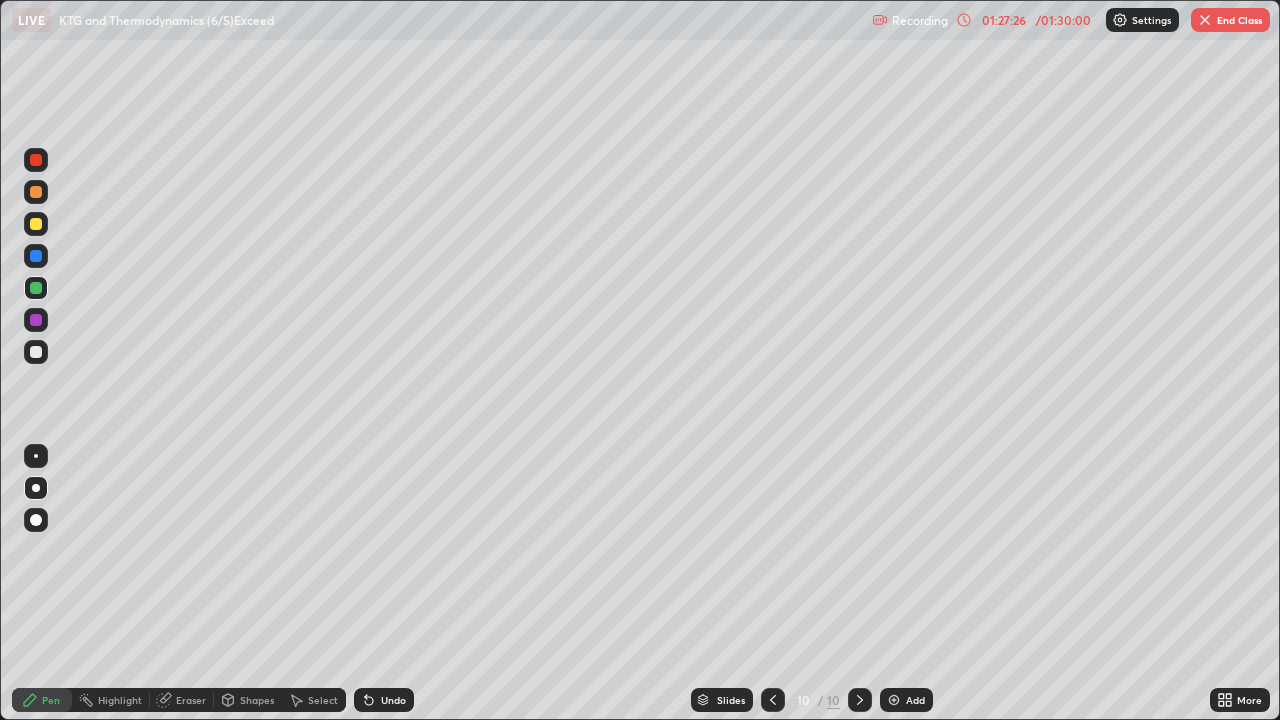 click on "Add" at bounding box center (906, 700) 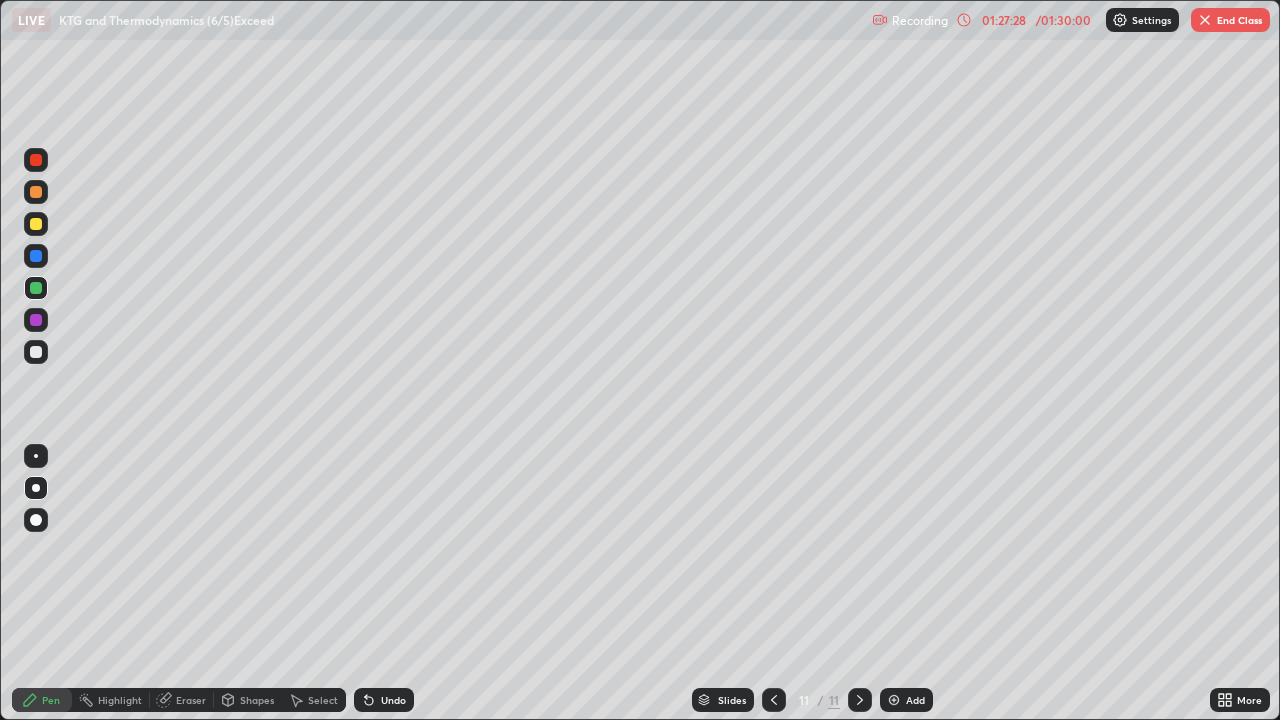 click 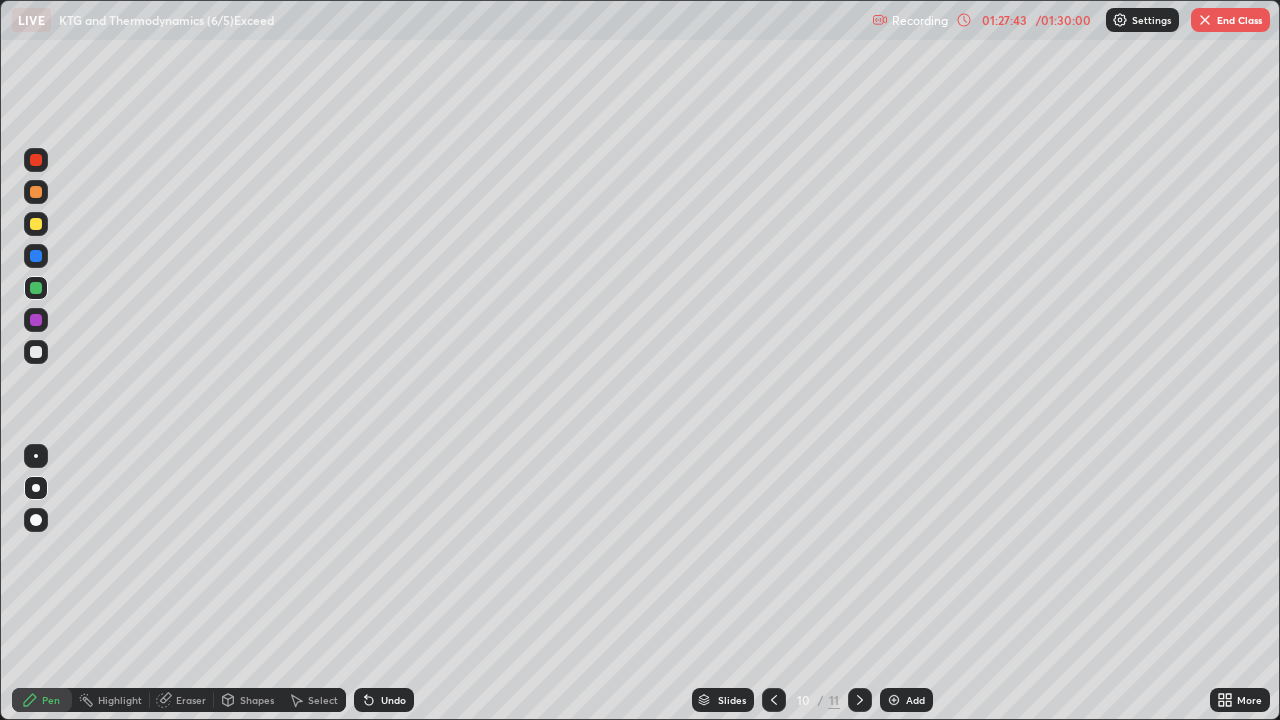 click at bounding box center [36, 224] 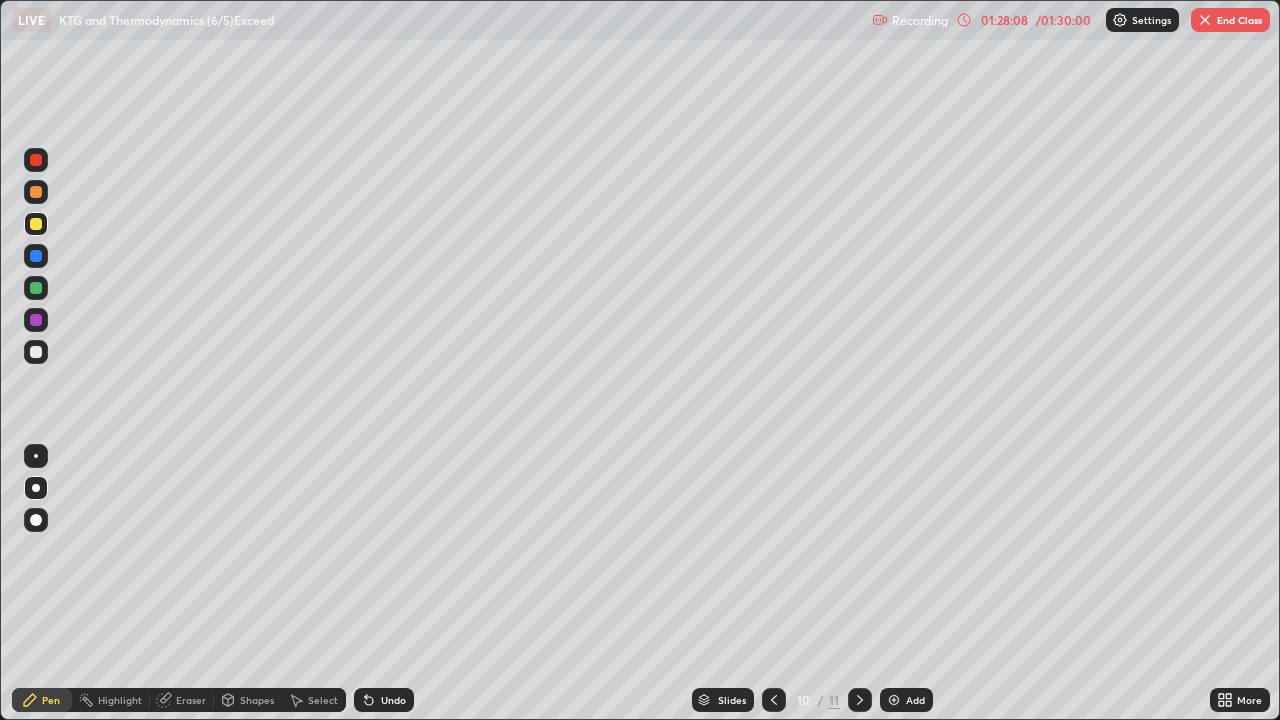 click at bounding box center [36, 352] 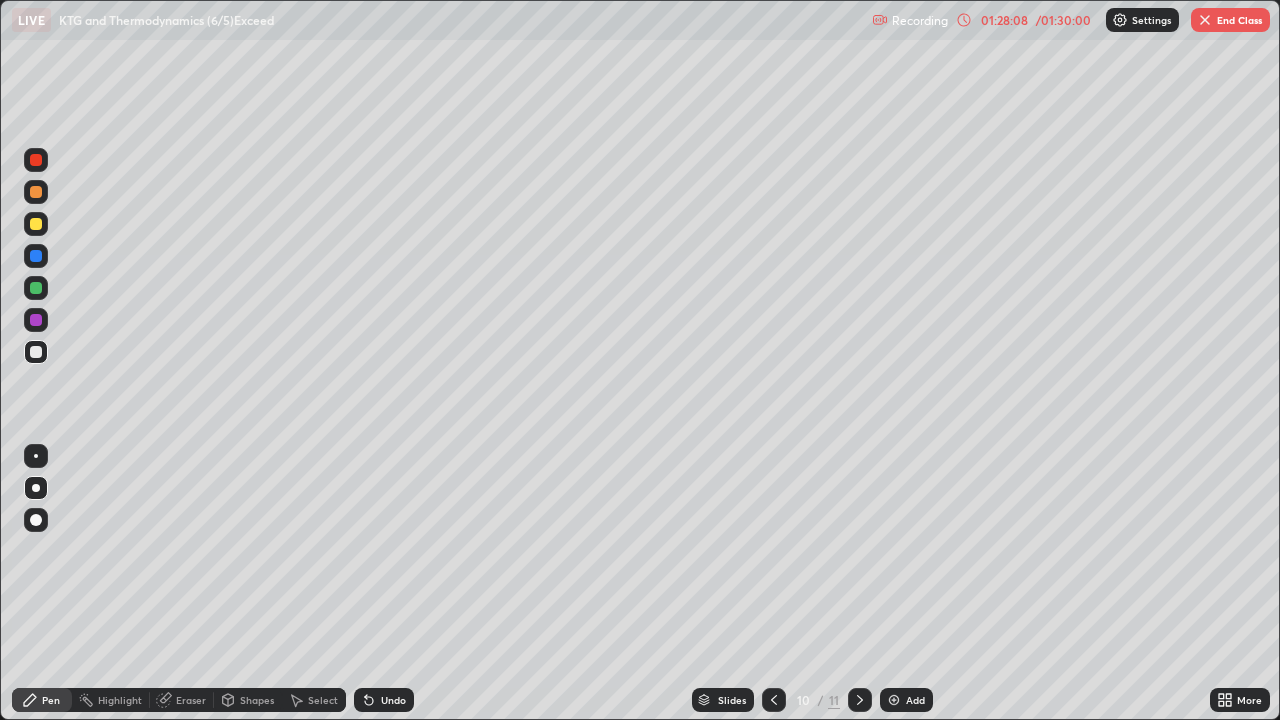 click at bounding box center [36, 224] 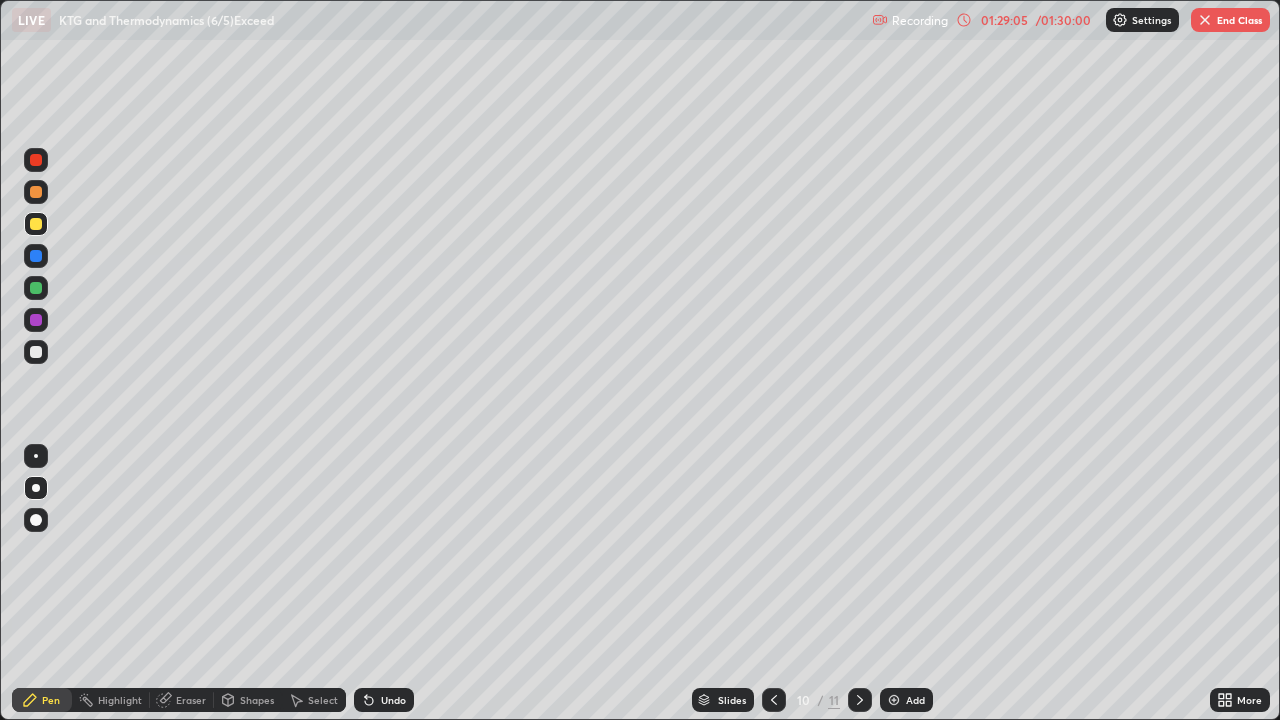 click 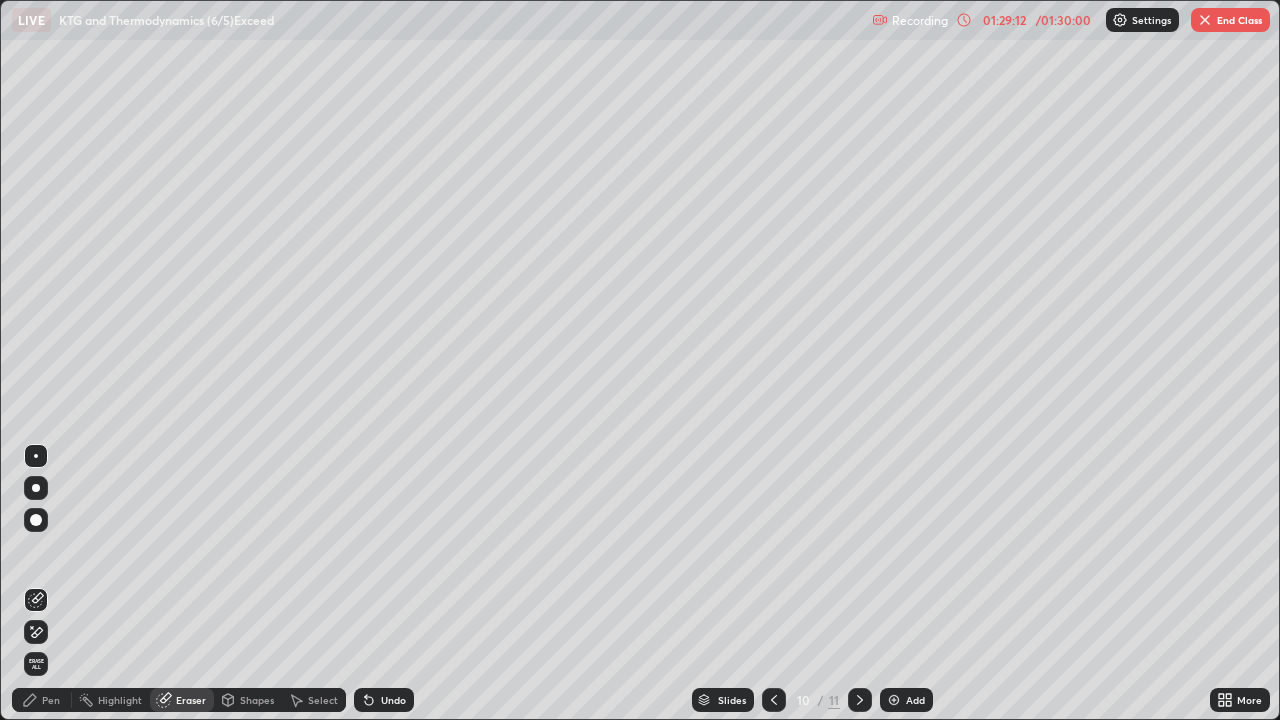 click 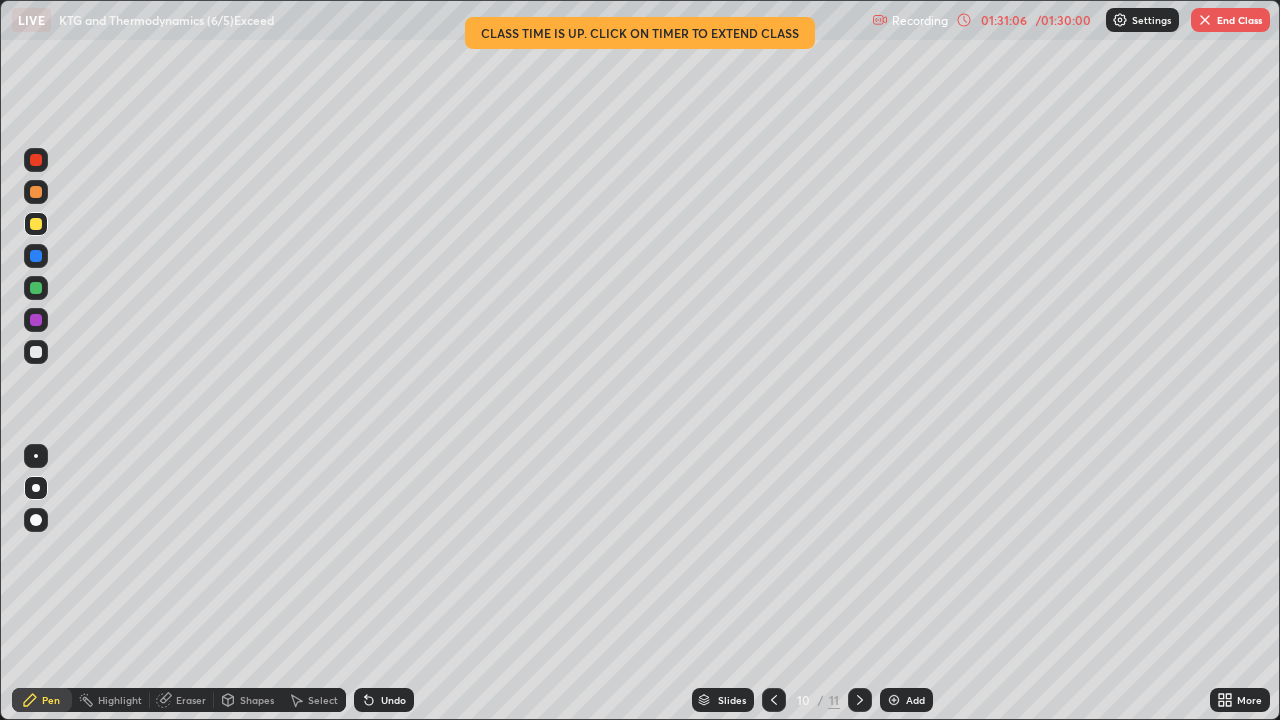 click at bounding box center (36, 456) 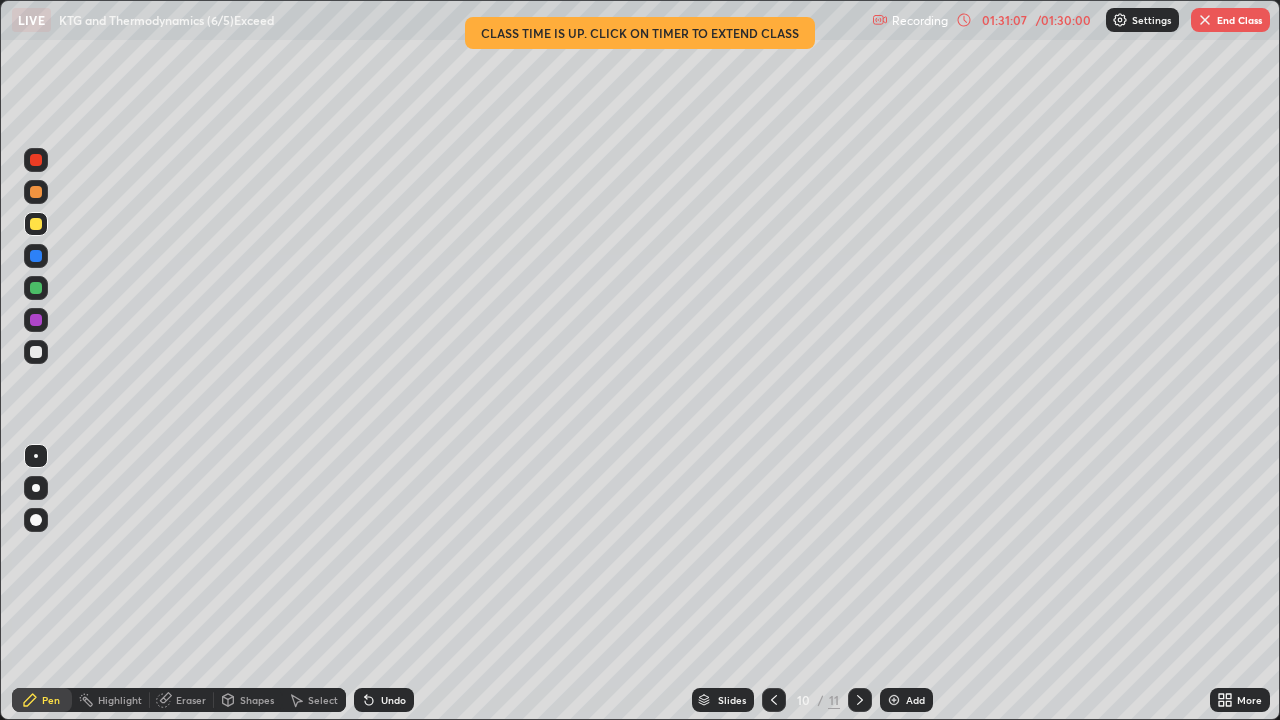 click at bounding box center [36, 488] 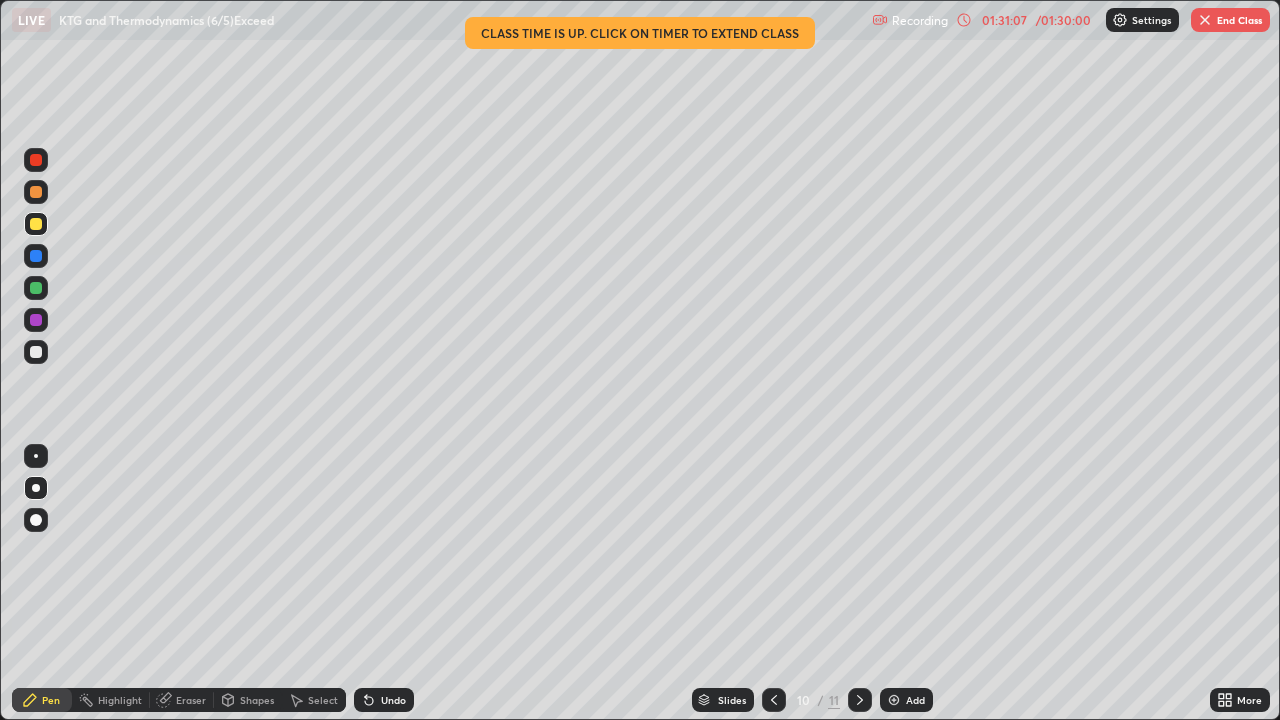 click at bounding box center (36, 352) 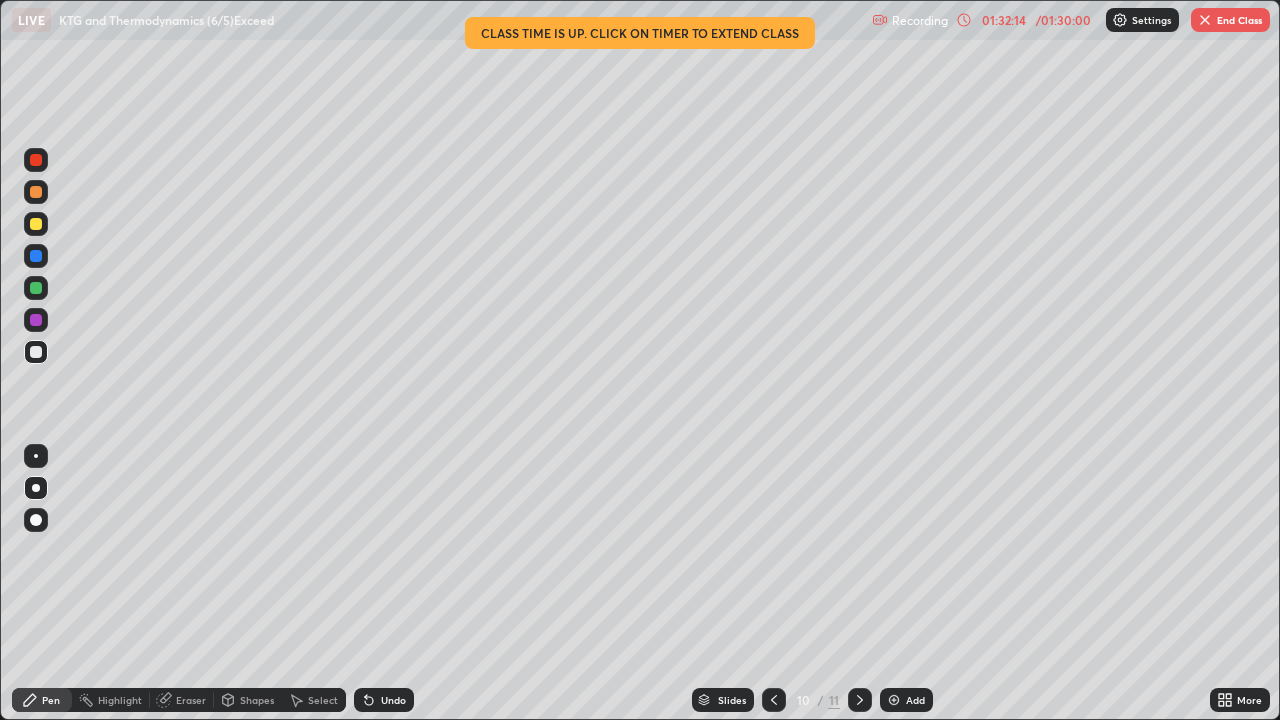 click at bounding box center [36, 288] 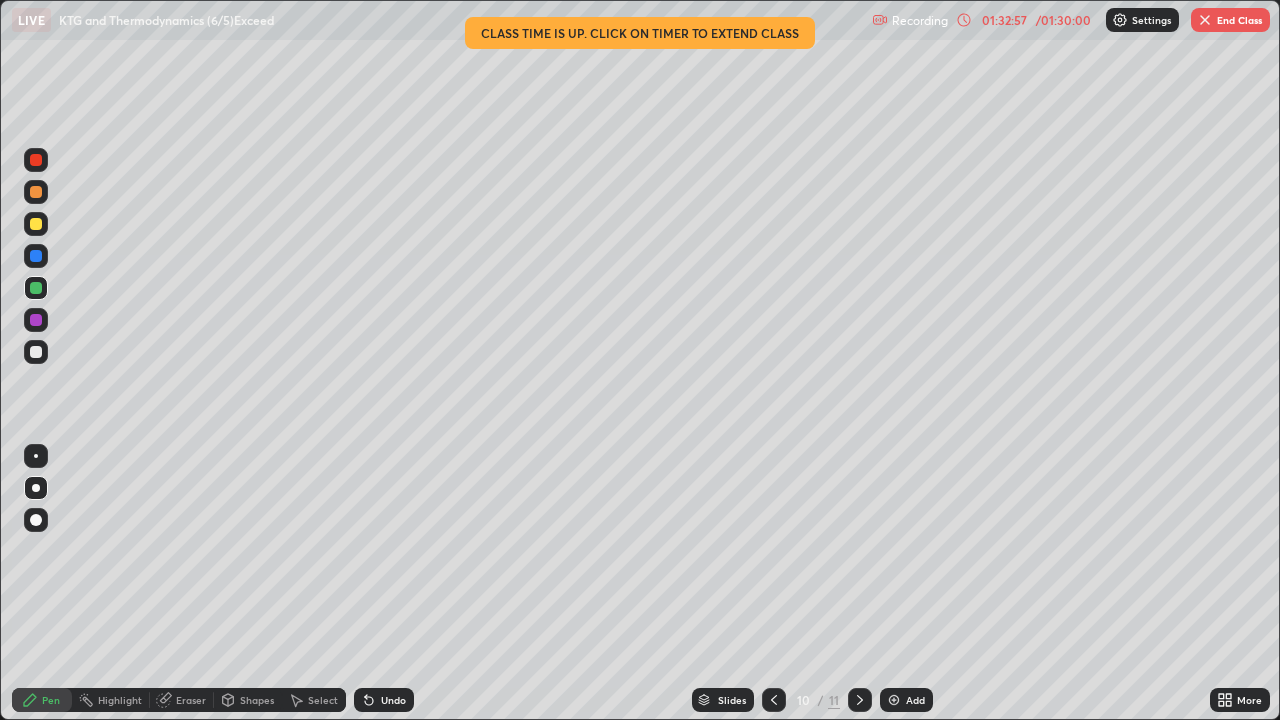 click at bounding box center [36, 352] 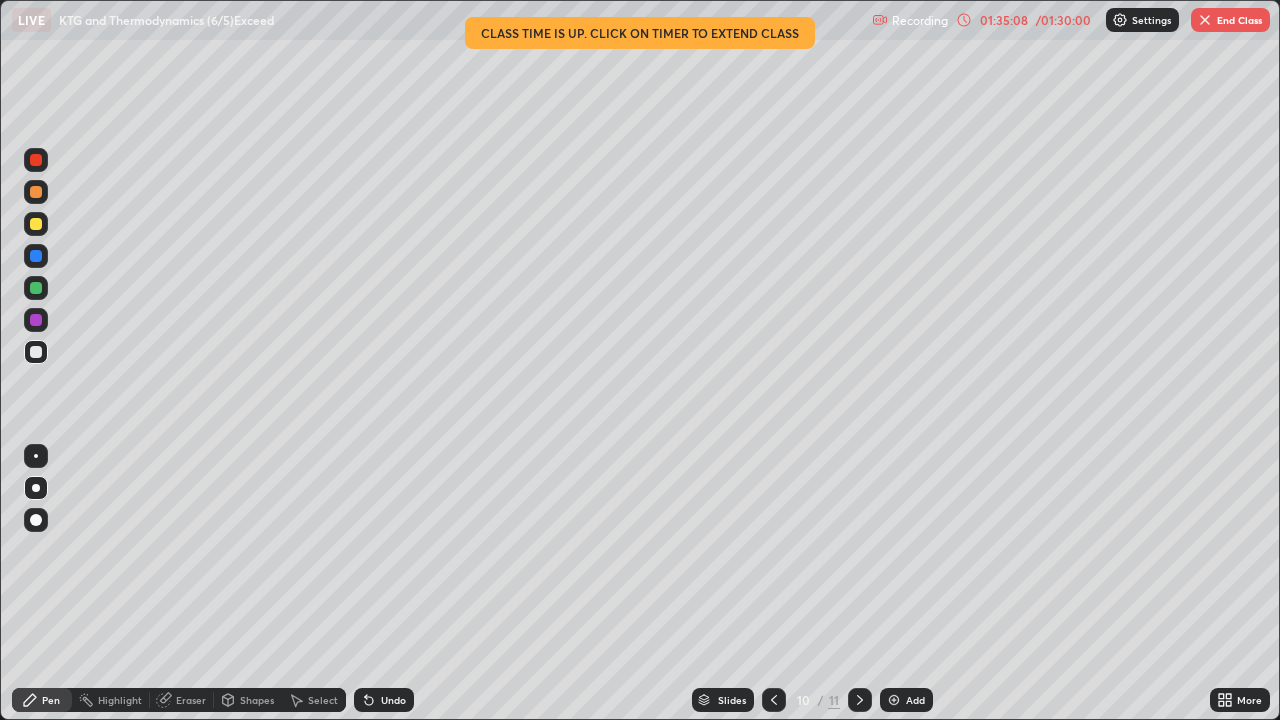 click on "01:35:08" at bounding box center [1004, 20] 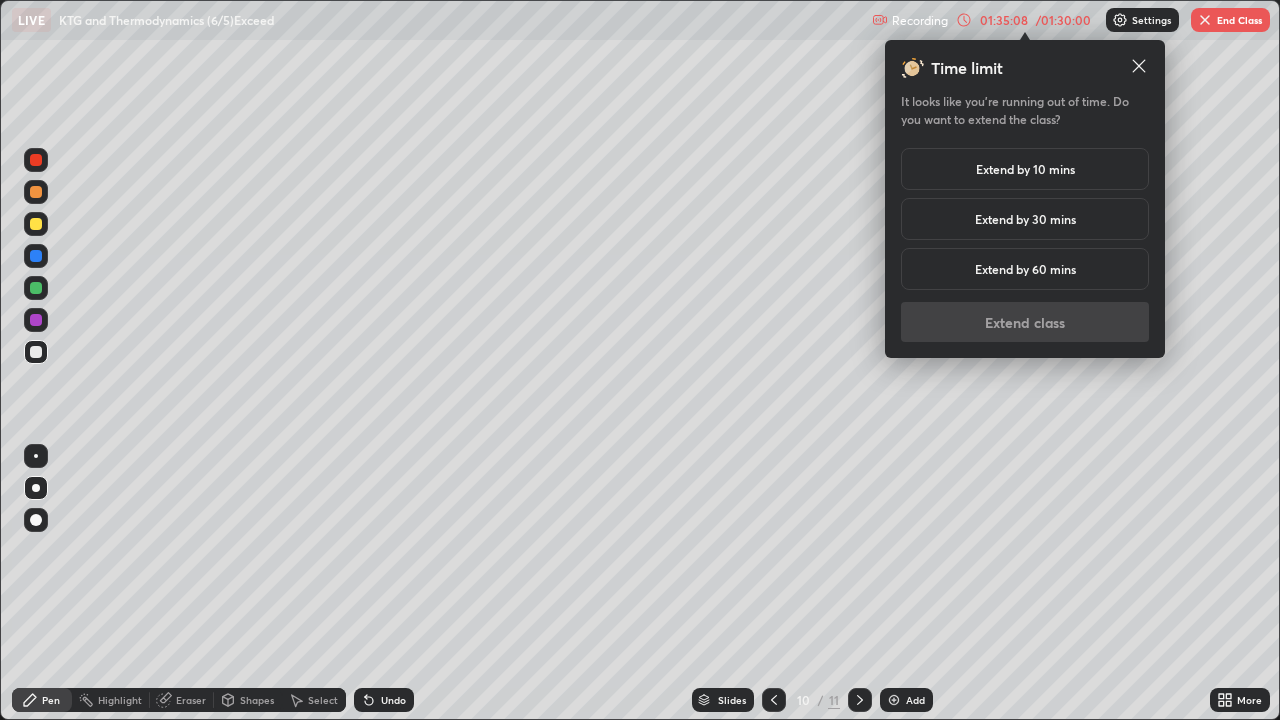 click on "Extend by 10 mins" at bounding box center (1025, 169) 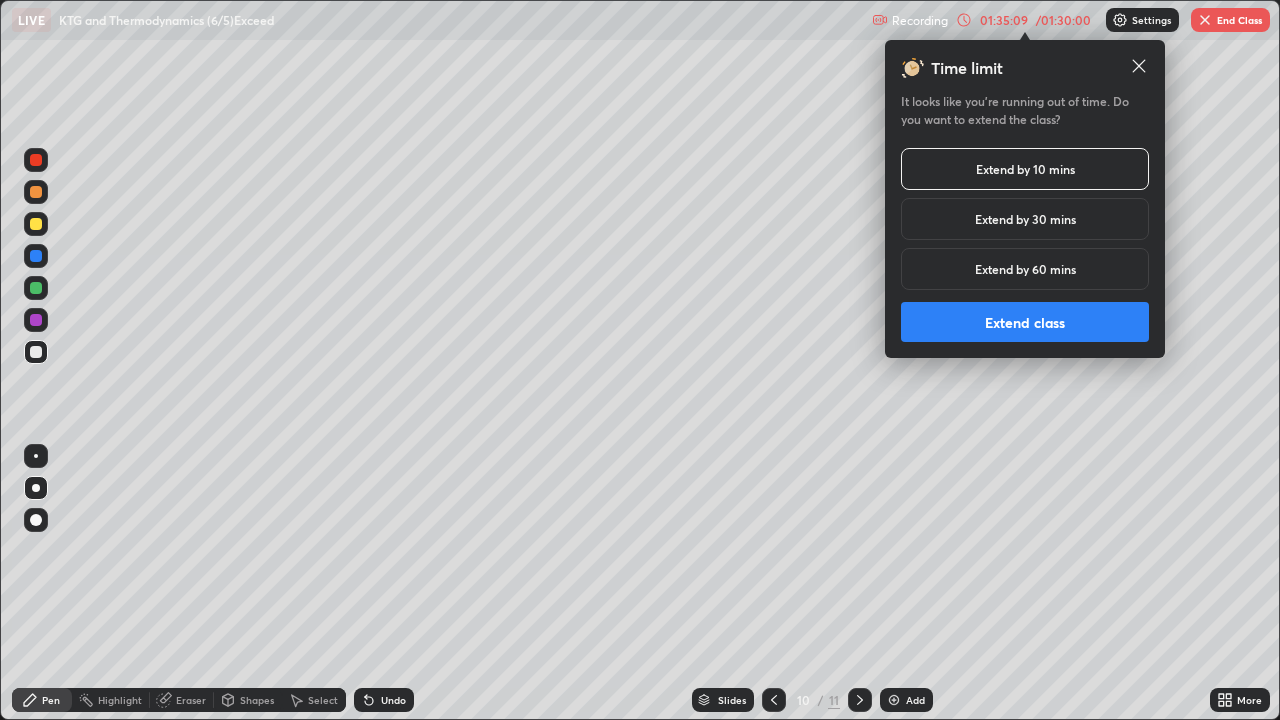click on "Extend class" at bounding box center (1025, 322) 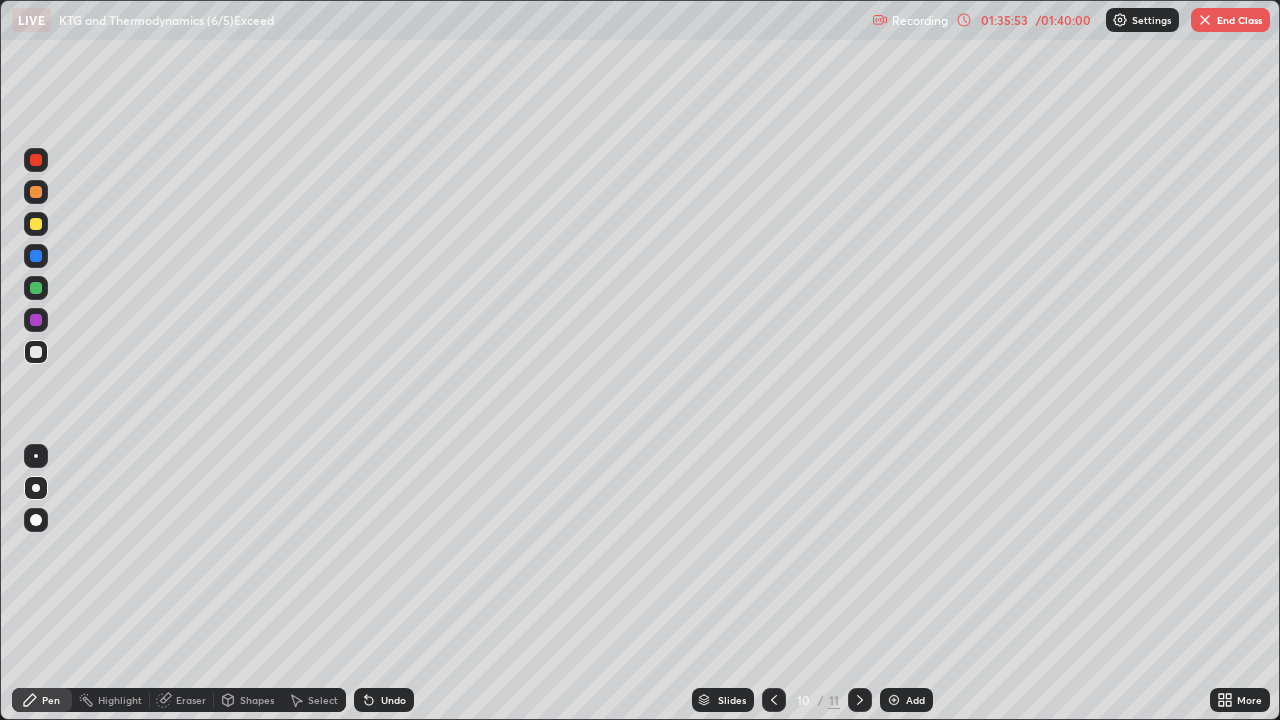 click 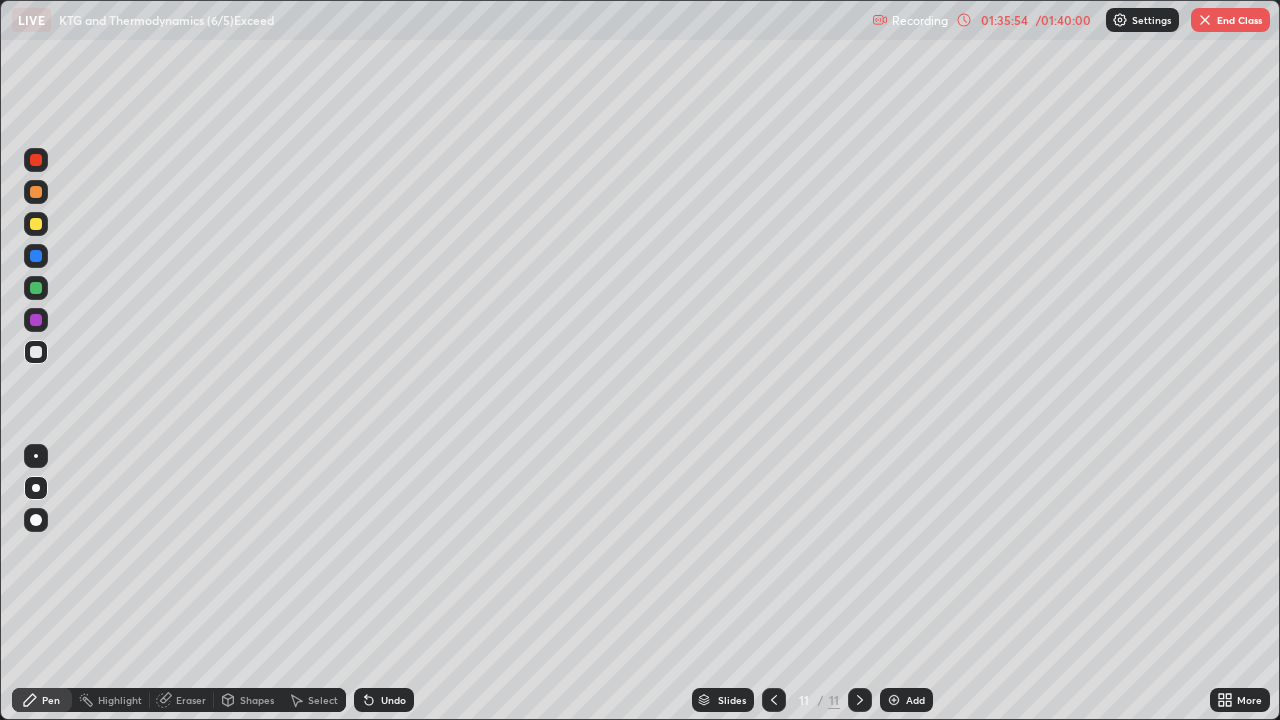 click at bounding box center [36, 224] 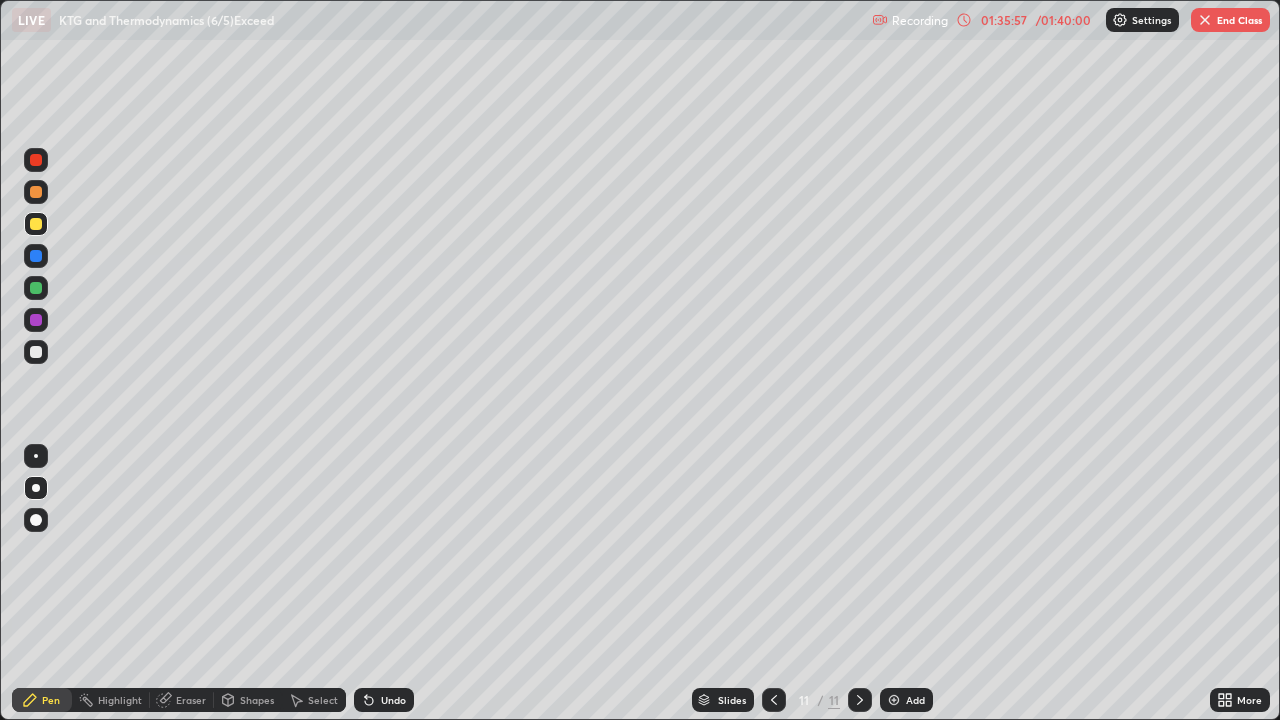 click on "Undo" at bounding box center [384, 700] 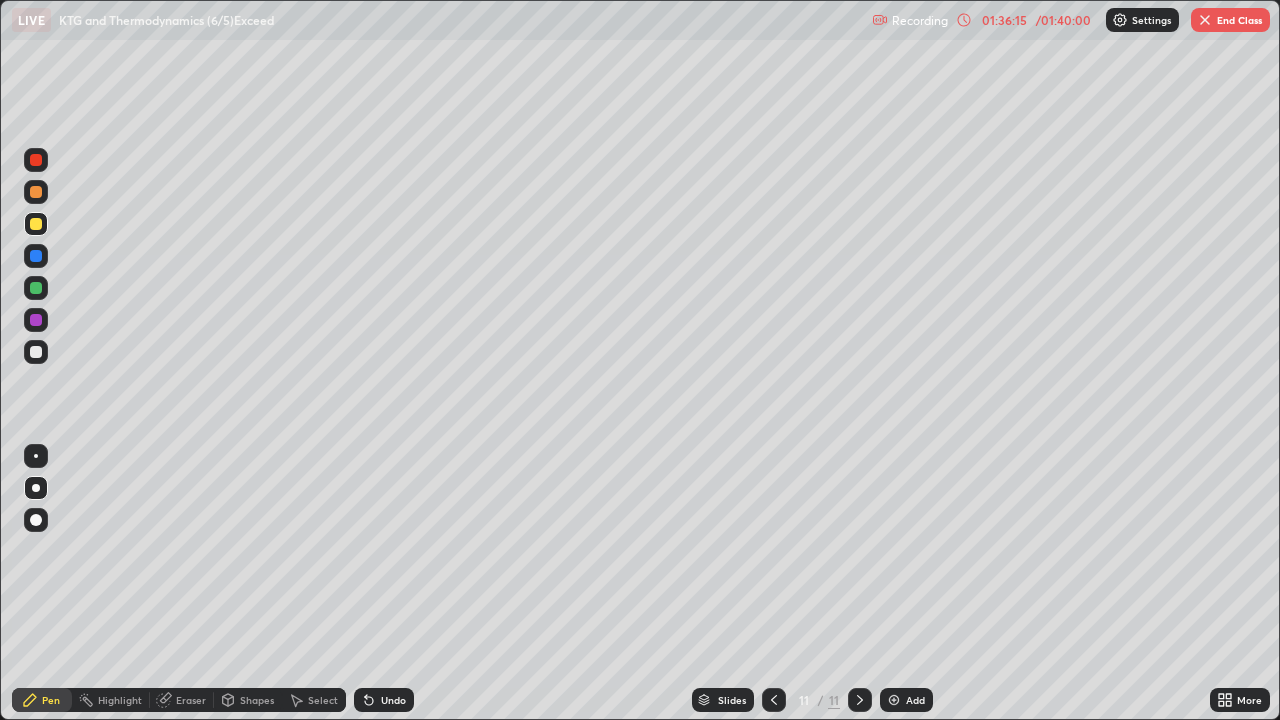 click at bounding box center (36, 352) 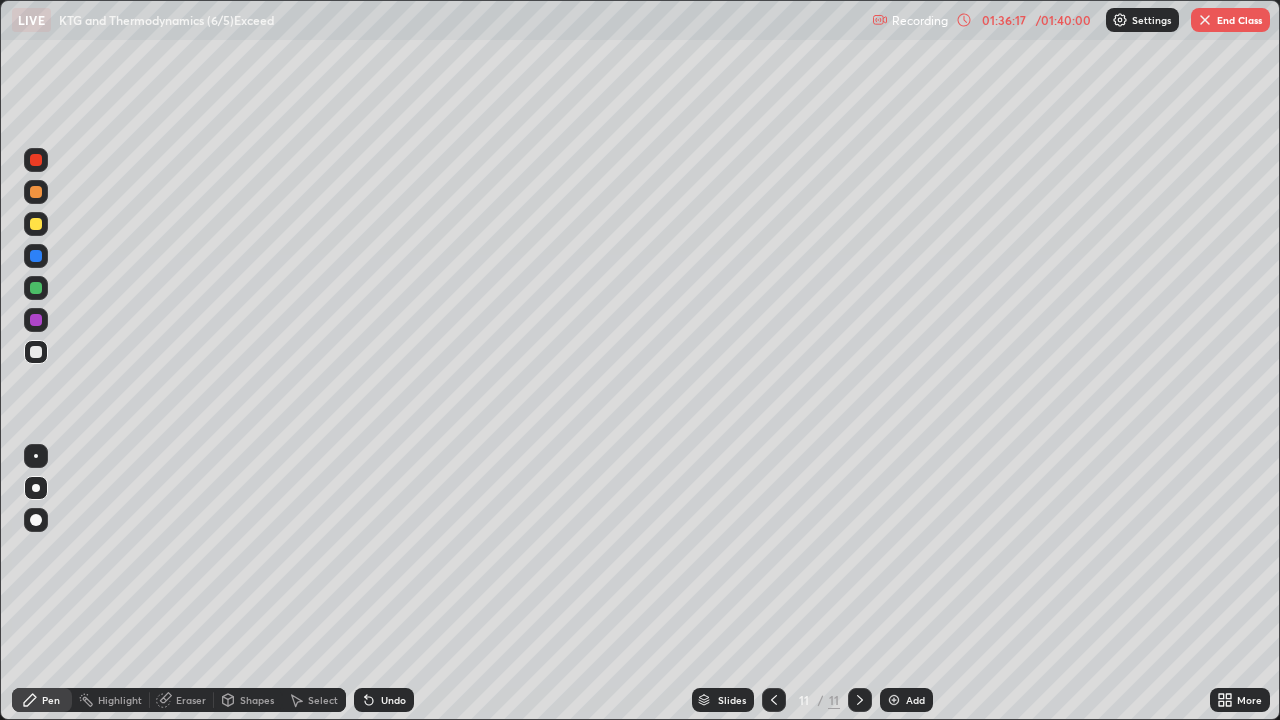 click at bounding box center (36, 224) 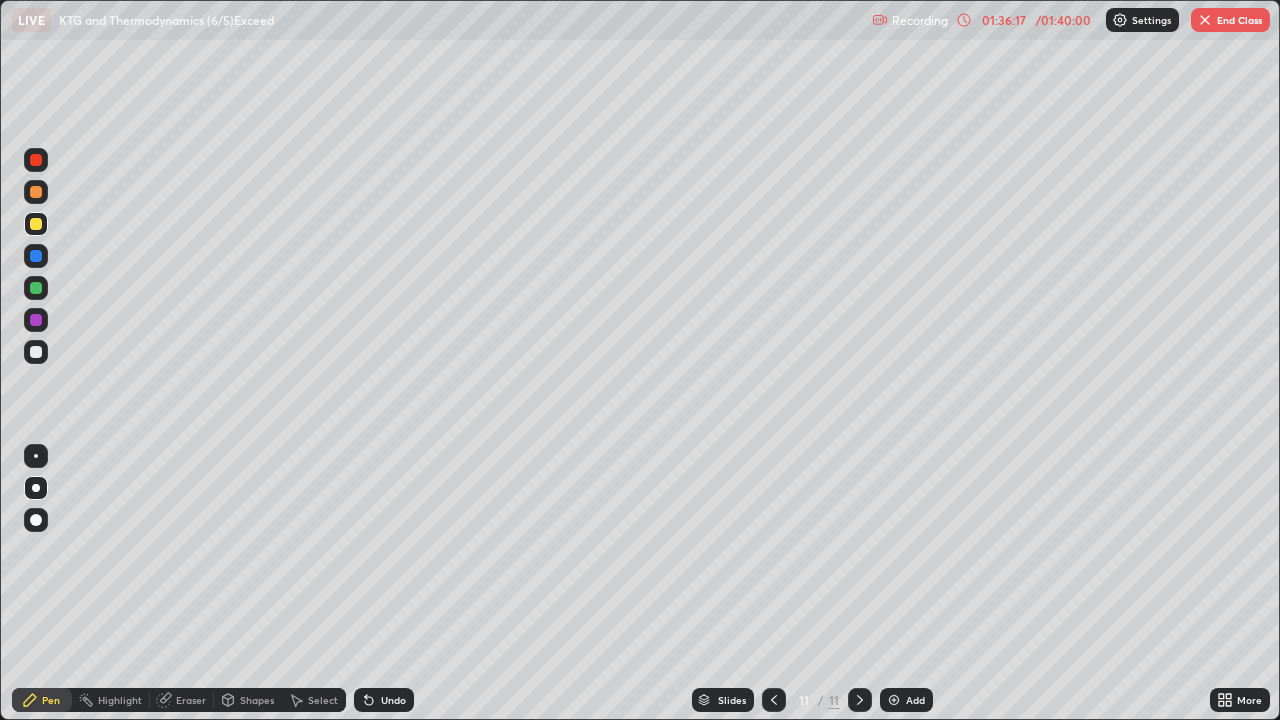 click on "Shapes" at bounding box center [257, 700] 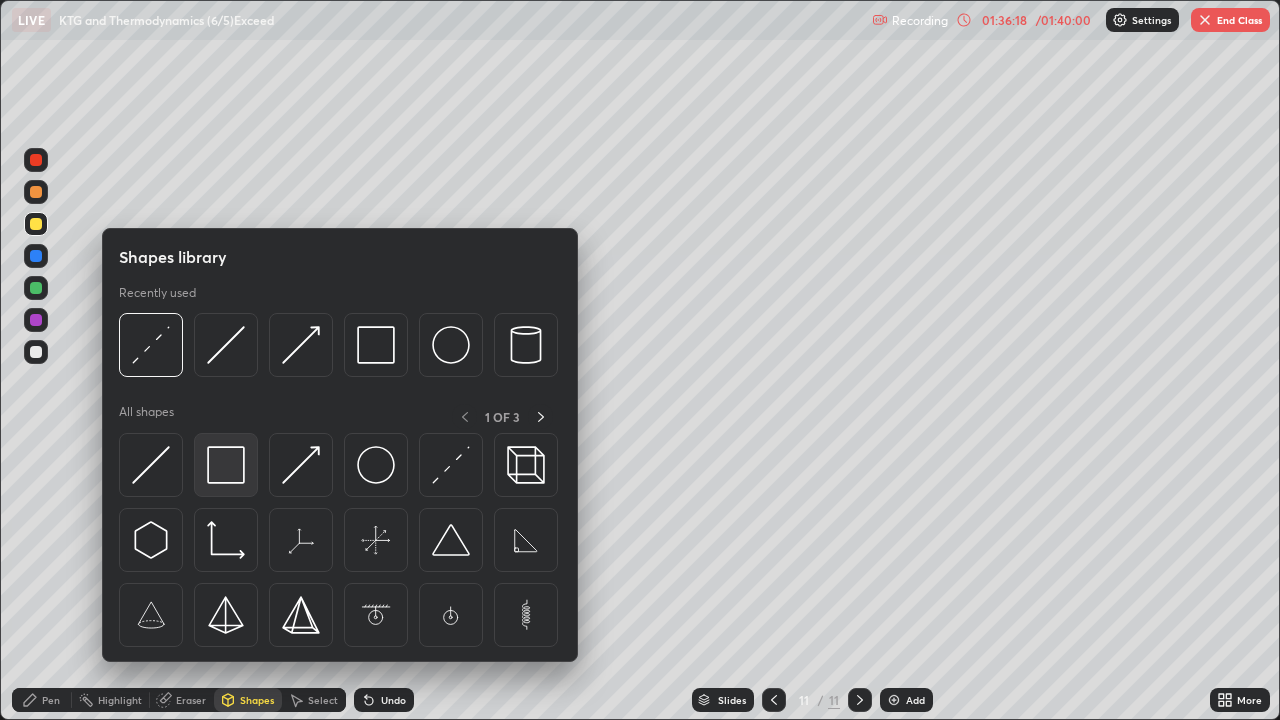 click at bounding box center (226, 465) 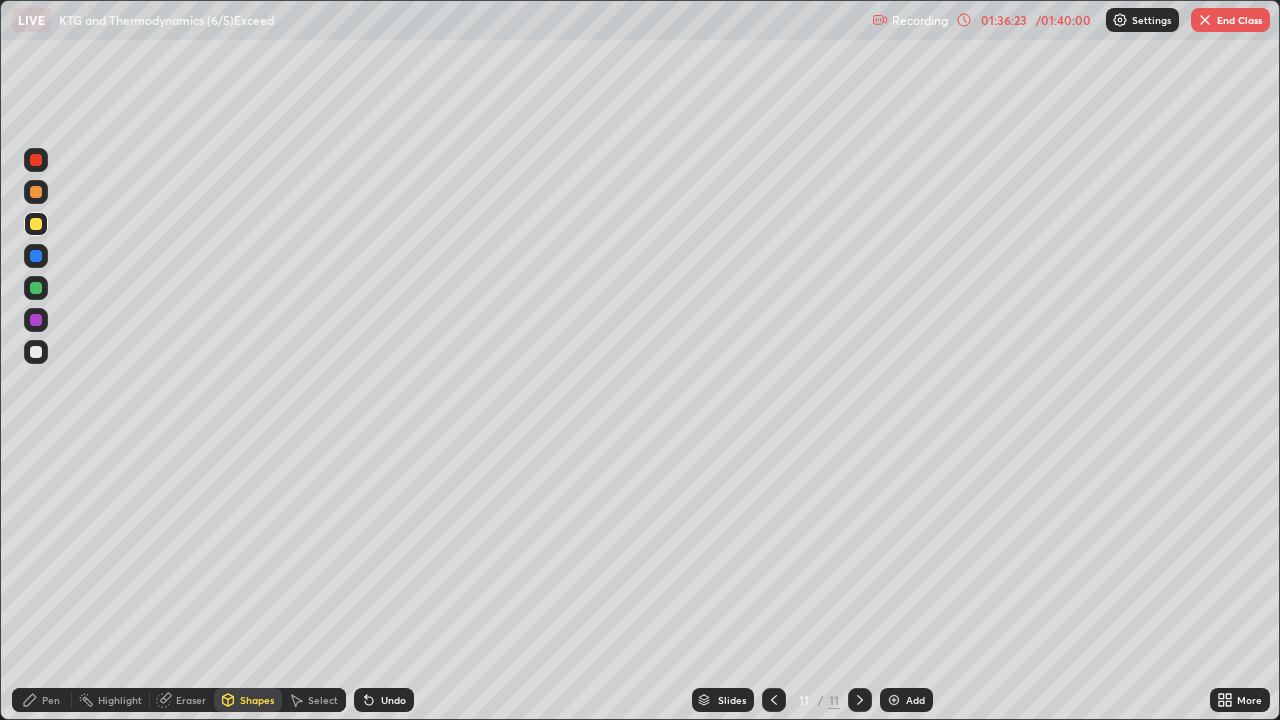click on "Pen" at bounding box center (51, 700) 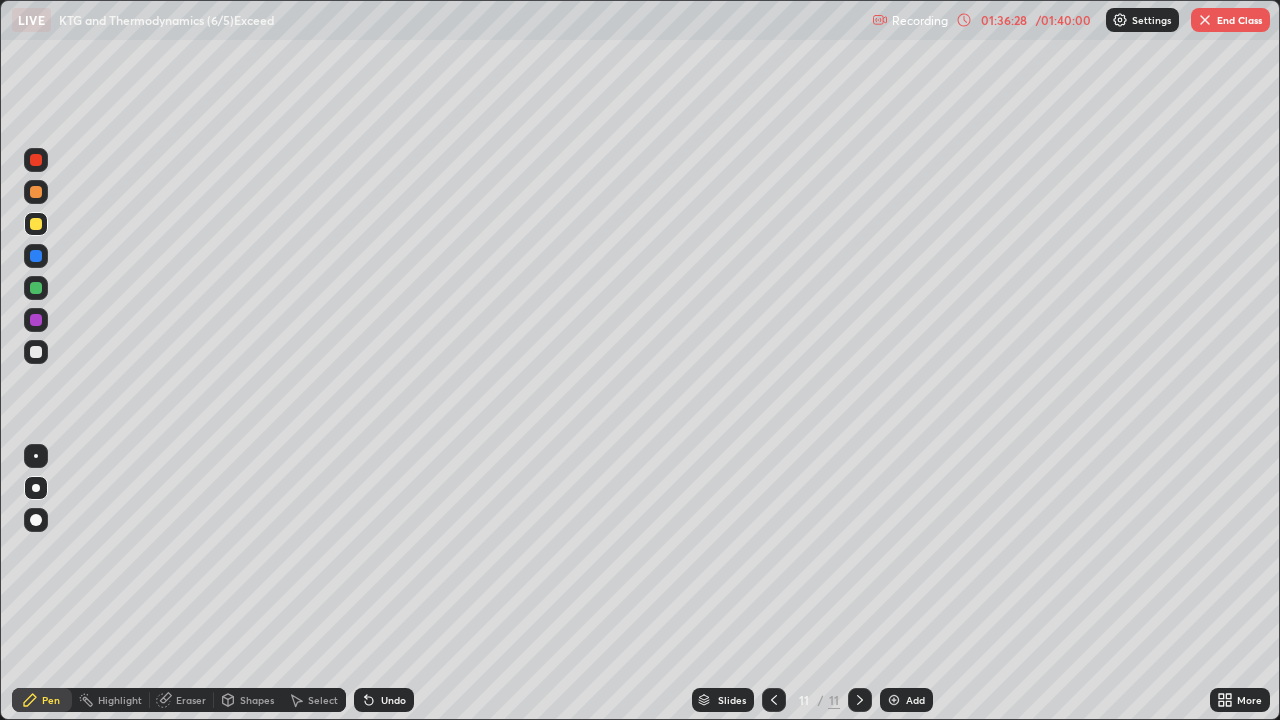 click on "Shapes" at bounding box center [248, 700] 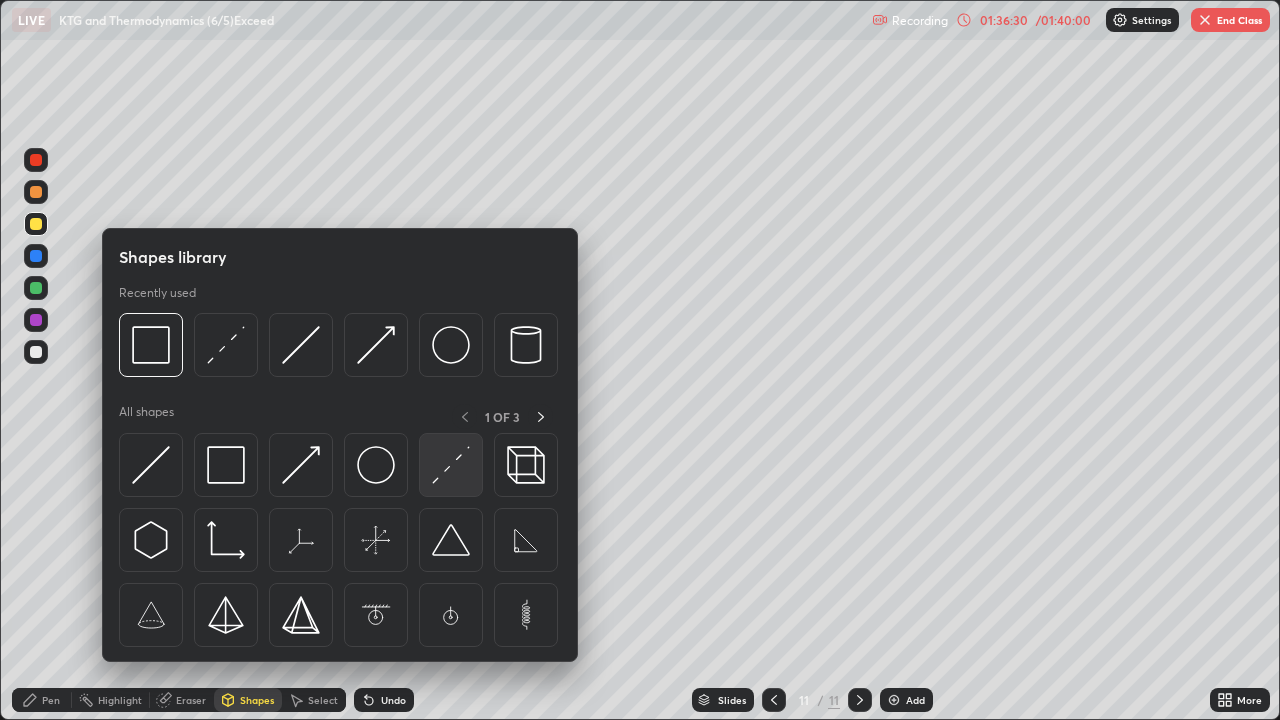 click at bounding box center [451, 465] 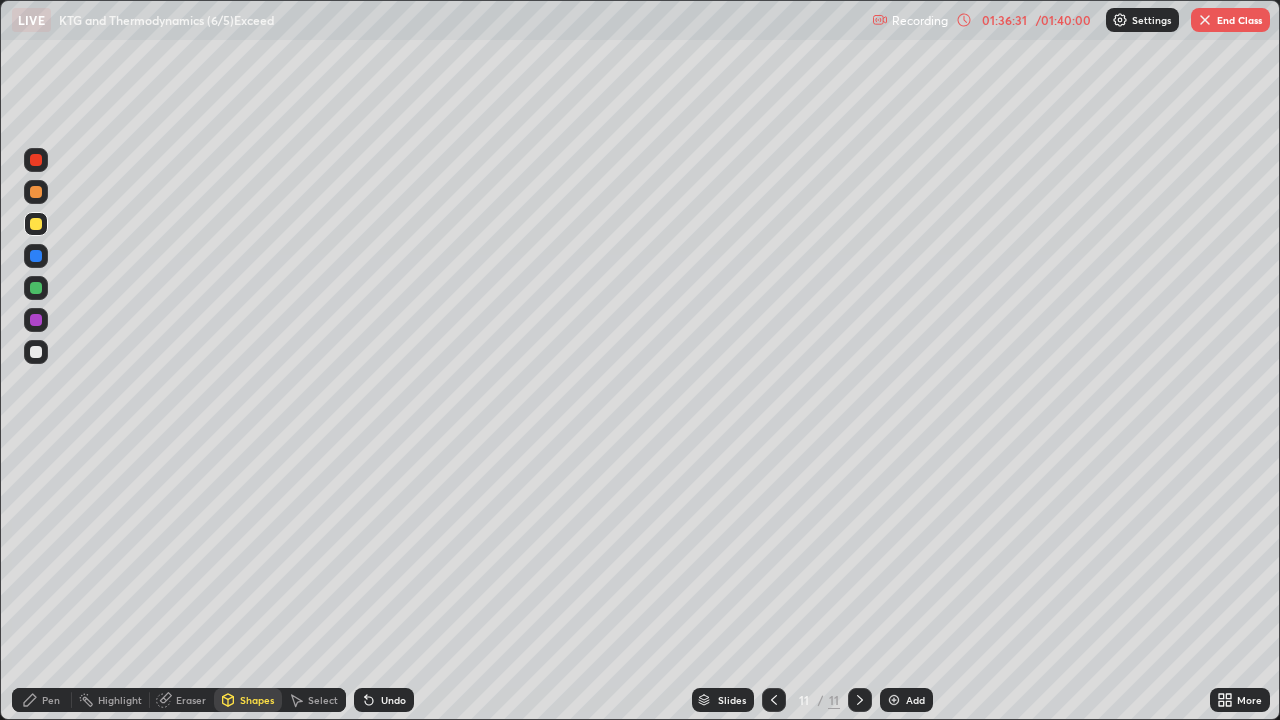 click at bounding box center [36, 288] 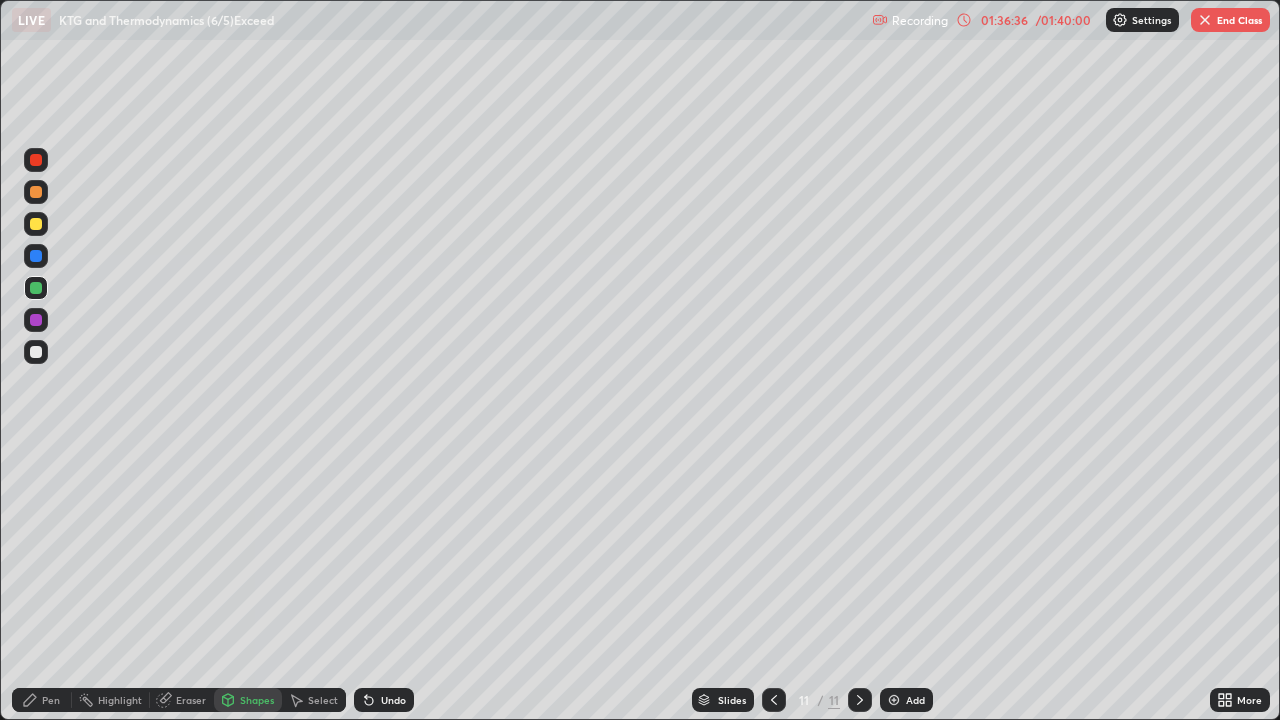 click on "Undo" at bounding box center (384, 700) 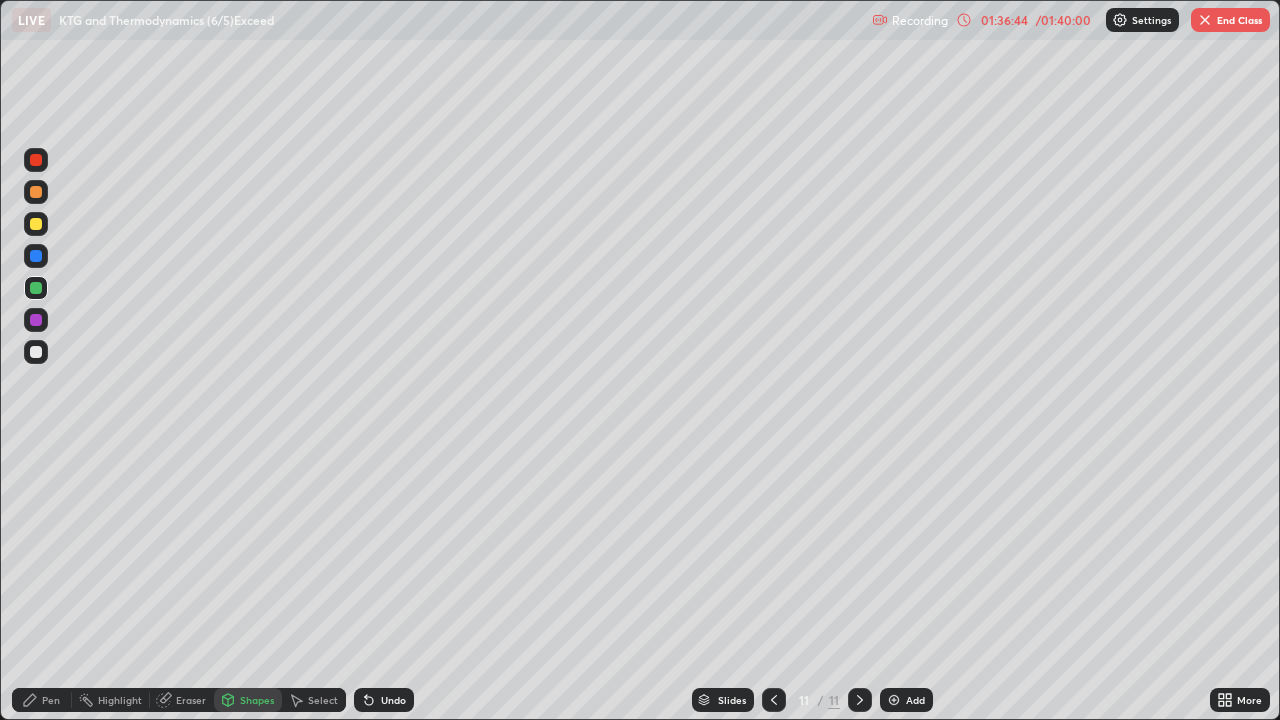 click on "Pen" at bounding box center (51, 700) 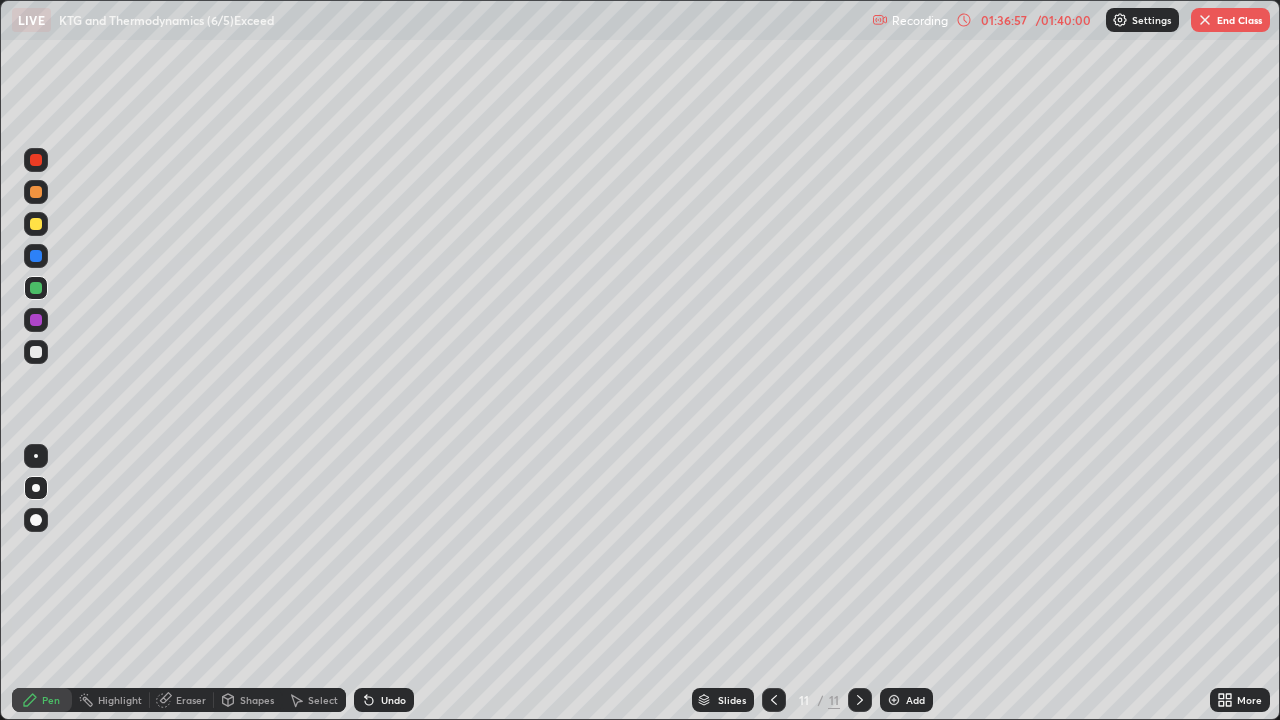 click at bounding box center [36, 352] 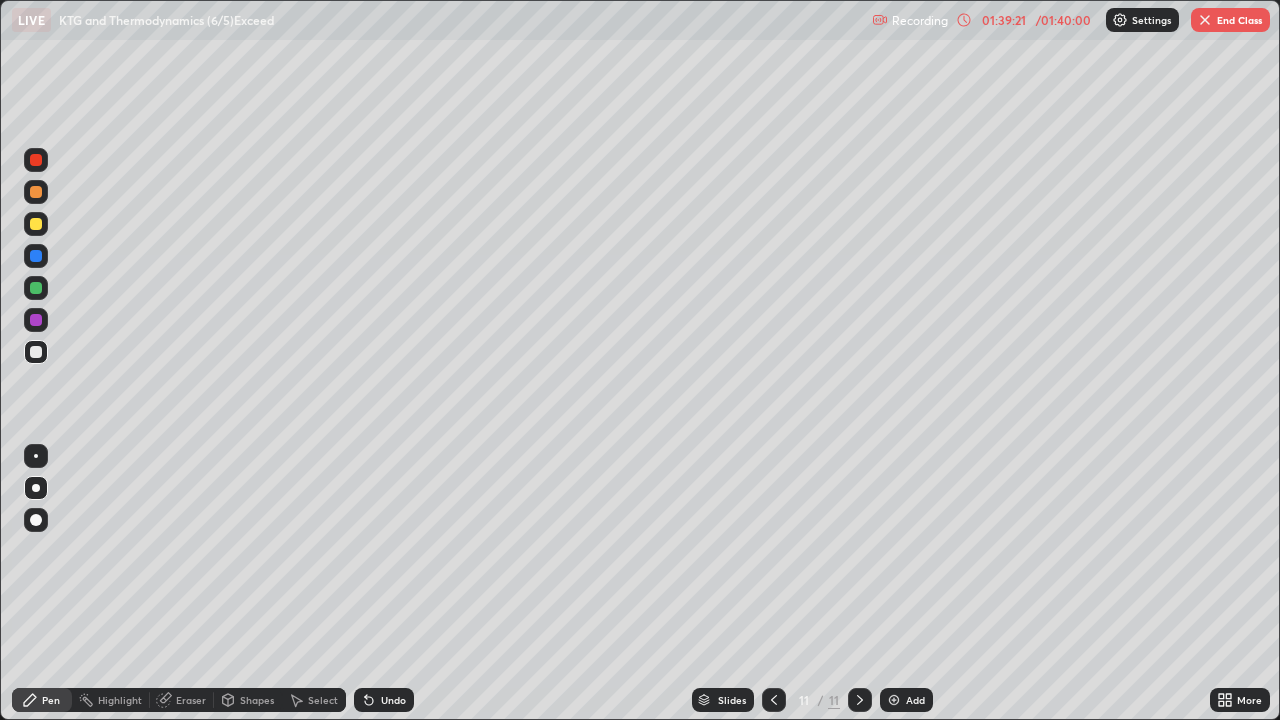 click at bounding box center [36, 288] 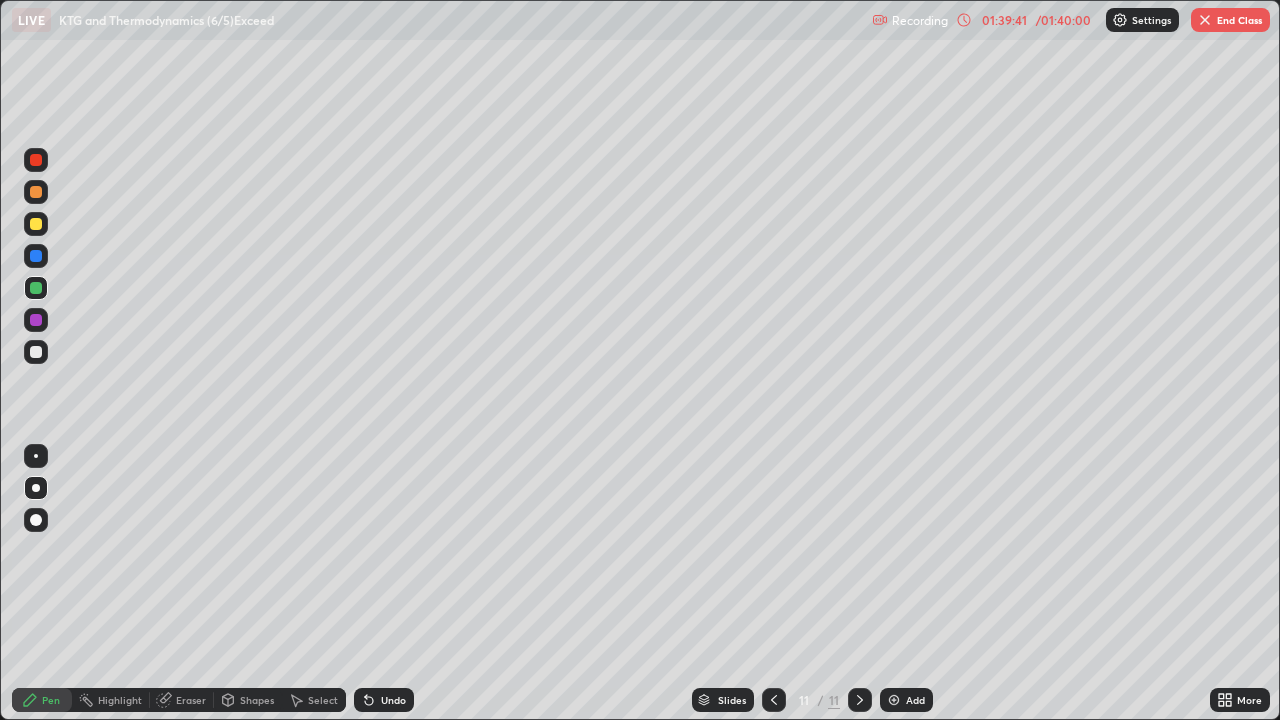 click at bounding box center [36, 352] 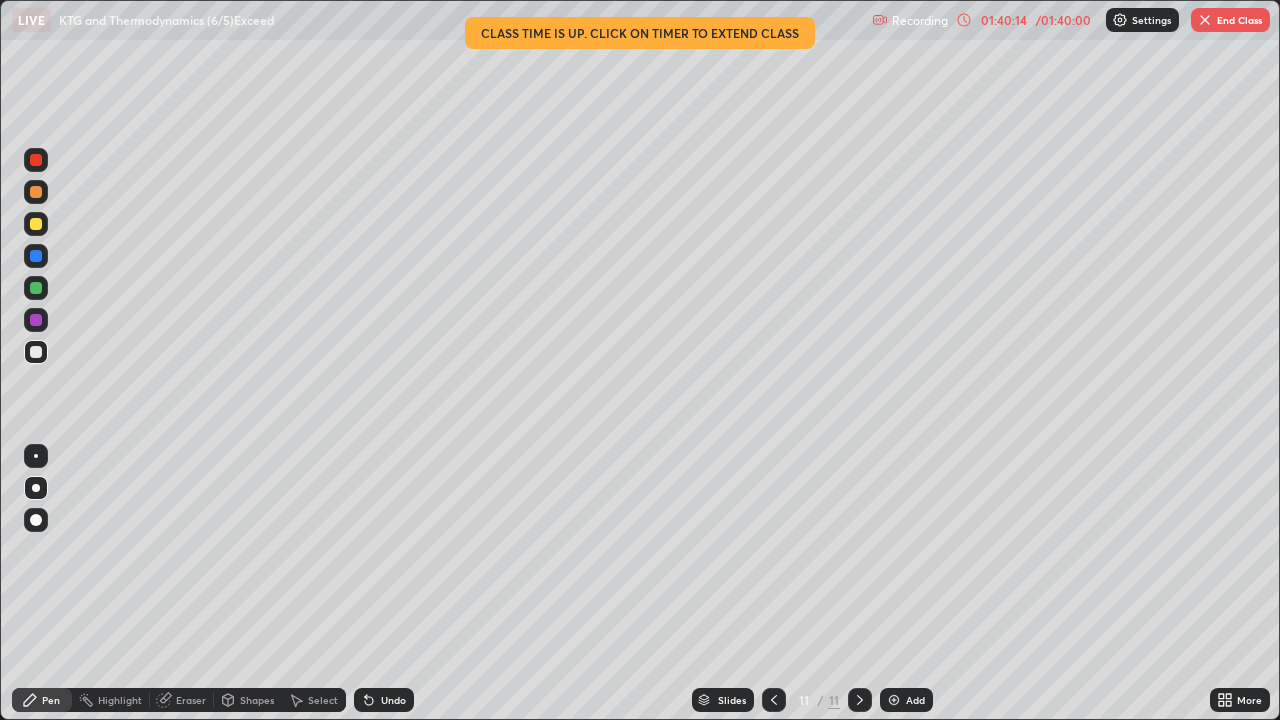 click at bounding box center (36, 320) 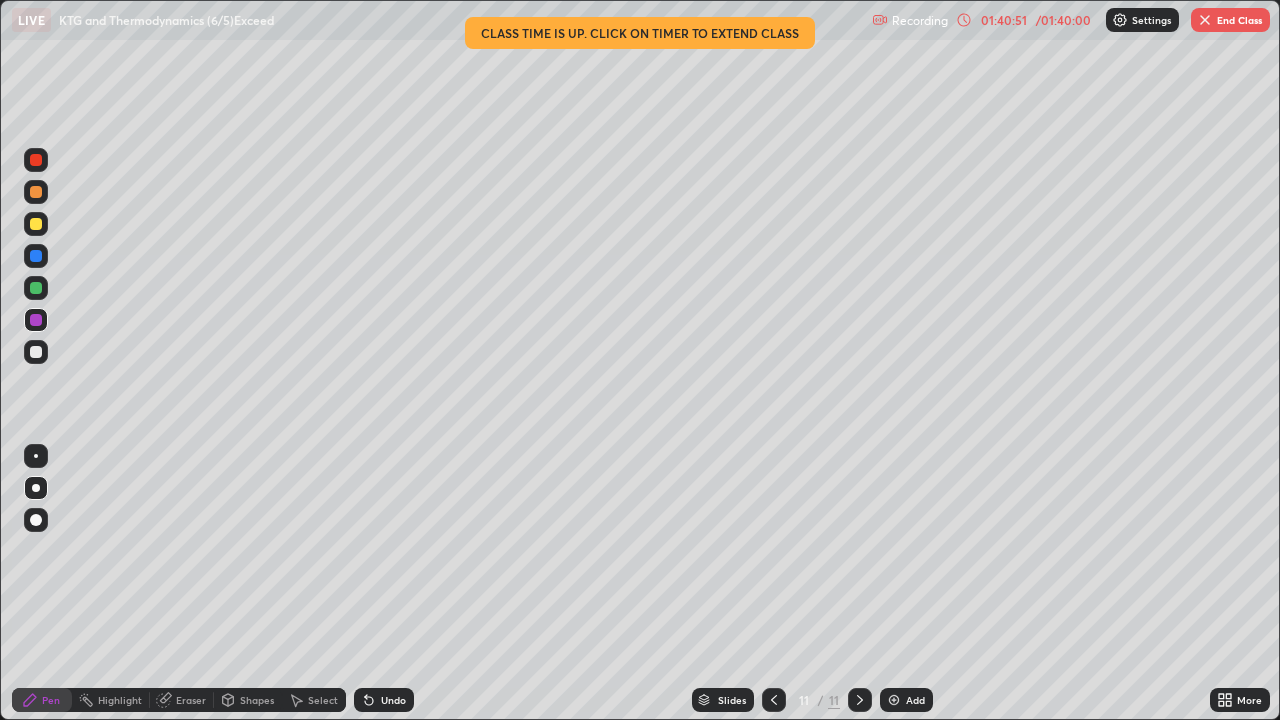 click on "End Class" at bounding box center (1230, 20) 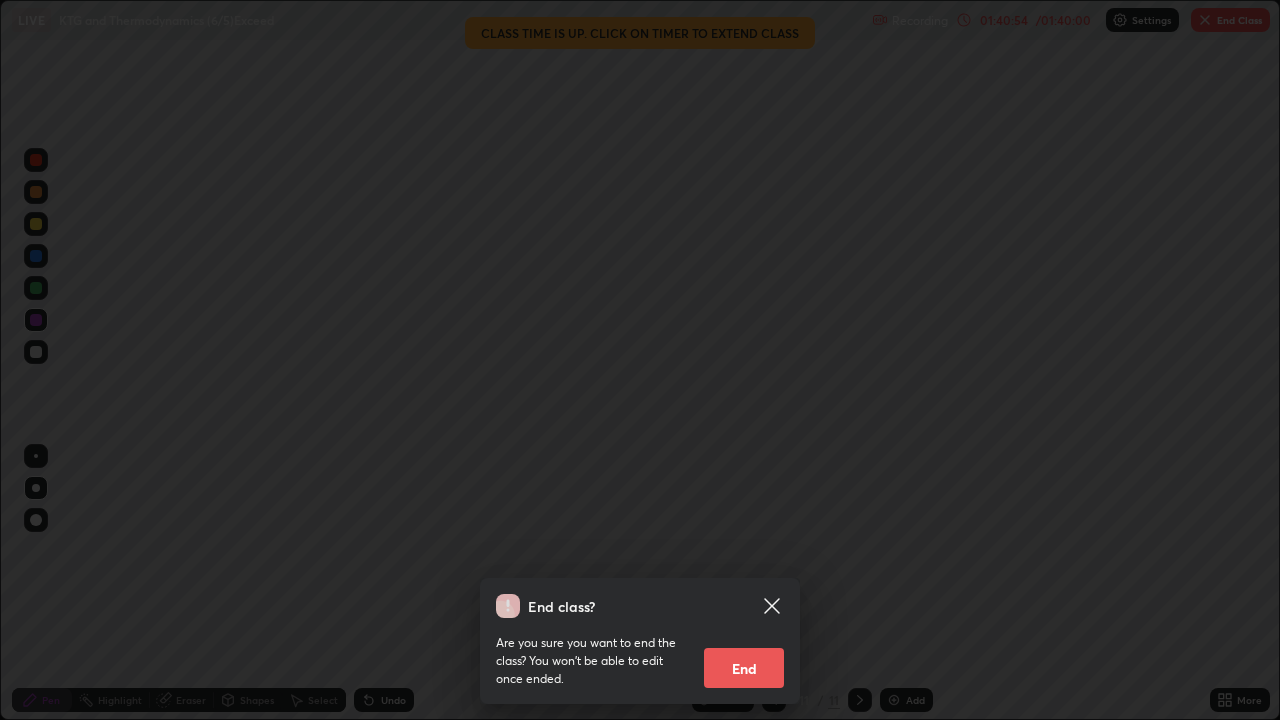 click on "End class? Are you sure you want to end the class? You won’t be able to edit once ended. End" at bounding box center [640, 360] 